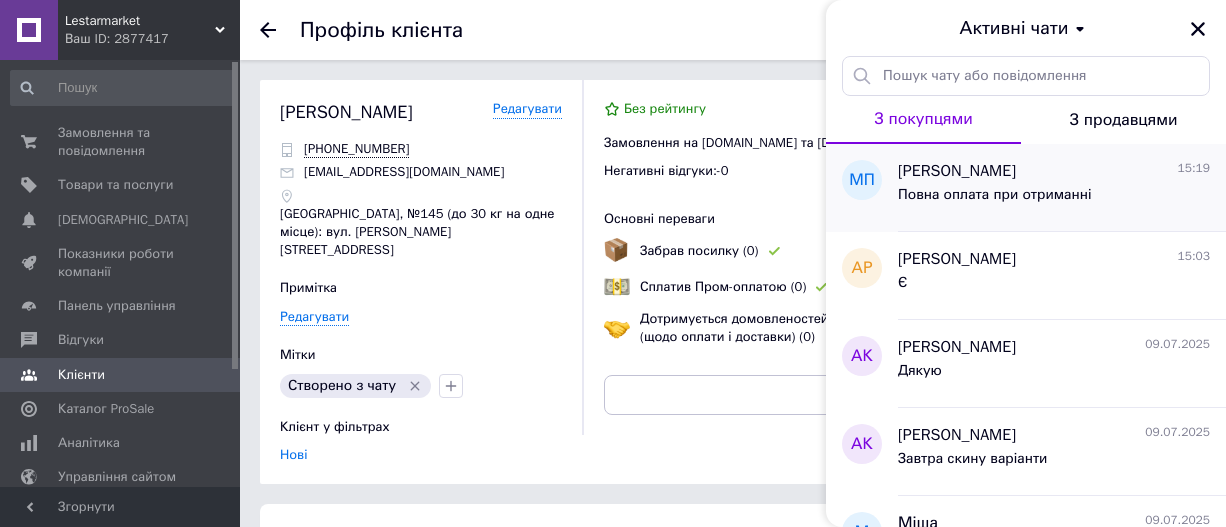 scroll, scrollTop: 0, scrollLeft: 0, axis: both 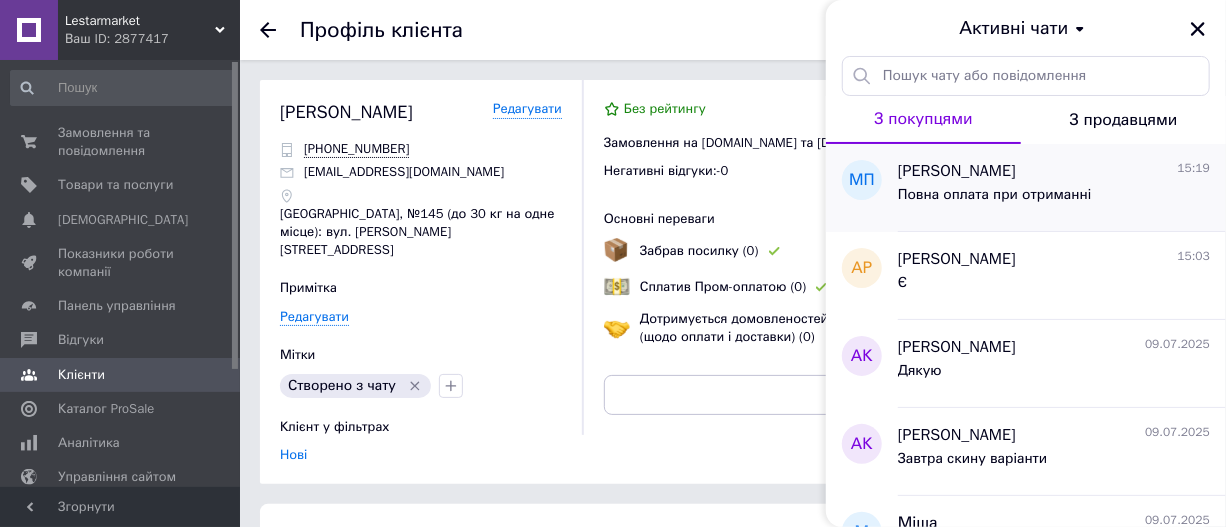 click on "Повна оплата при отриманні" at bounding box center [994, 201] 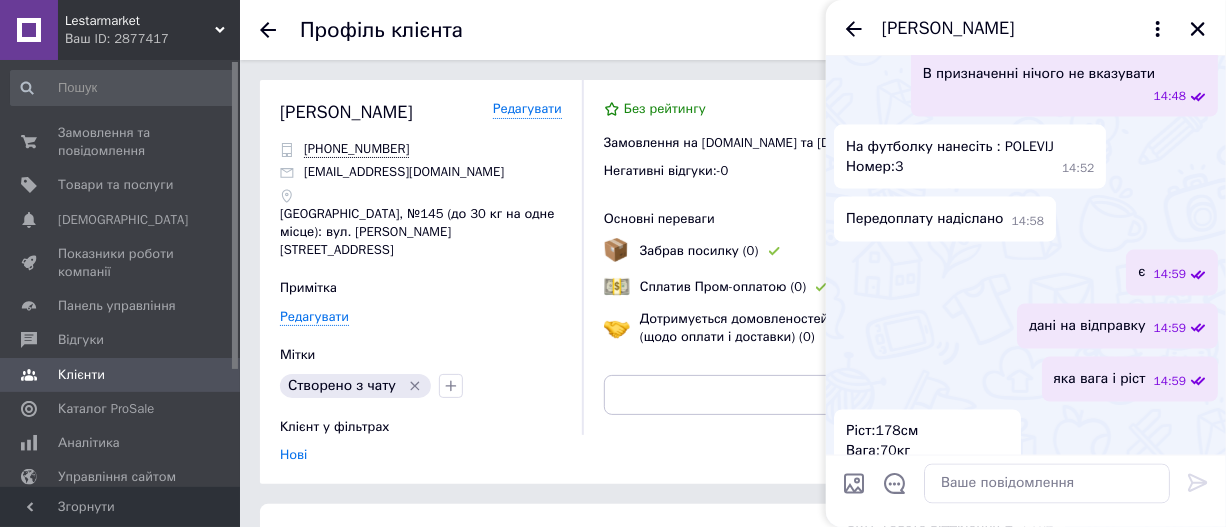 scroll, scrollTop: 1370, scrollLeft: 0, axis: vertical 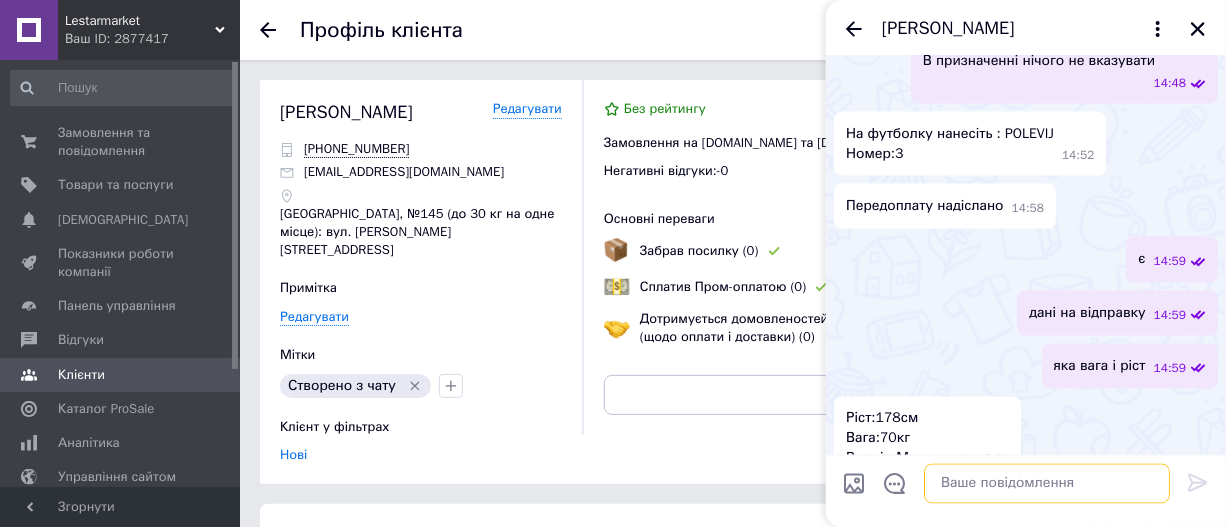 click at bounding box center [1047, 483] 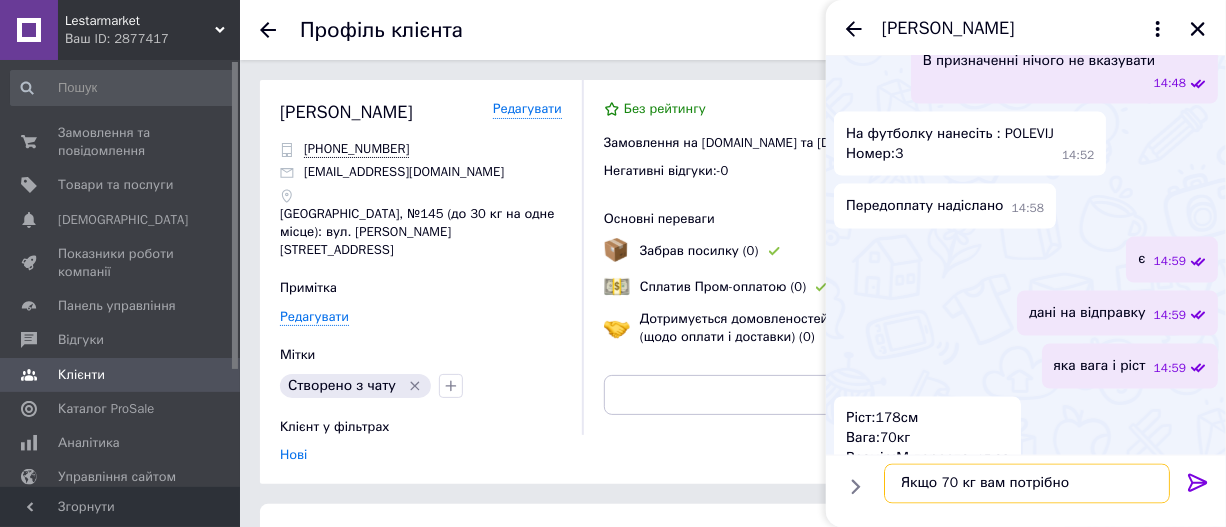 type on "Якщо 70 кг вам потрібноЛ" 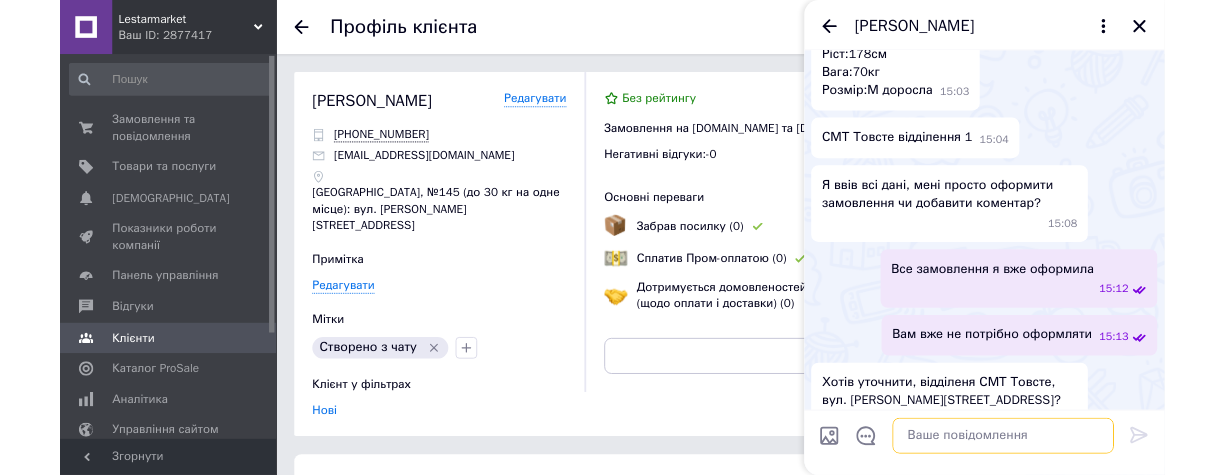scroll, scrollTop: 1787, scrollLeft: 0, axis: vertical 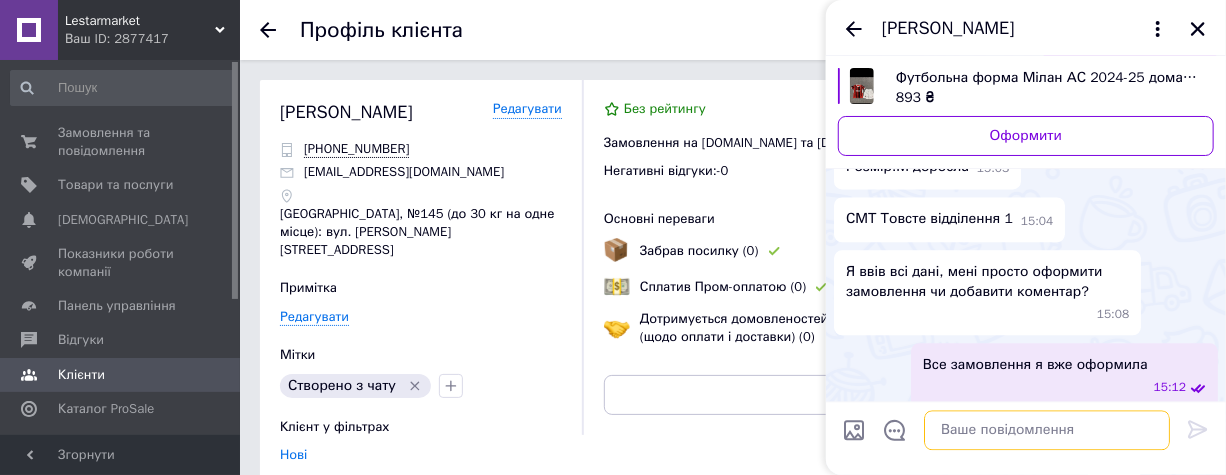 click at bounding box center (1047, 431) 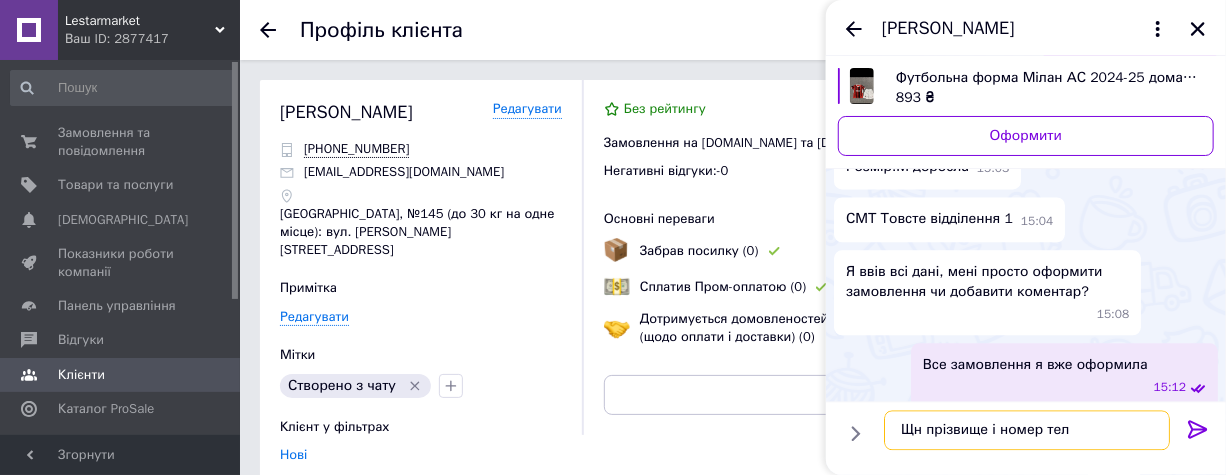 click on "Щн прізвище і номер тел" at bounding box center [1027, 431] 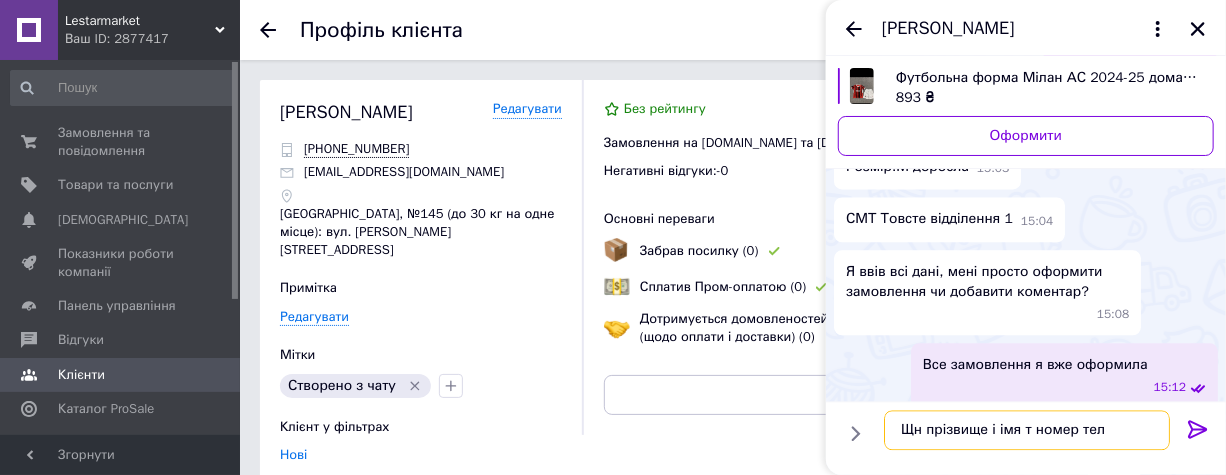 type on "Щн прізвище і імя та номер тел" 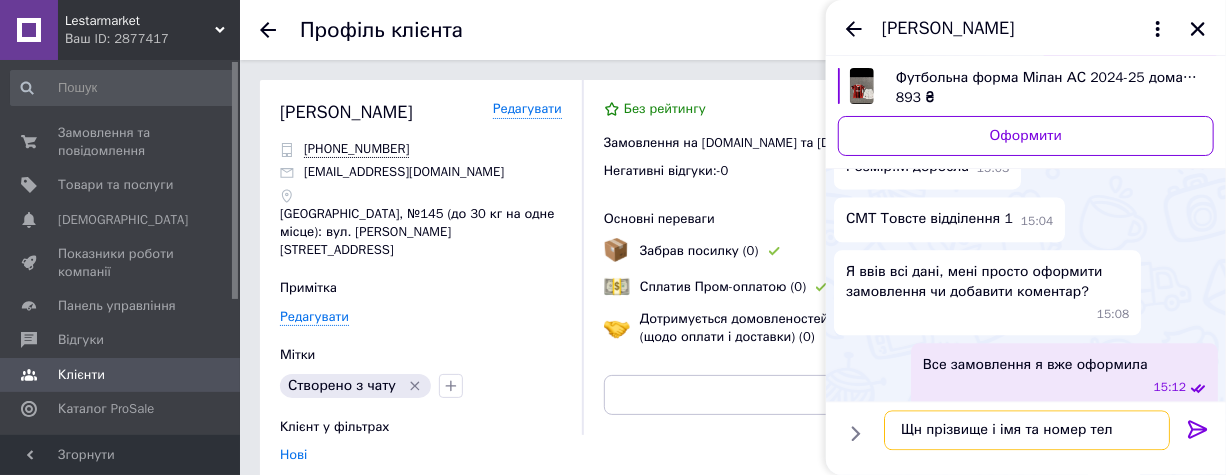 type 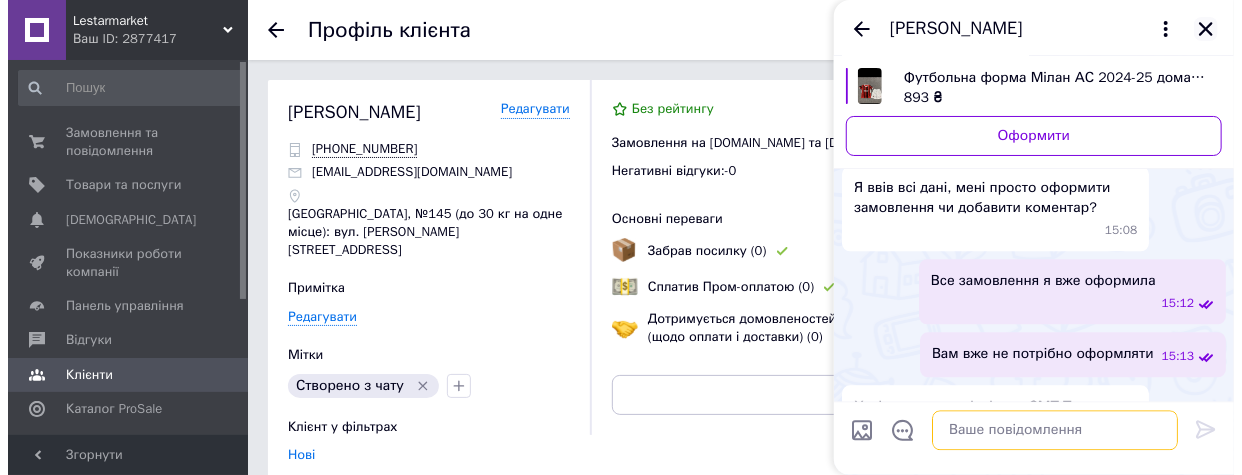 scroll, scrollTop: 2015, scrollLeft: 0, axis: vertical 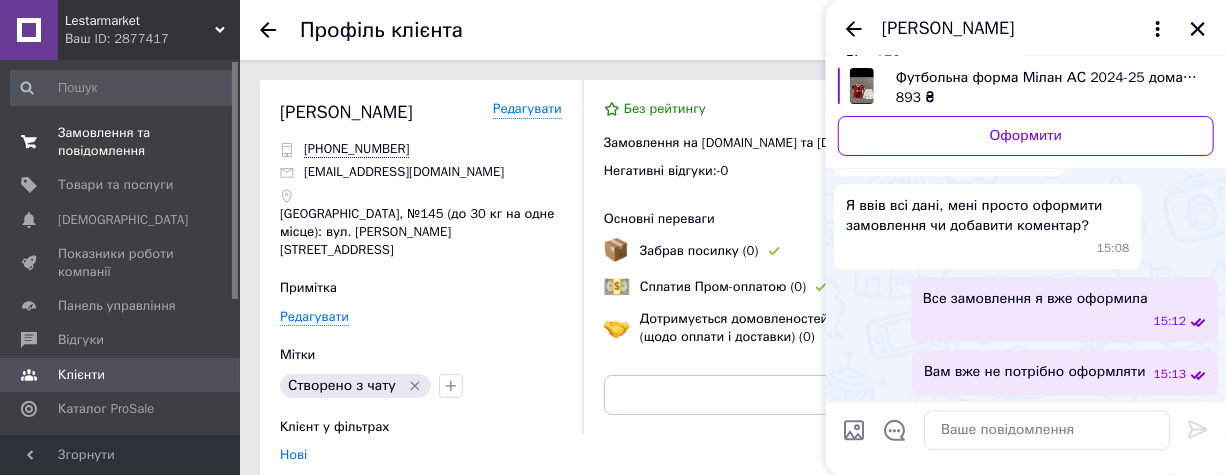 click on "Замовлення та повідомлення" at bounding box center (121, 142) 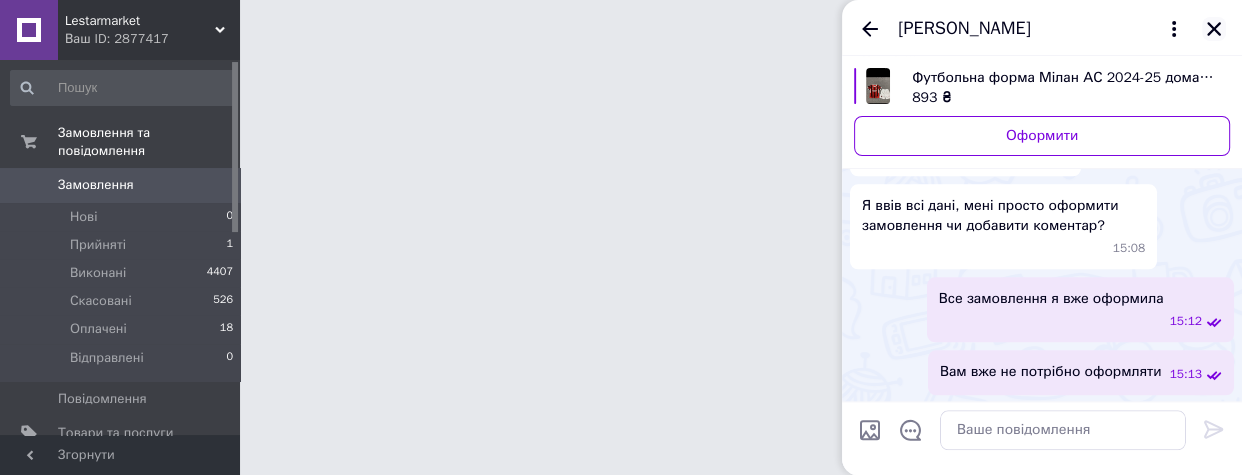 click at bounding box center (1214, 29) 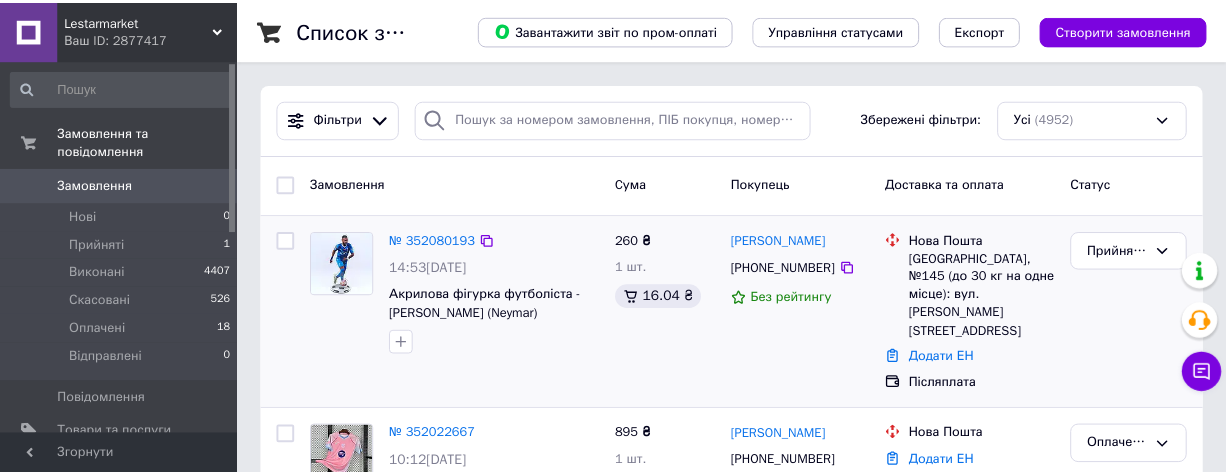 scroll, scrollTop: 90, scrollLeft: 0, axis: vertical 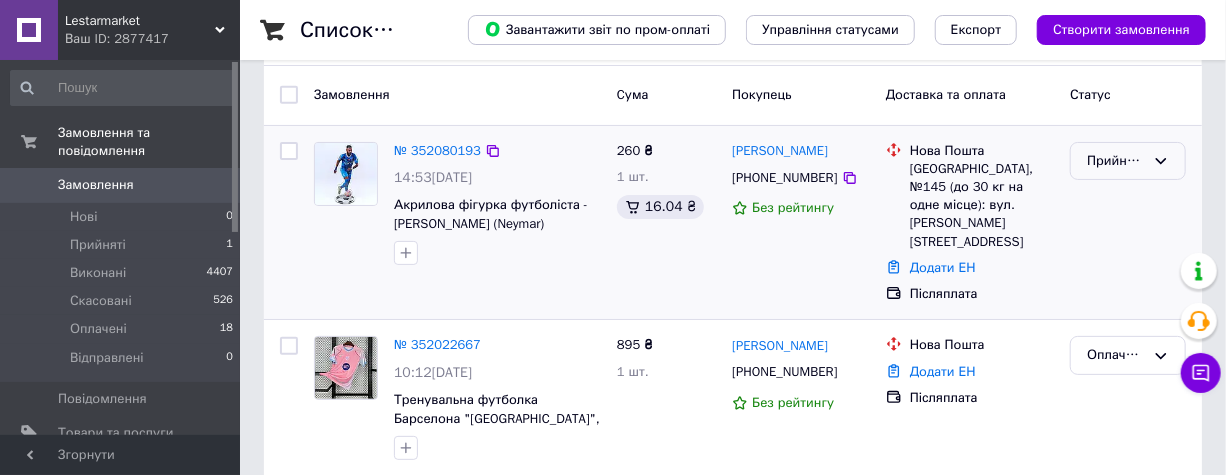 click 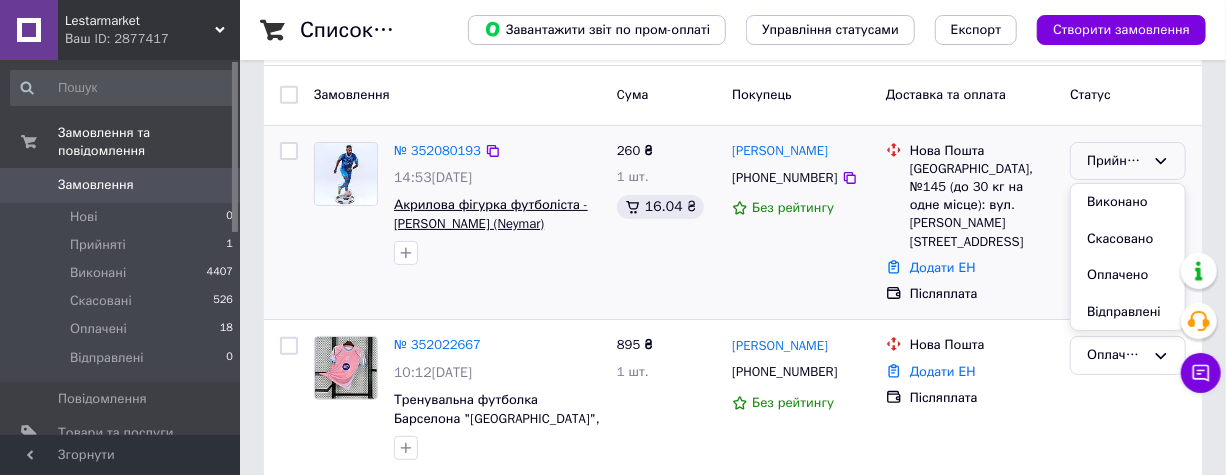 drag, startPoint x: 1112, startPoint y: 200, endPoint x: 451, endPoint y: 222, distance: 661.366 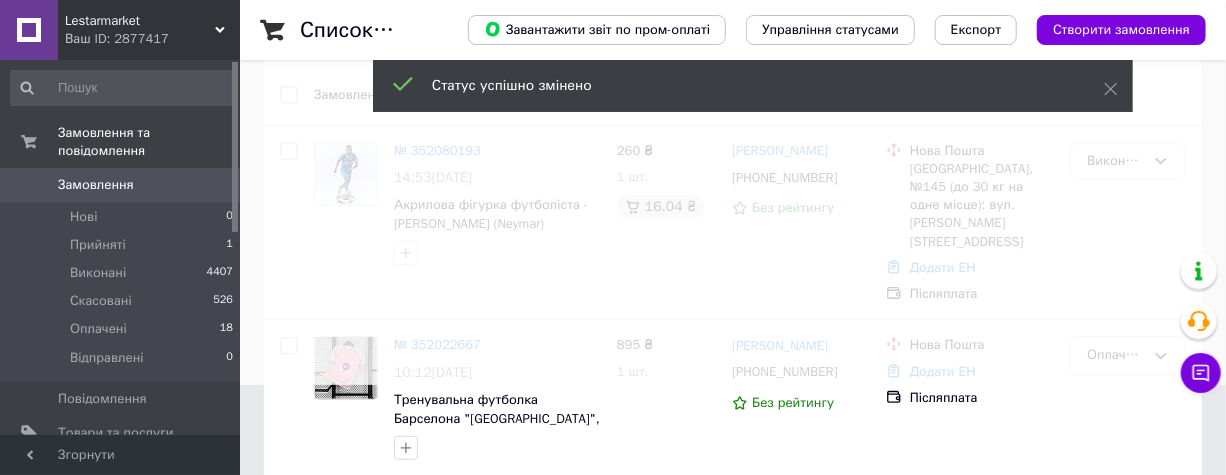 click on "Замовлення" at bounding box center (96, 185) 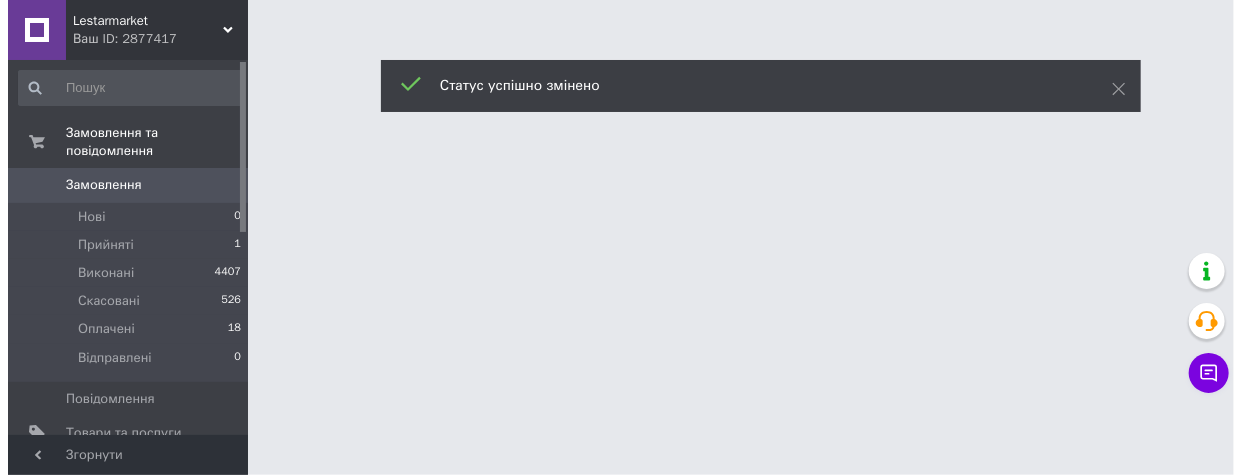 scroll, scrollTop: 0, scrollLeft: 0, axis: both 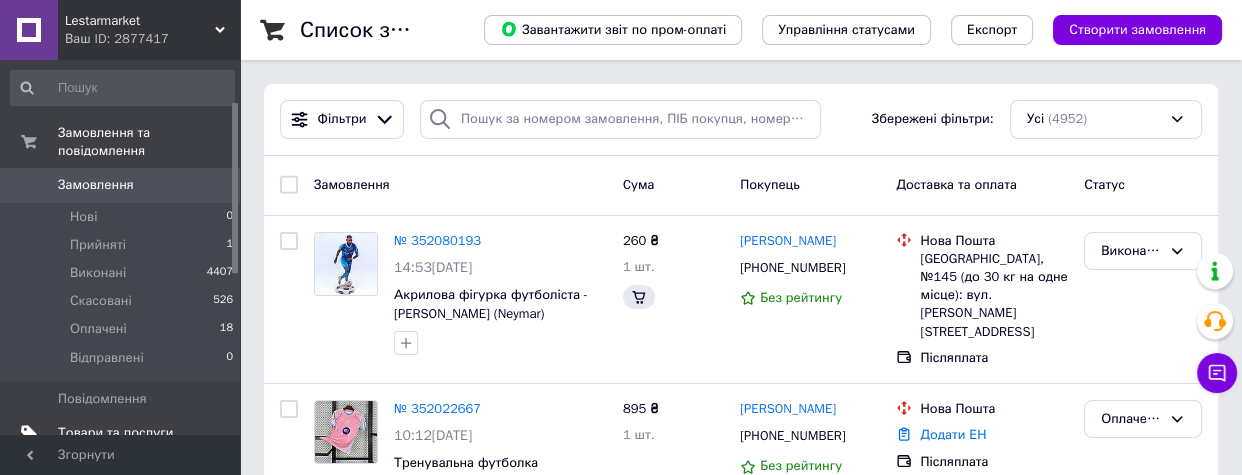 click on "Товари та послуги" at bounding box center [115, 433] 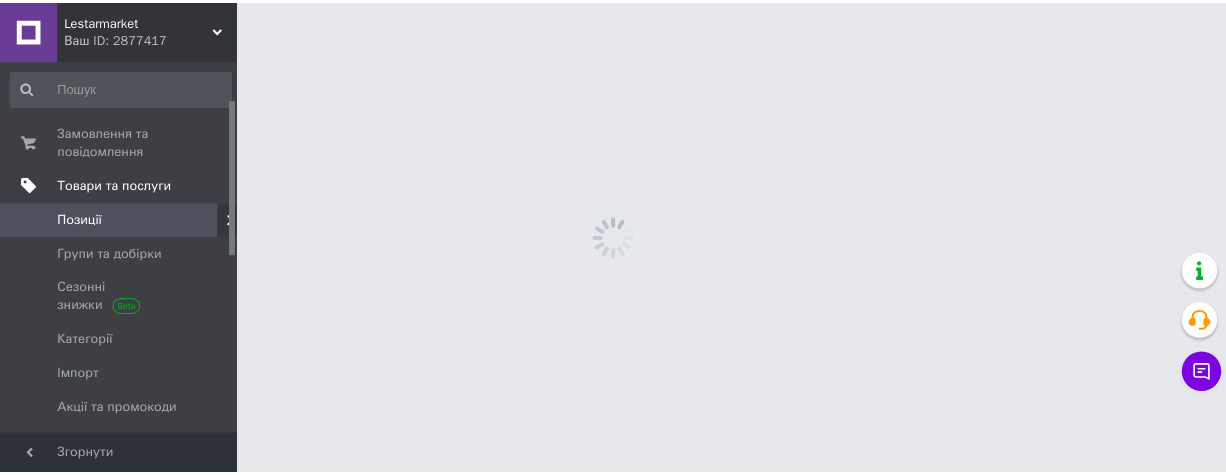 scroll, scrollTop: 90, scrollLeft: 0, axis: vertical 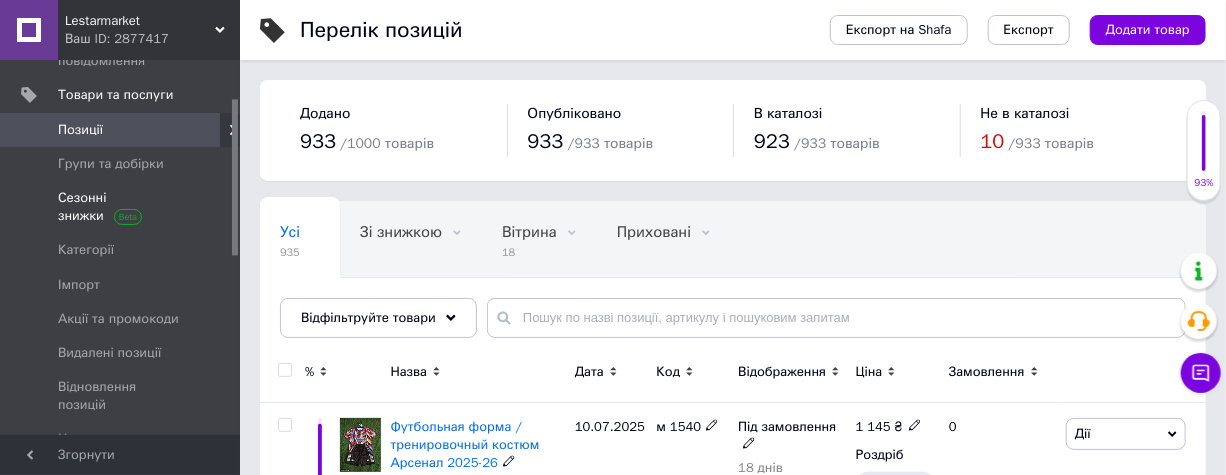 click 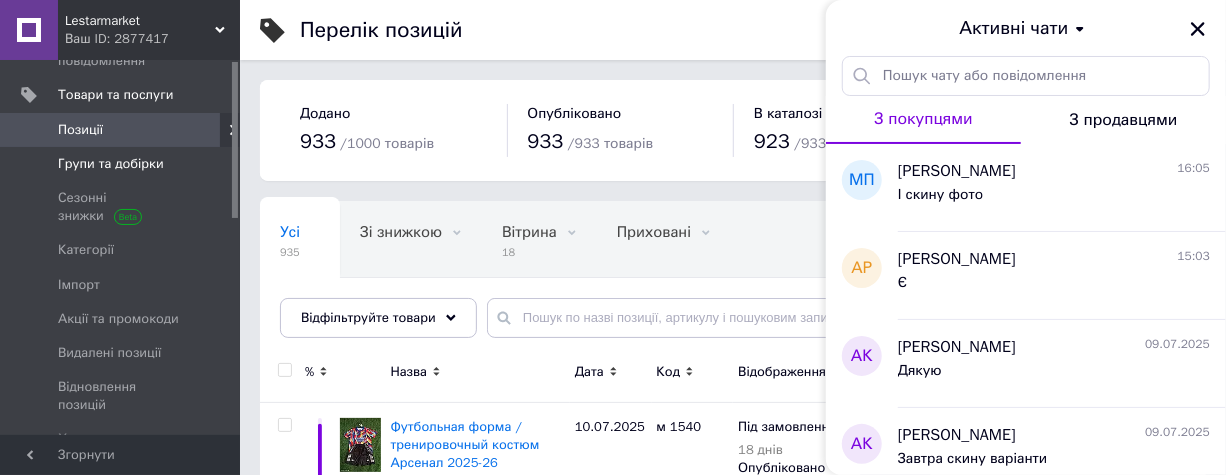 scroll, scrollTop: 0, scrollLeft: 0, axis: both 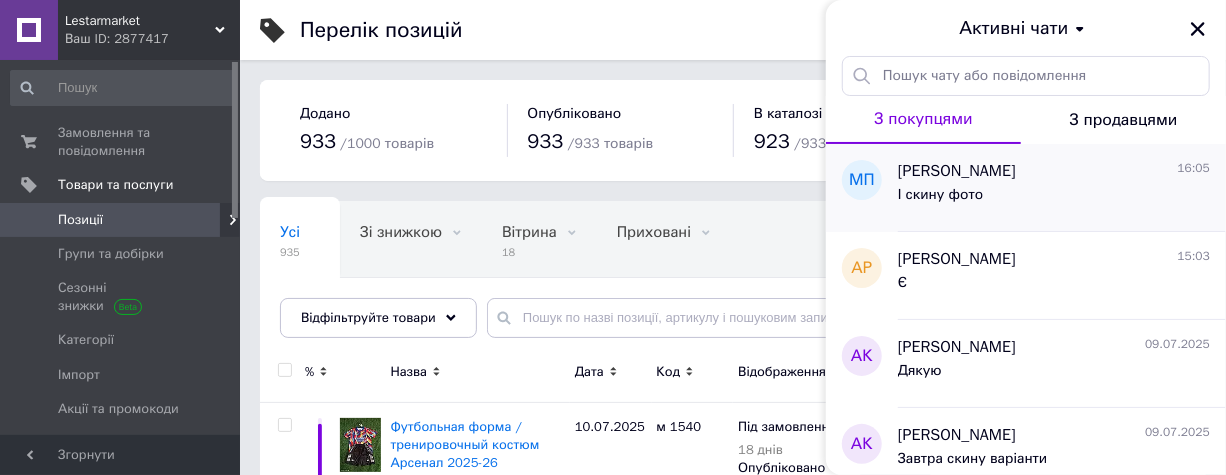 click on "І скину фото" at bounding box center (1054, 199) 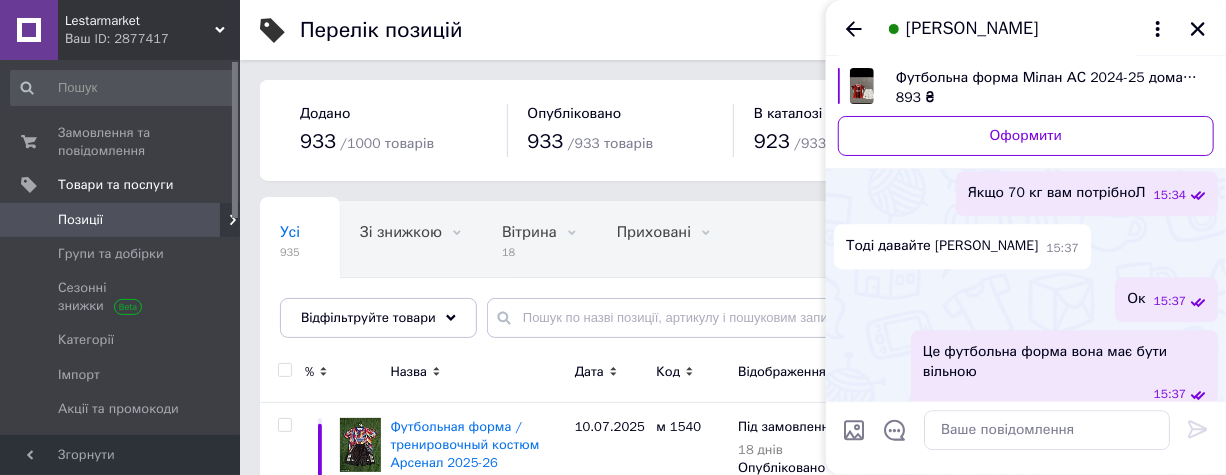 scroll, scrollTop: 2444, scrollLeft: 0, axis: vertical 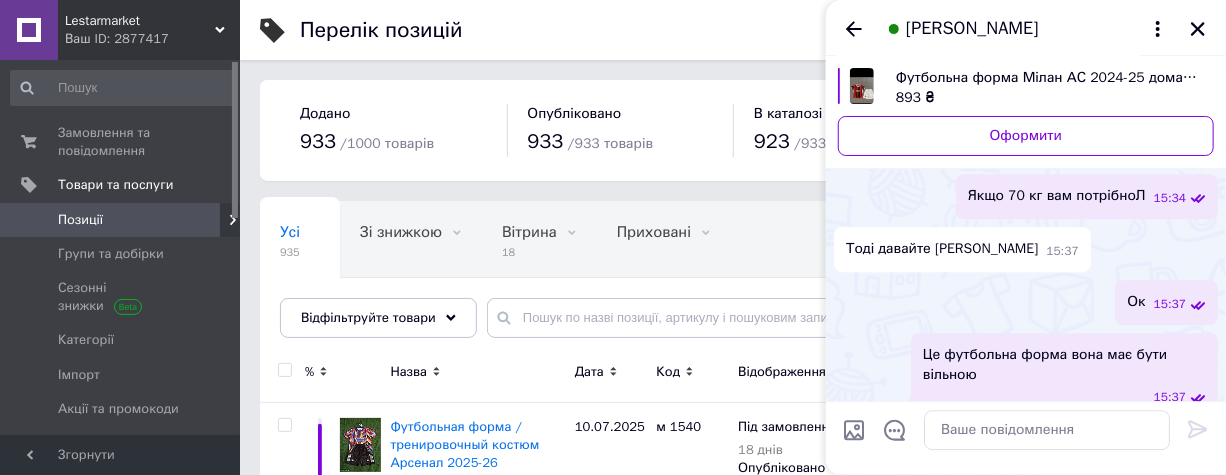 drag, startPoint x: 851, startPoint y: 359, endPoint x: 989, endPoint y: 364, distance: 138.09055 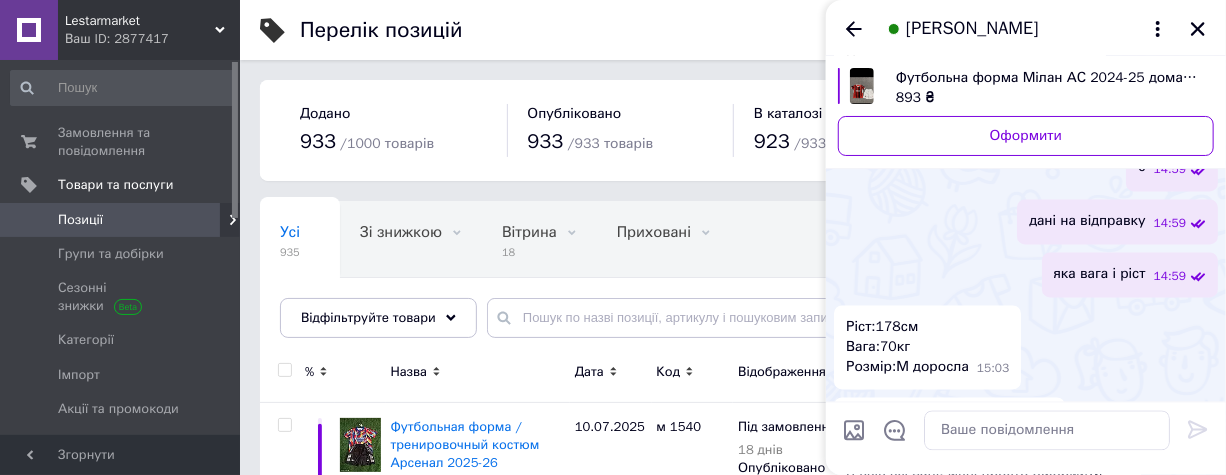 scroll, scrollTop: 1717, scrollLeft: 0, axis: vertical 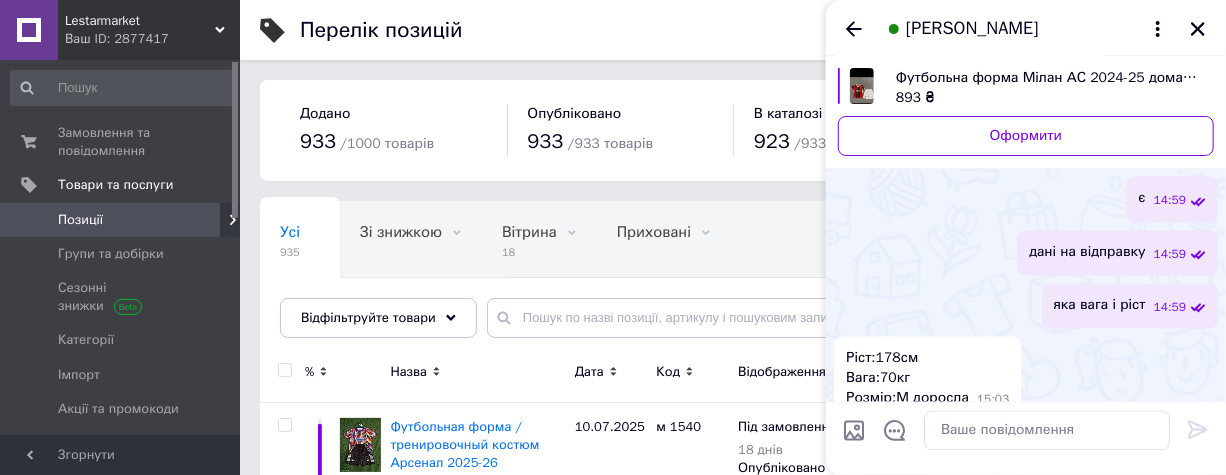 drag, startPoint x: 846, startPoint y: 327, endPoint x: 1001, endPoint y: 329, distance: 155.01291 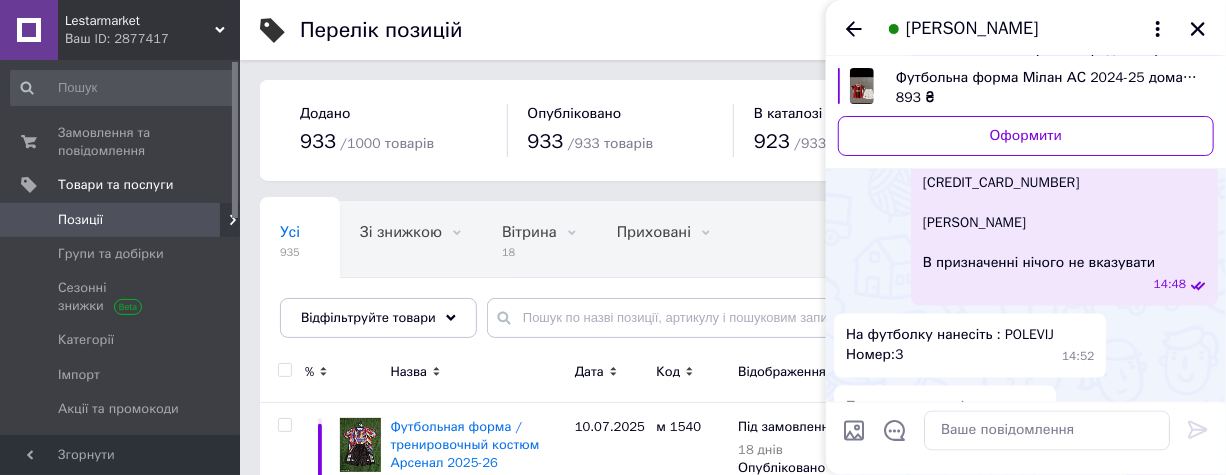 scroll, scrollTop: 1444, scrollLeft: 0, axis: vertical 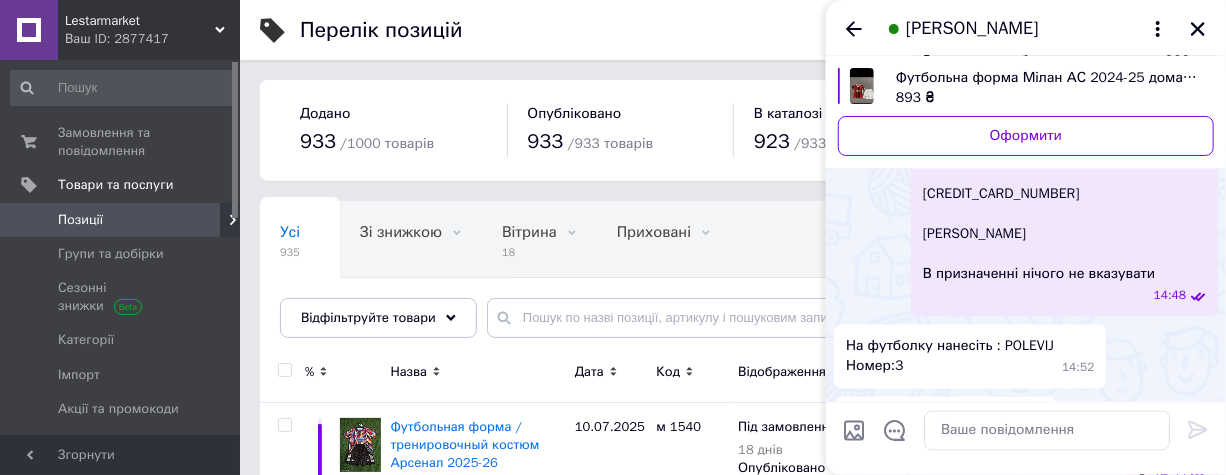 click on "Футбольна форма Мілан АС 2024-25 домашня" at bounding box center (1047, 78) 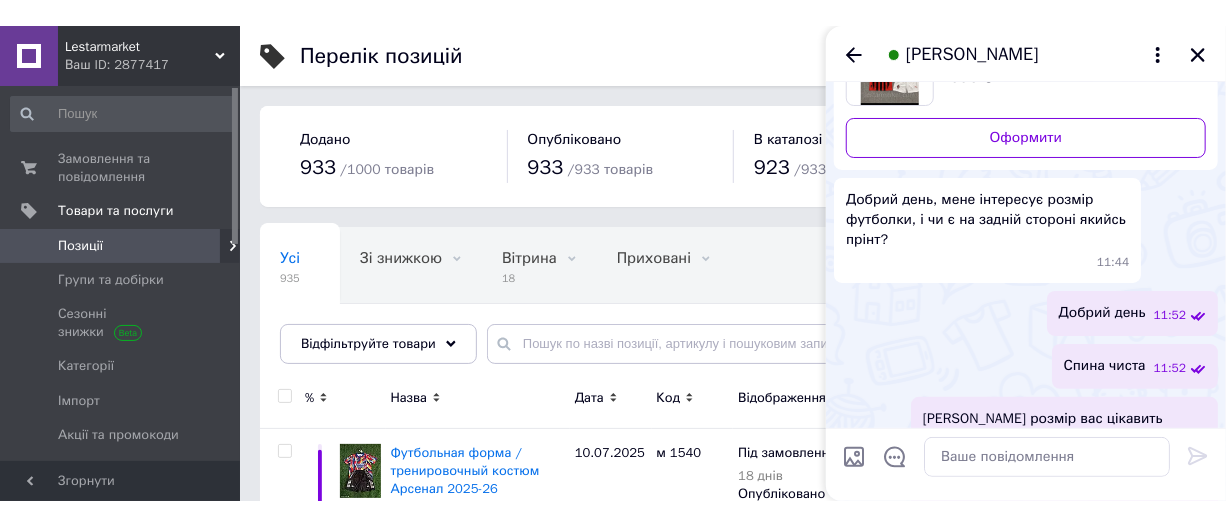 scroll, scrollTop: 0, scrollLeft: 0, axis: both 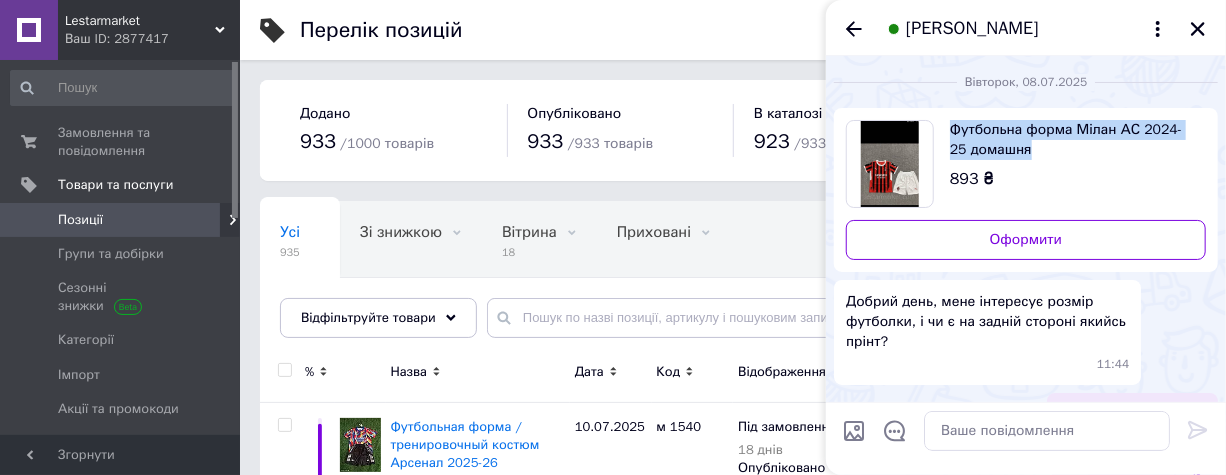 drag, startPoint x: 940, startPoint y: 114, endPoint x: 1018, endPoint y: 150, distance: 85.90693 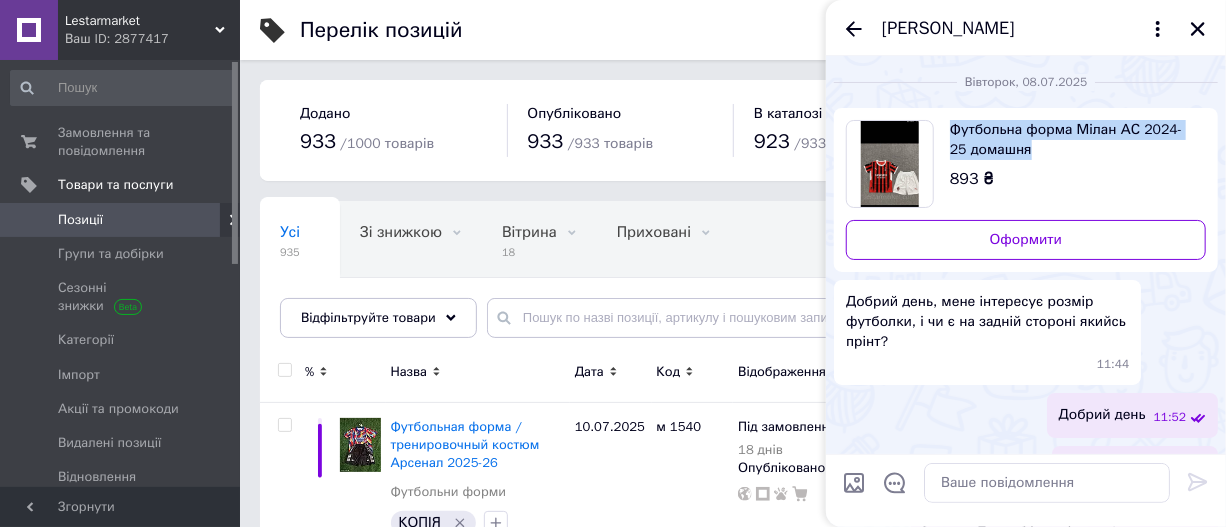 copy on "Футбольна форма Мілан АС 2024-25 домашня" 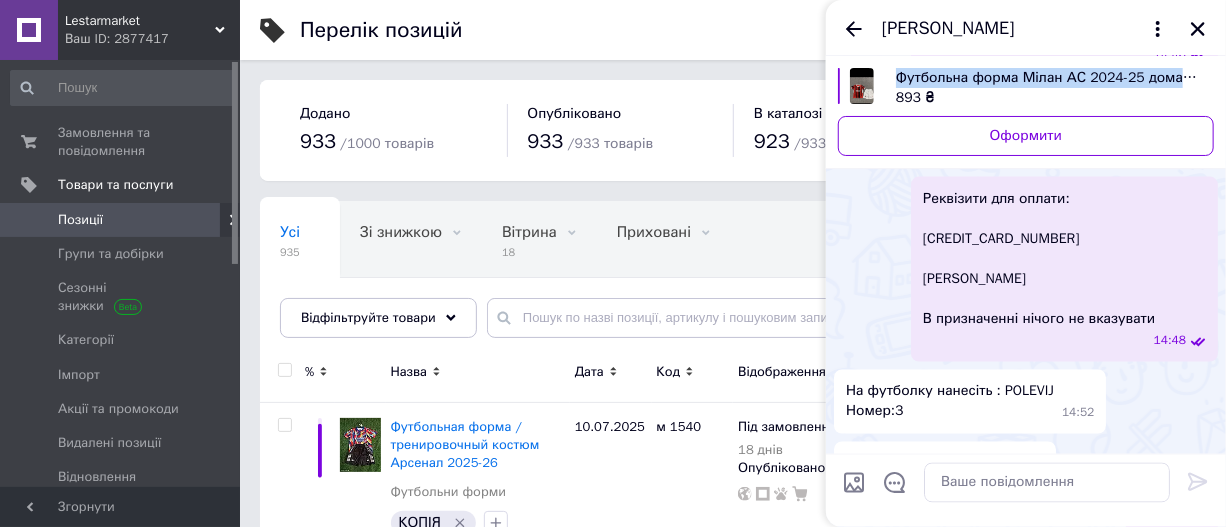 scroll, scrollTop: 1403, scrollLeft: 0, axis: vertical 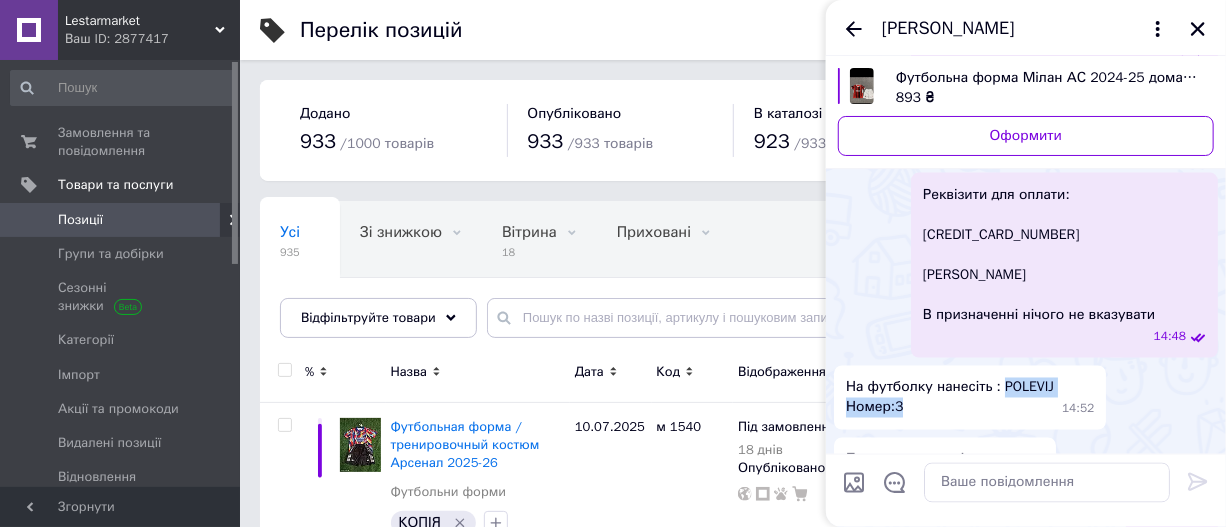 drag, startPoint x: 993, startPoint y: 263, endPoint x: 1009, endPoint y: 281, distance: 24.083189 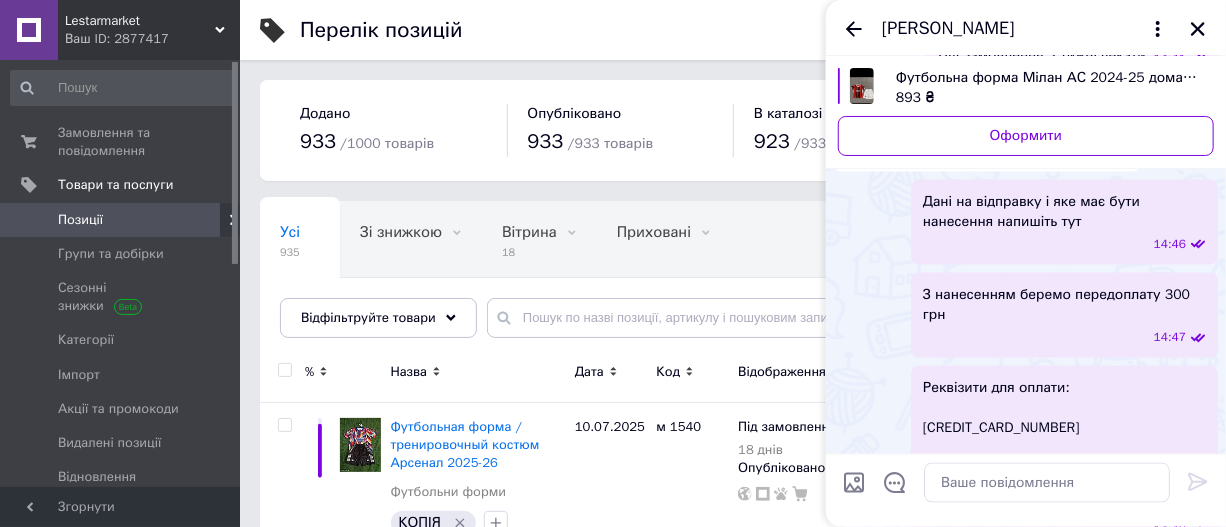 scroll, scrollTop: 1120, scrollLeft: 0, axis: vertical 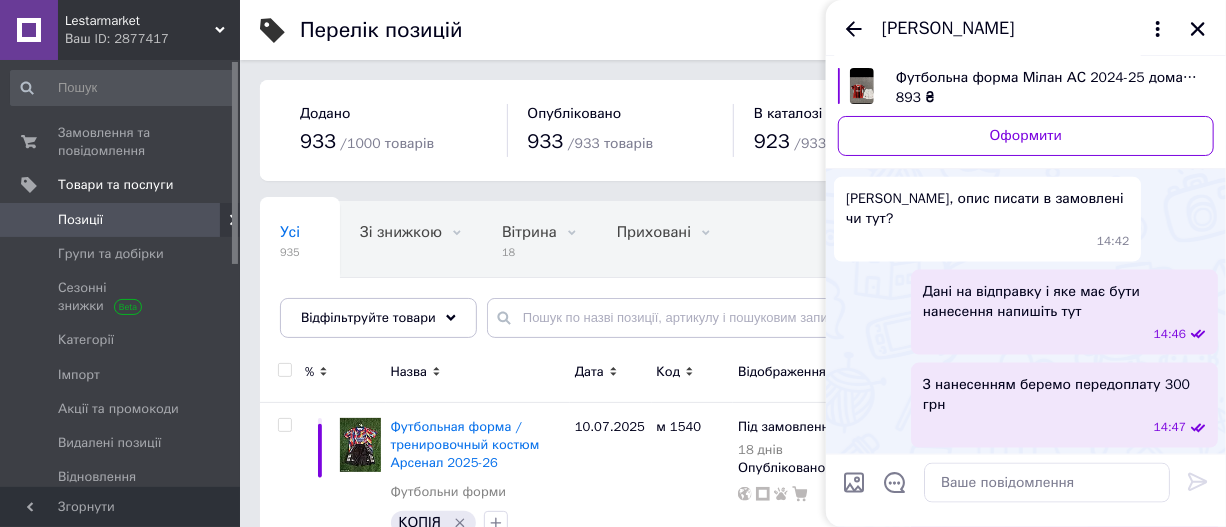 click at bounding box center [862, 86] 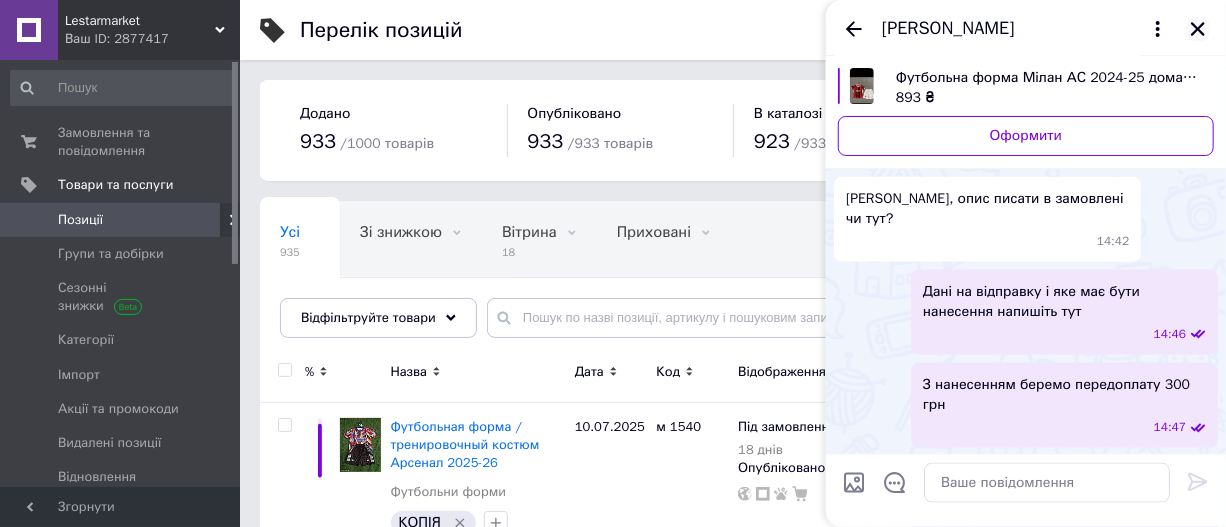 click 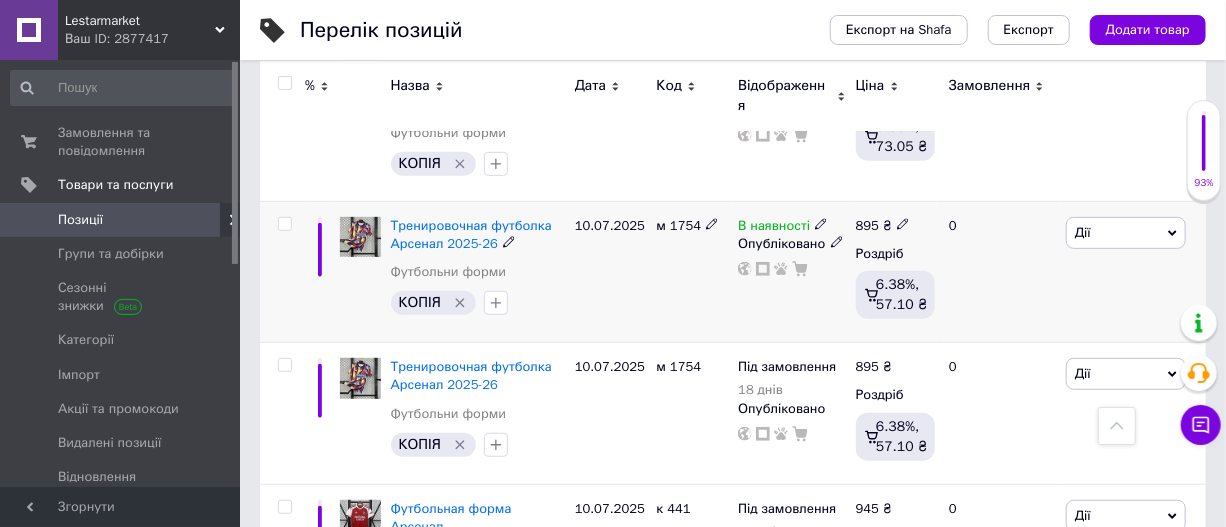 scroll, scrollTop: 363, scrollLeft: 0, axis: vertical 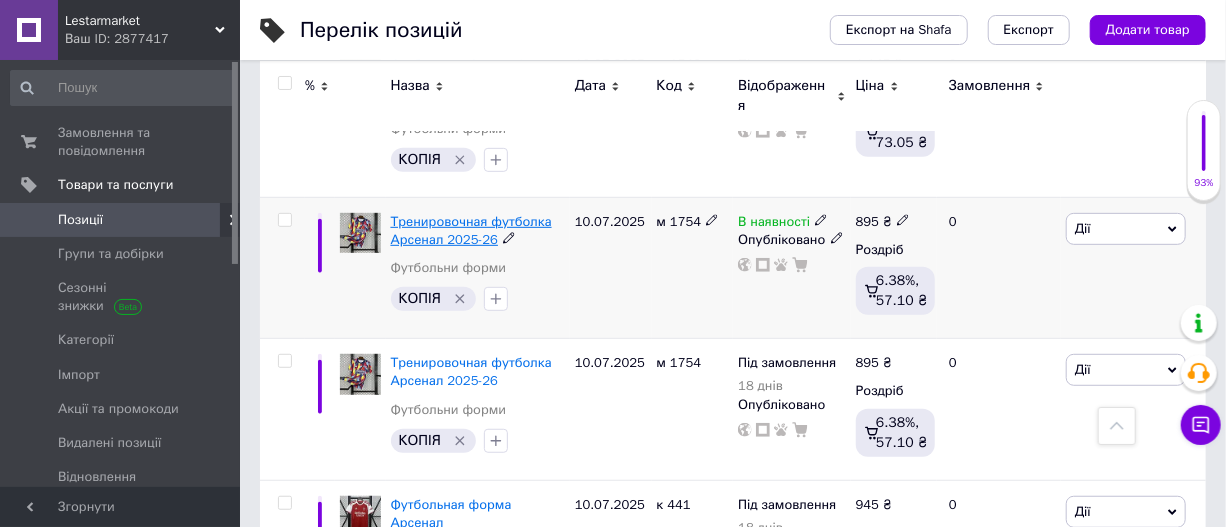 click on "Тренировочная футболка Арсенал 2025-26" at bounding box center (471, 230) 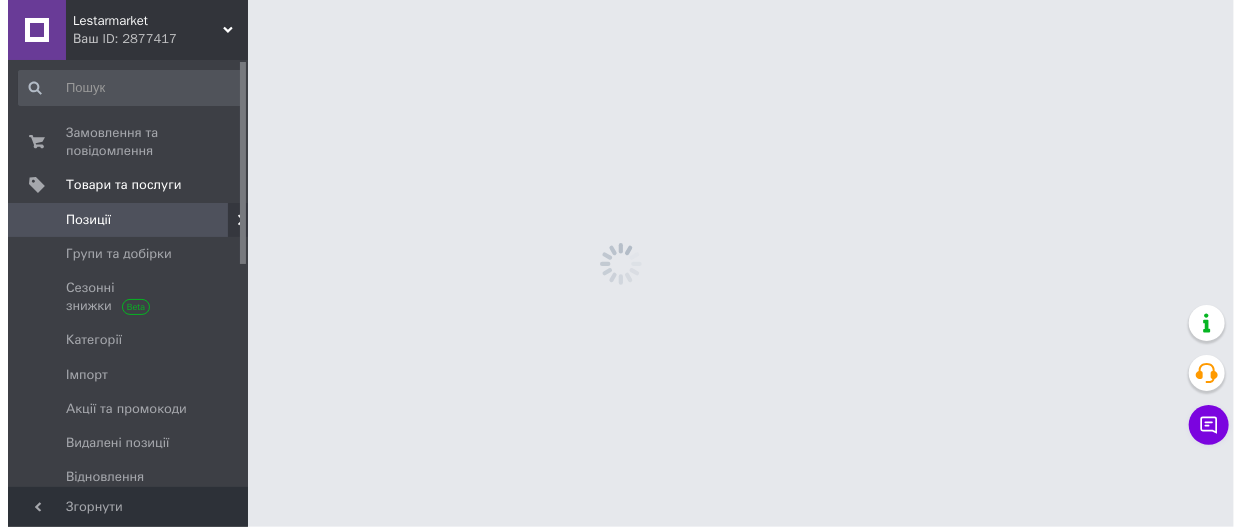 scroll, scrollTop: 0, scrollLeft: 0, axis: both 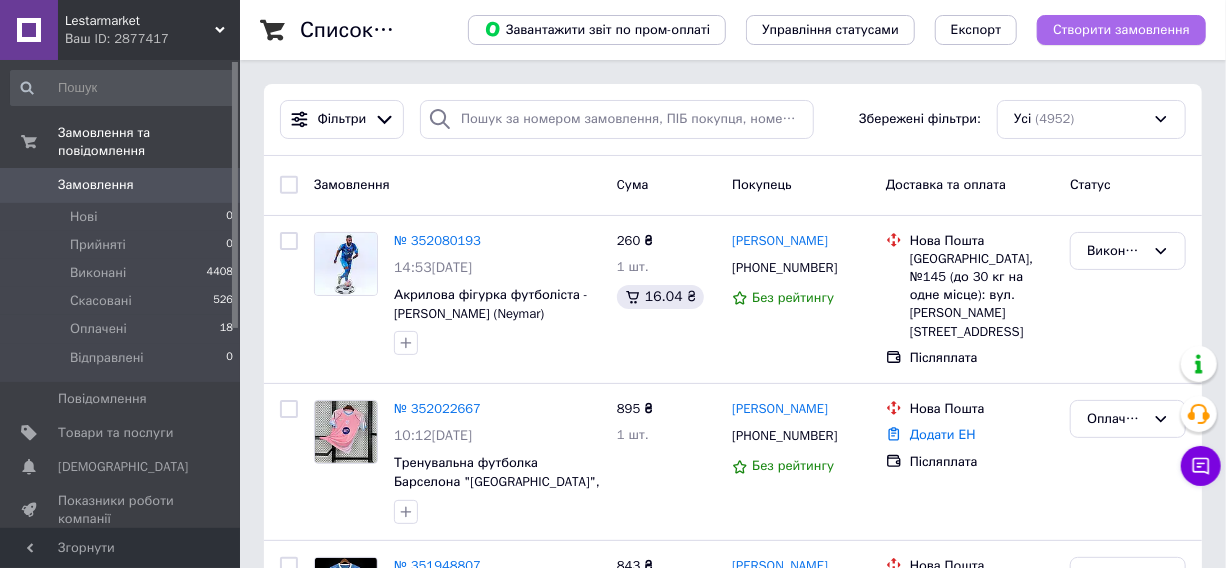 click on "Створити замовлення" at bounding box center (1121, 30) 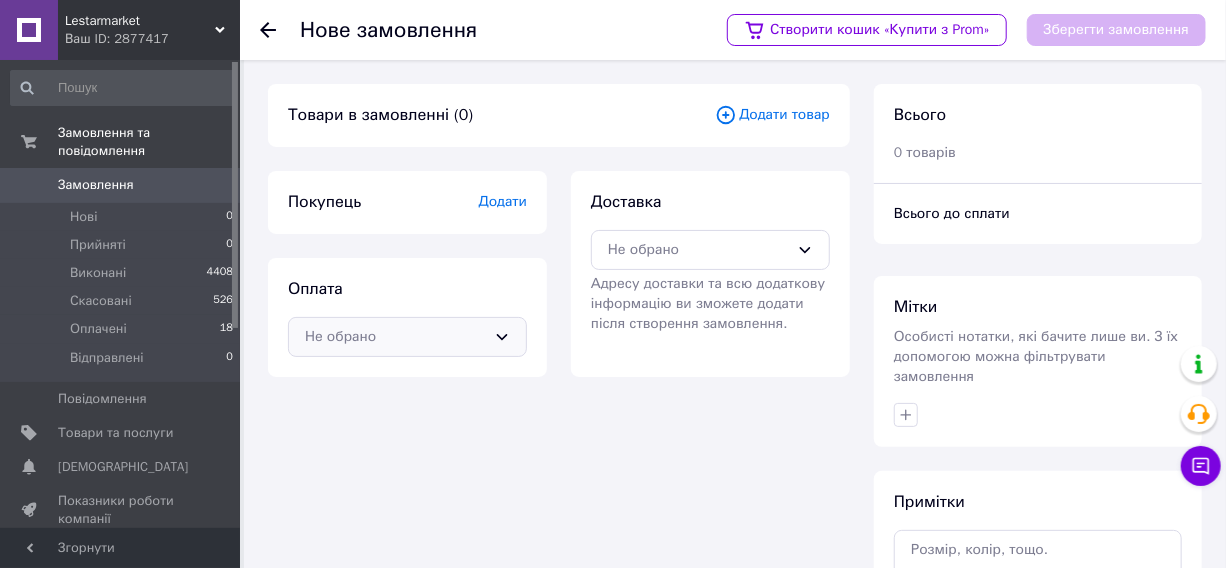 click on "Не обрано" at bounding box center [407, 337] 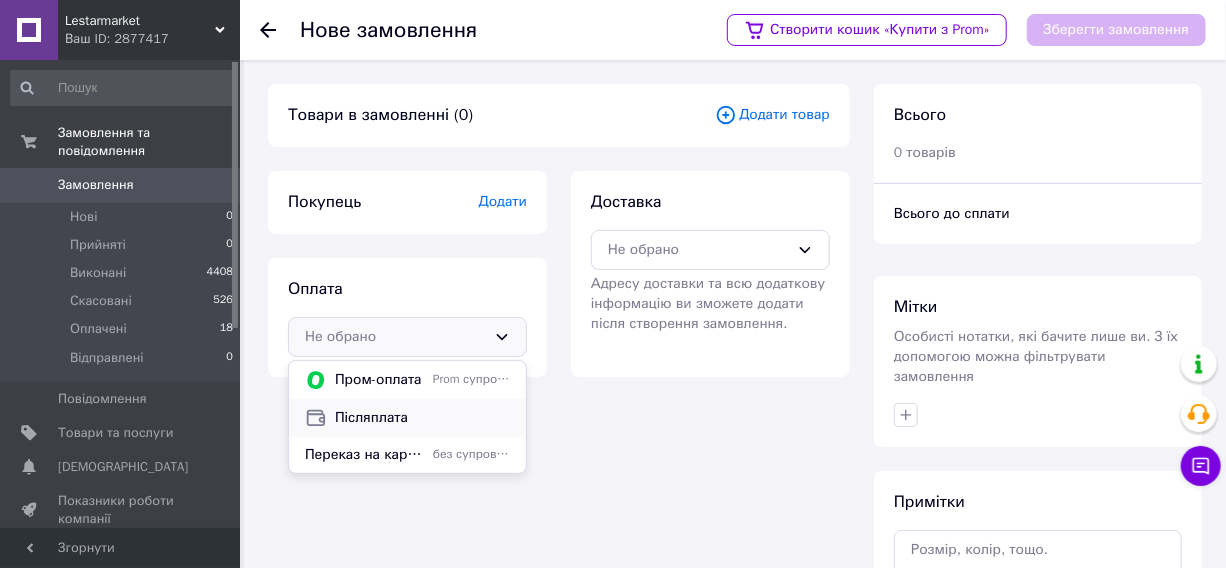 click on "Післяплата" at bounding box center (422, 418) 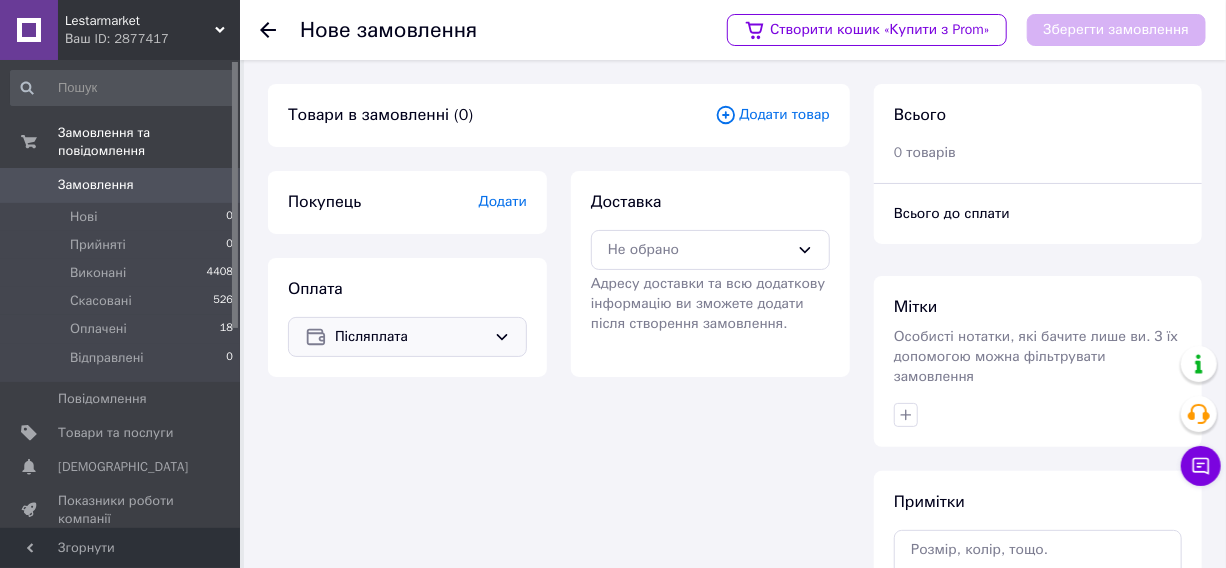 click on "Додати" at bounding box center (503, 201) 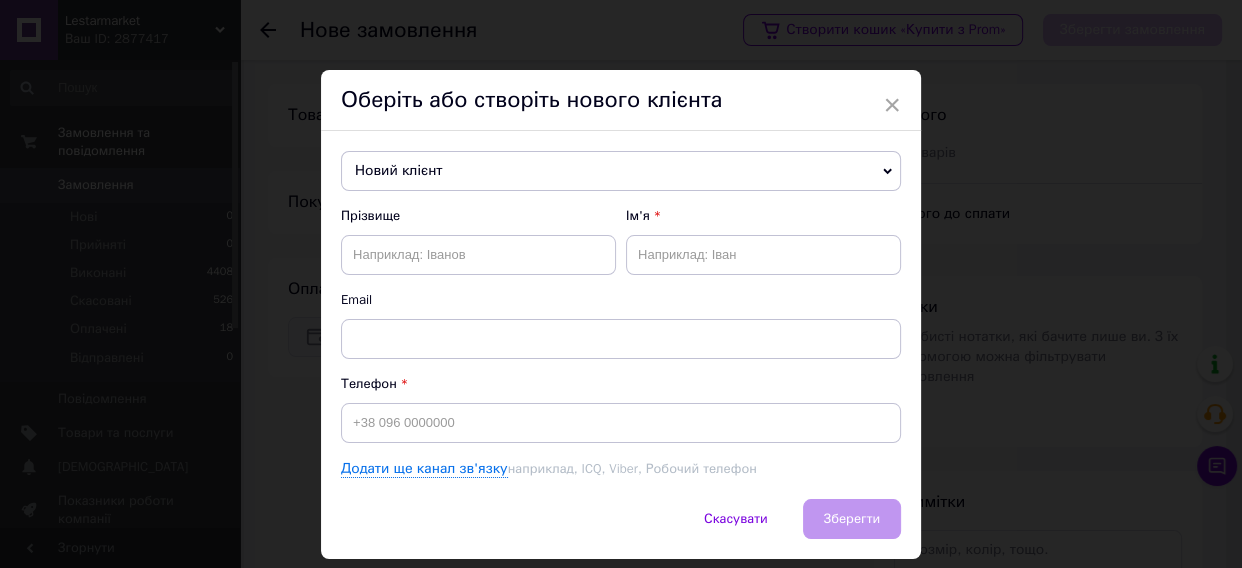 click on "Новий клієнт" at bounding box center (621, 171) 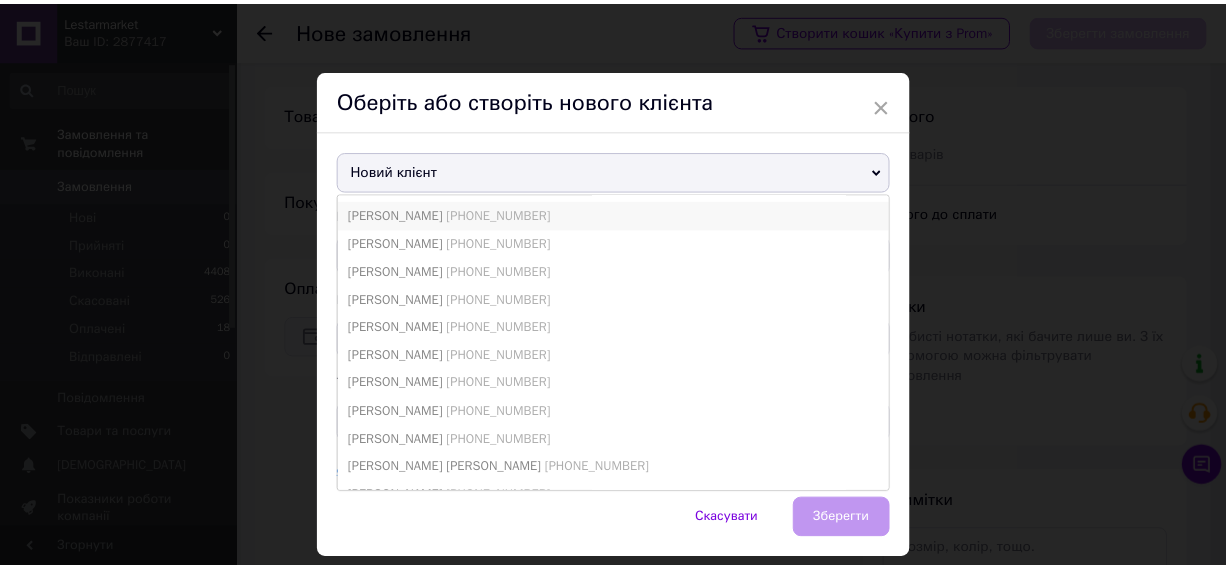 scroll, scrollTop: 181, scrollLeft: 0, axis: vertical 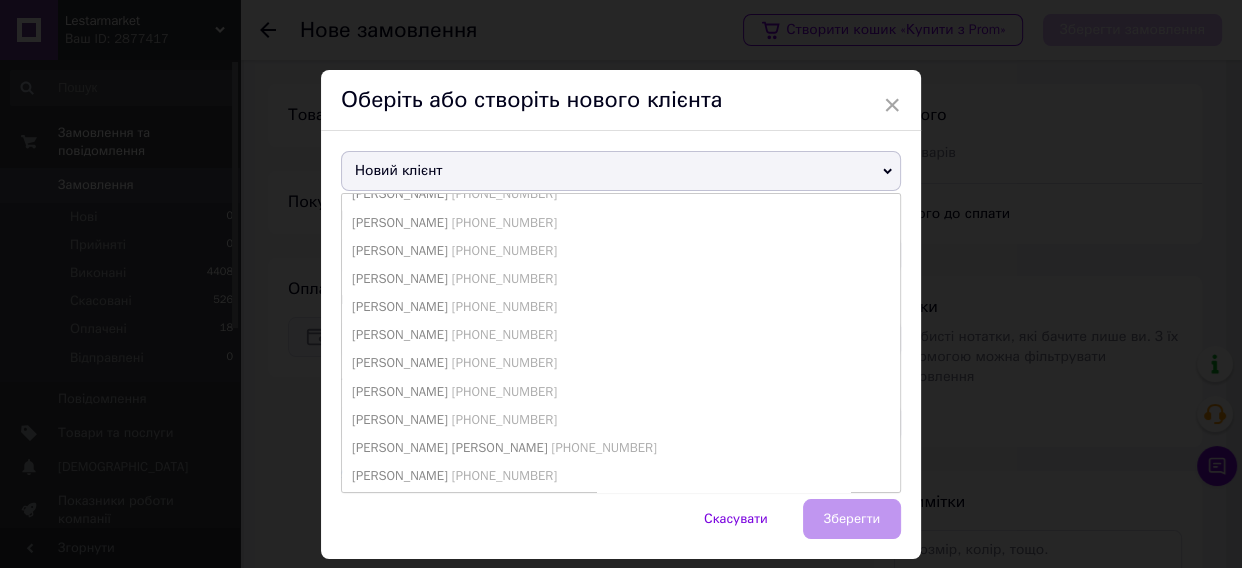 drag, startPoint x: 889, startPoint y: 104, endPoint x: 1240, endPoint y: 405, distance: 462.3873 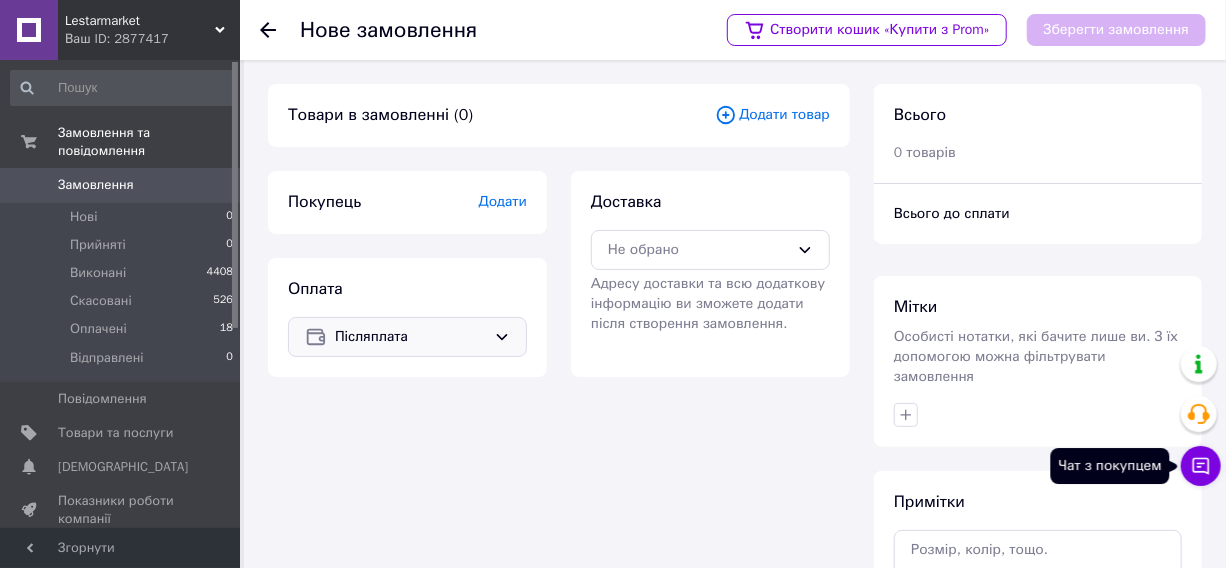 click on "Чат з покупцем" at bounding box center [1201, 466] 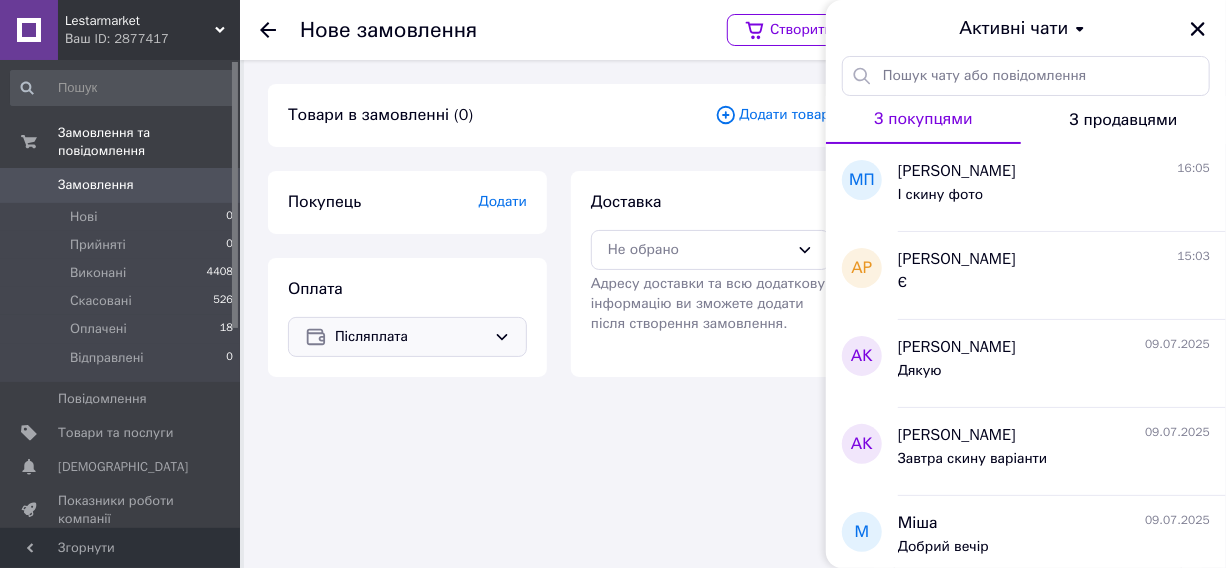 click on "Додати" at bounding box center [503, 201] 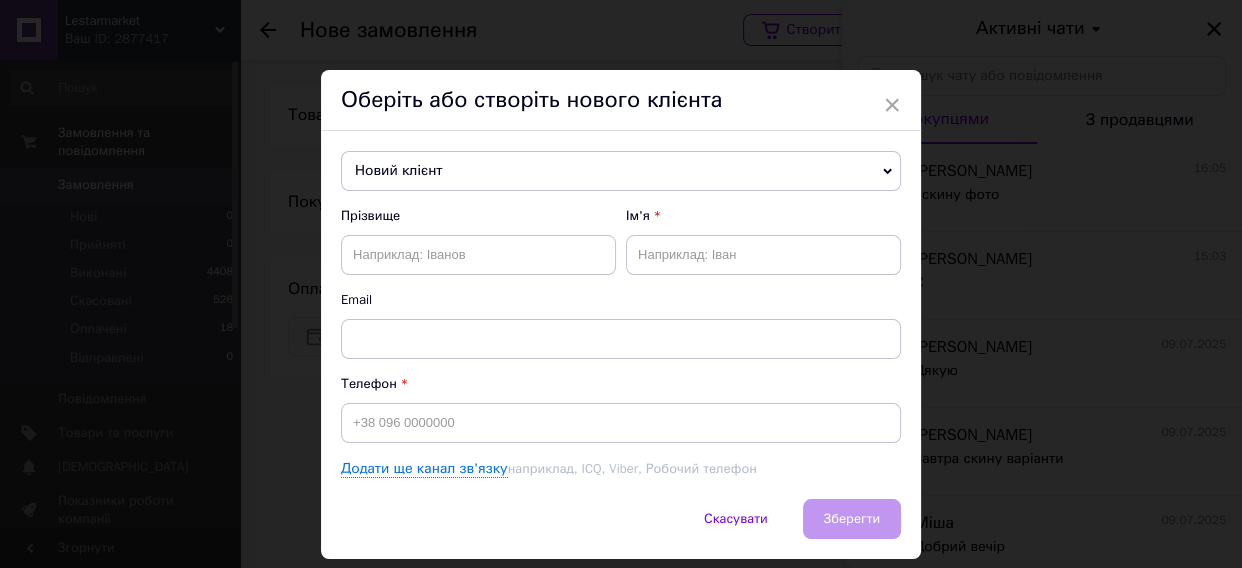 click on "Новий клієнт" at bounding box center (621, 171) 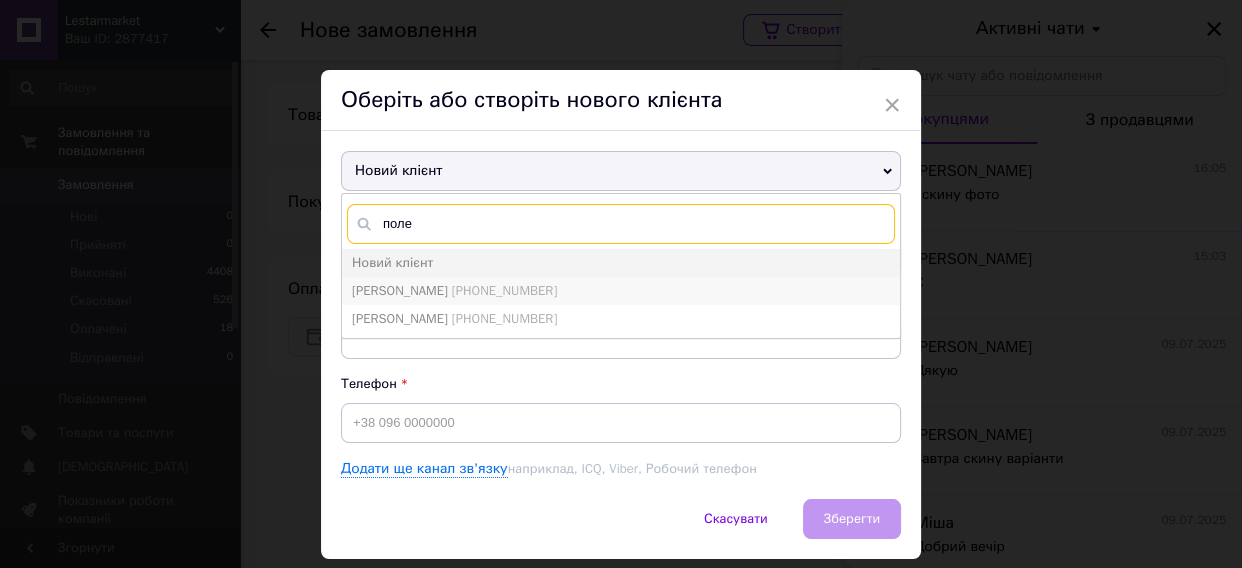 type on "поле" 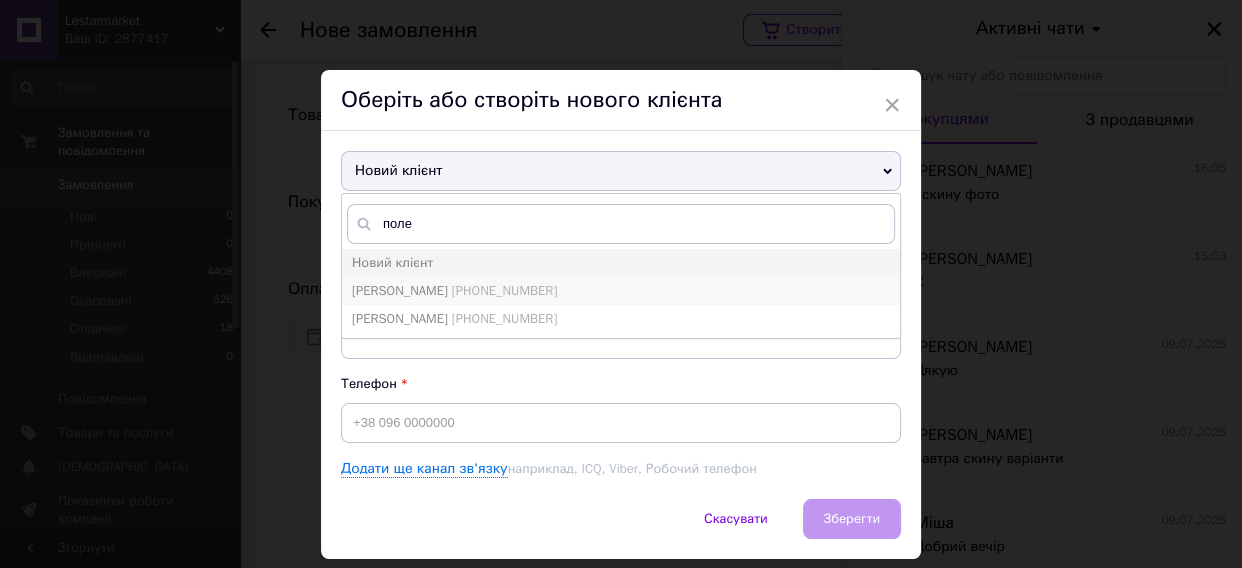 click on "[PERSON_NAME]" at bounding box center (400, 290) 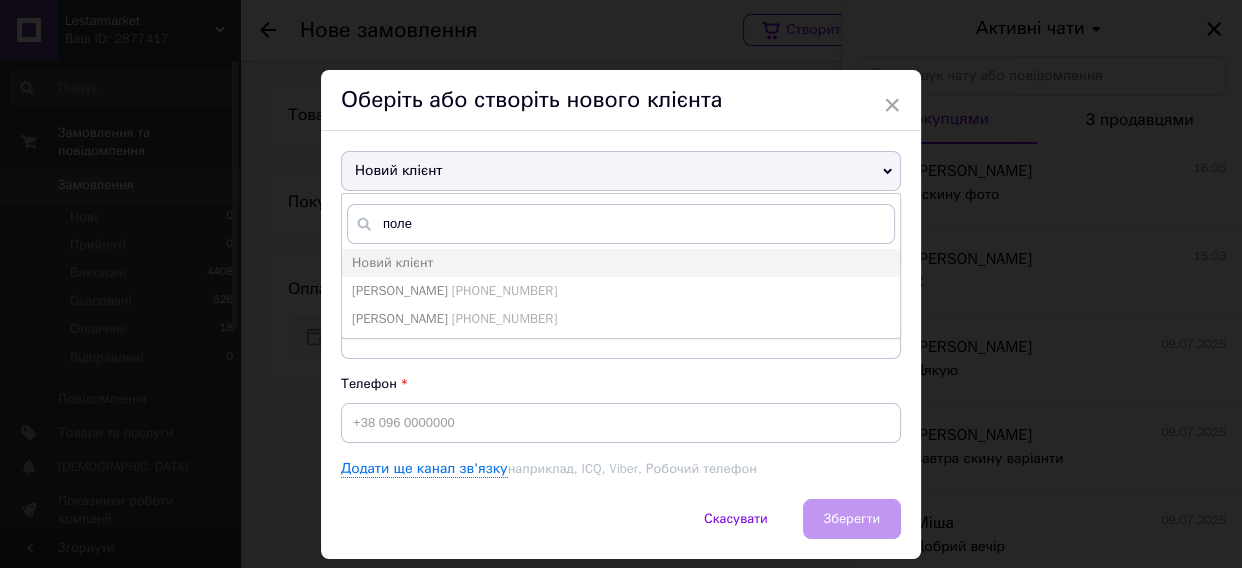 type on "[PERSON_NAME]" 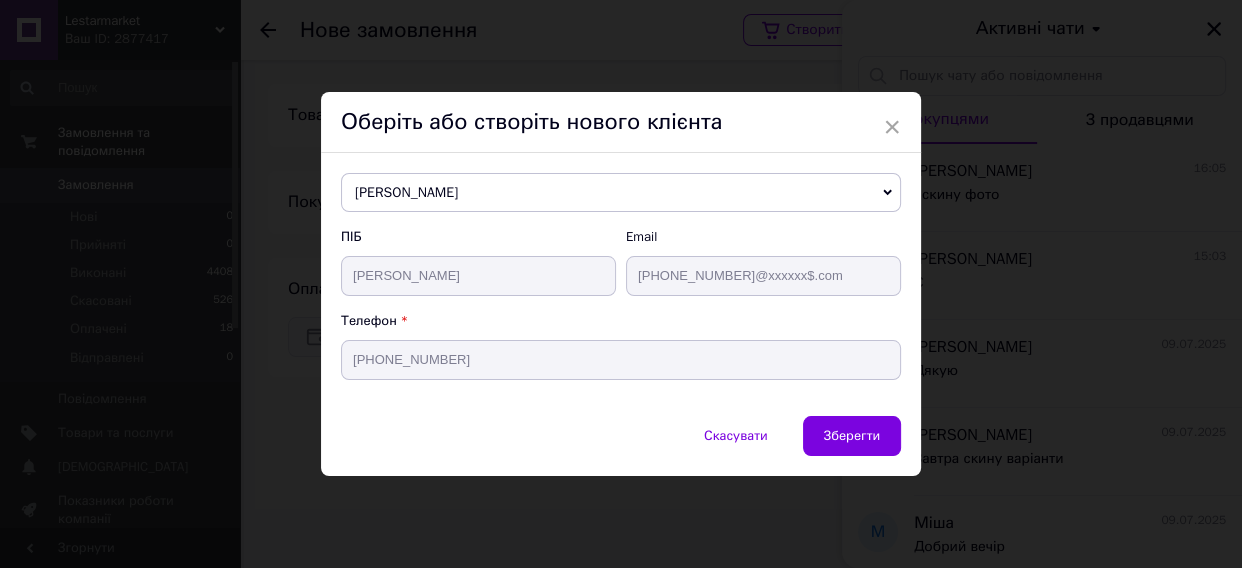 click on "Зберегти" at bounding box center [852, 436] 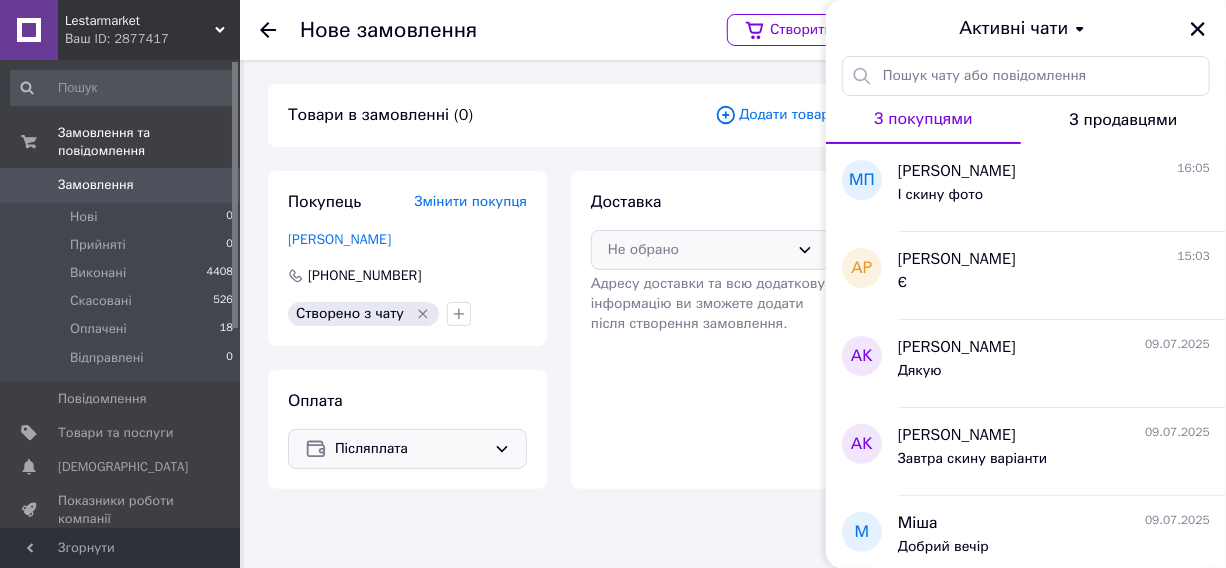click 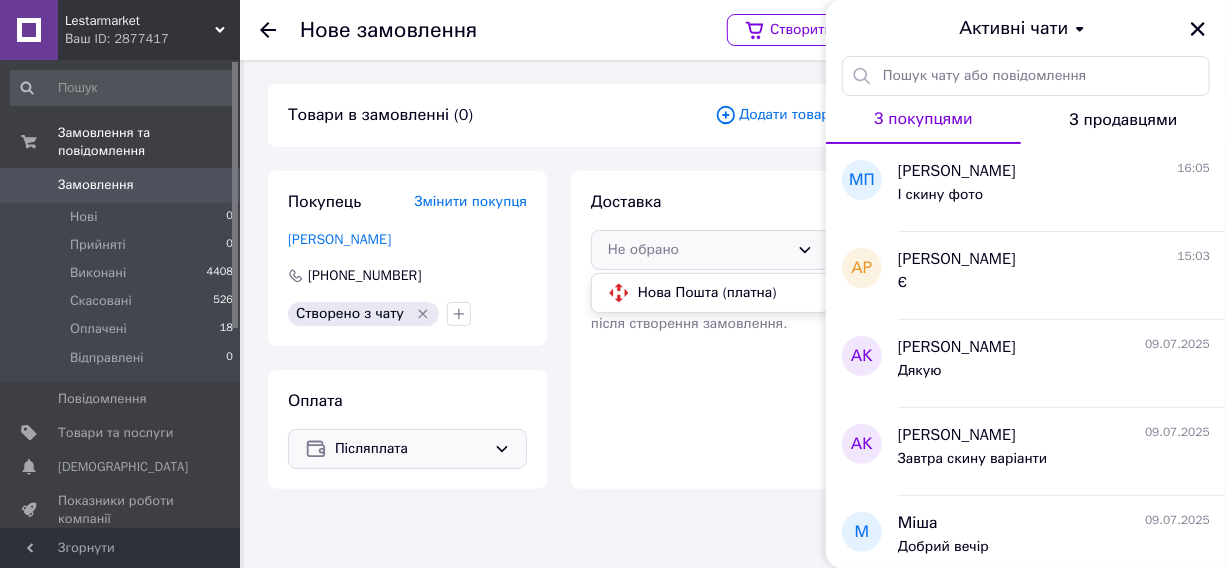 drag, startPoint x: 650, startPoint y: 290, endPoint x: 593, endPoint y: 290, distance: 57 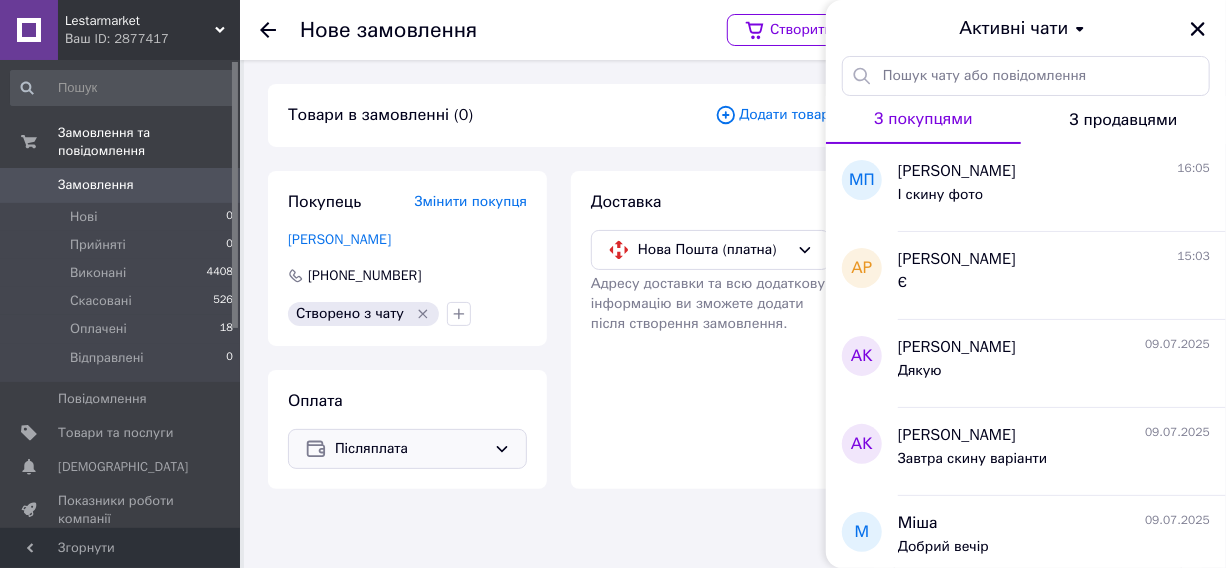 click on "Додати товар" at bounding box center (772, 115) 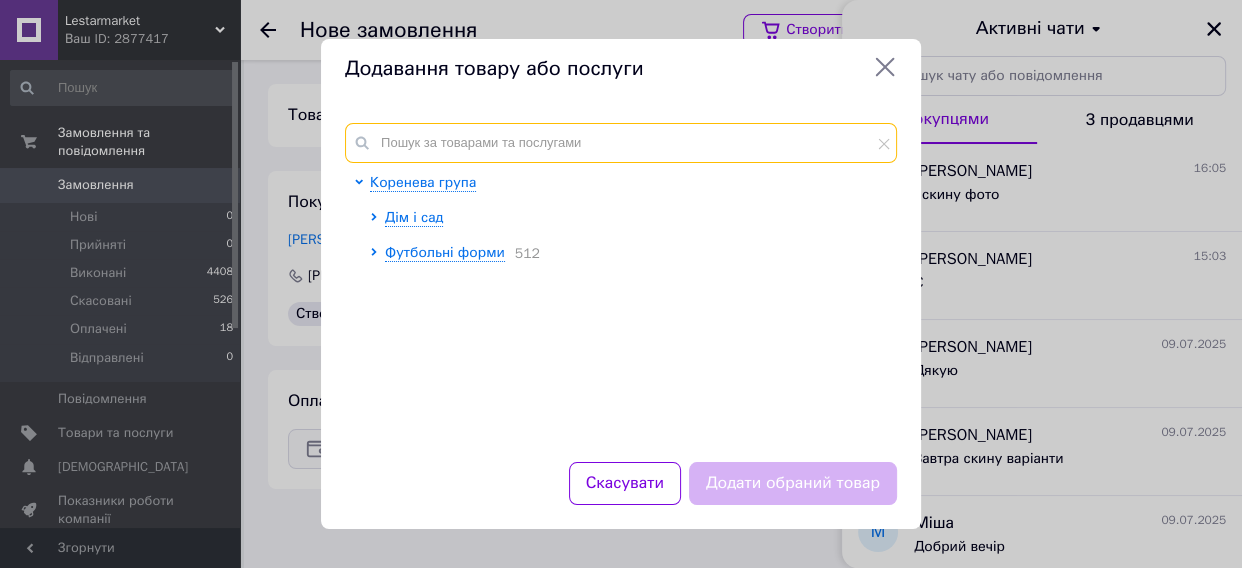 click at bounding box center (621, 143) 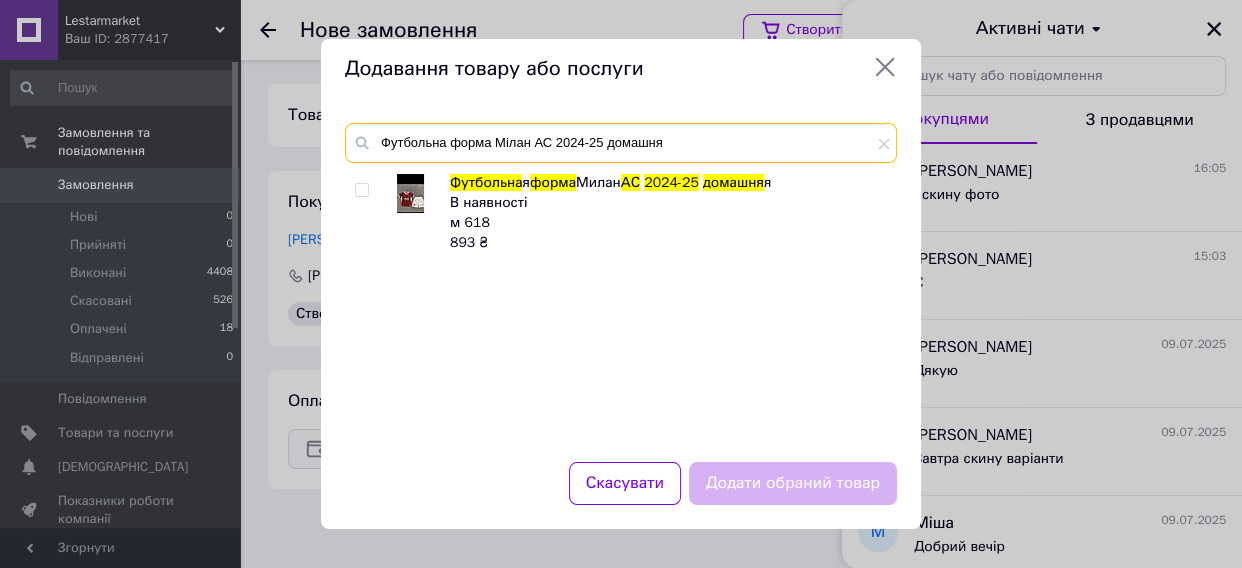 type on "Футбольна форма Мілан АС 2024-25 домашня" 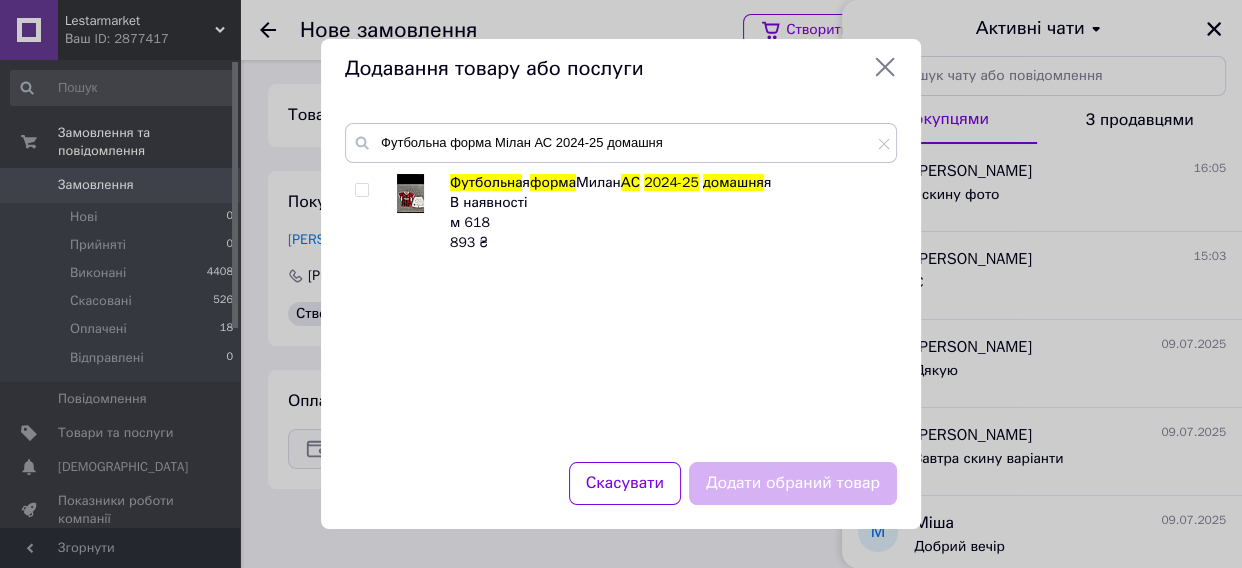 drag, startPoint x: 361, startPoint y: 190, endPoint x: 602, endPoint y: 310, distance: 269.22296 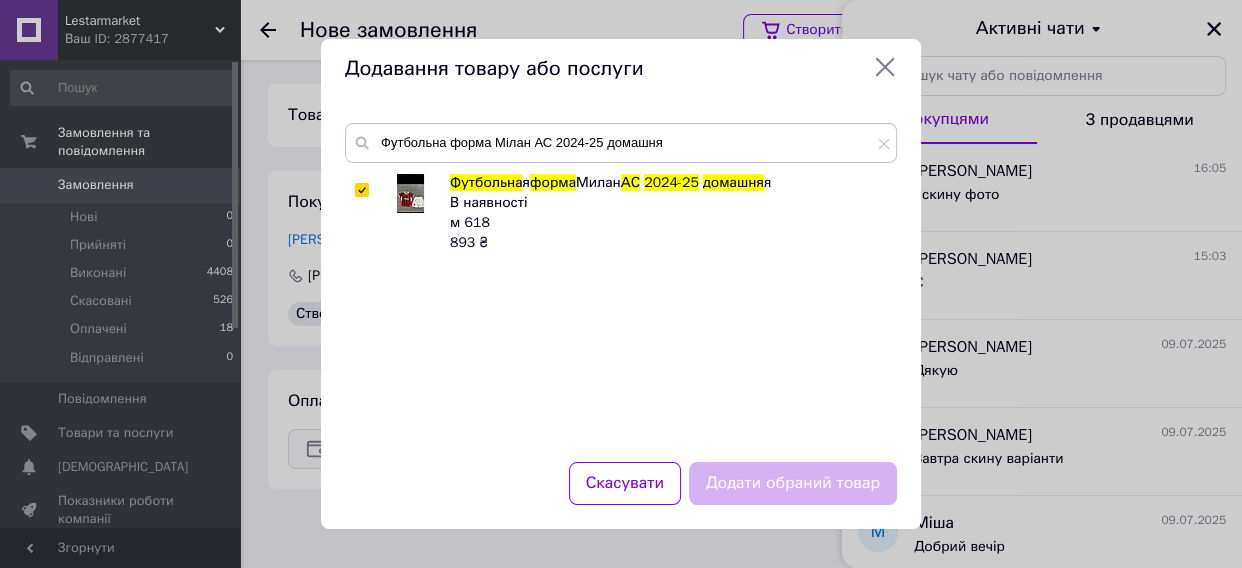 checkbox on "true" 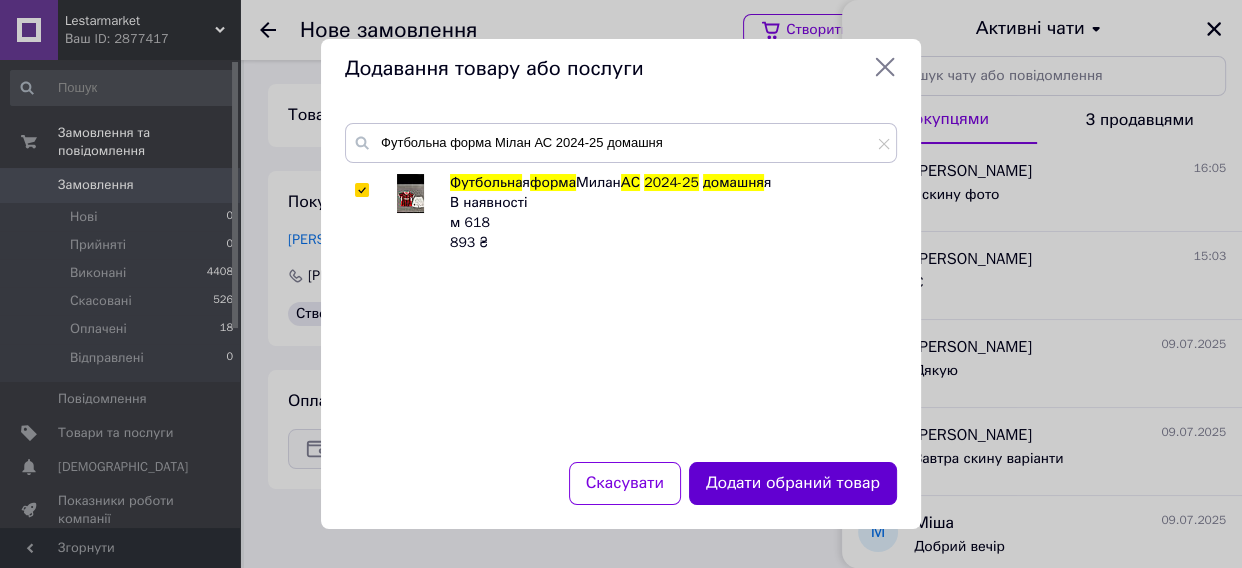 click on "Додати обраний товар" at bounding box center [793, 483] 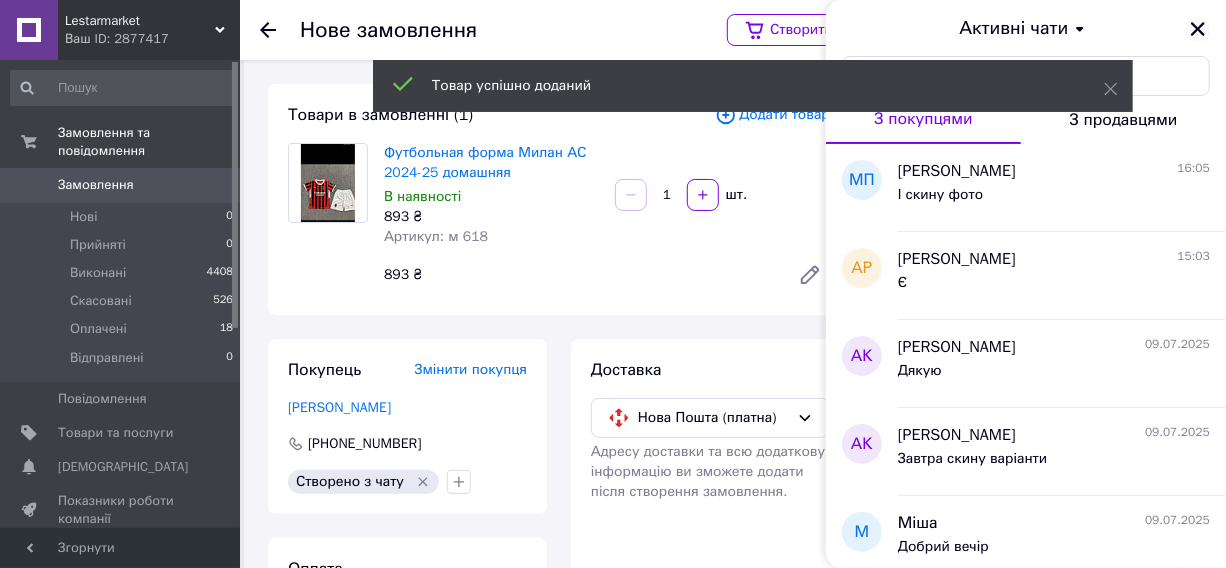 click 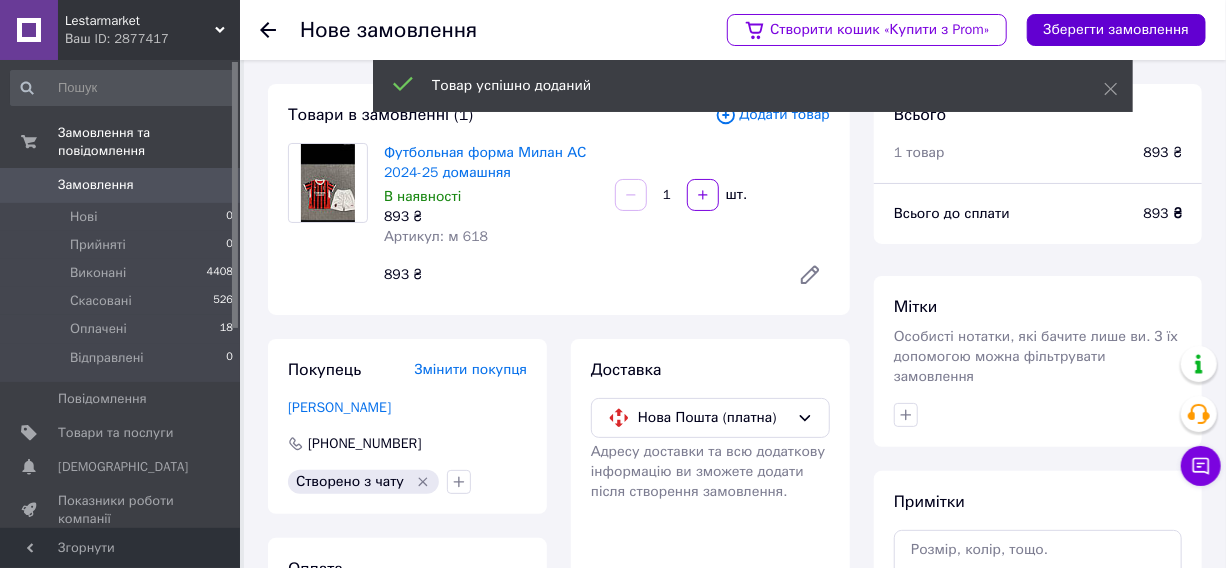 click on "Зберегти замовлення" at bounding box center [1116, 30] 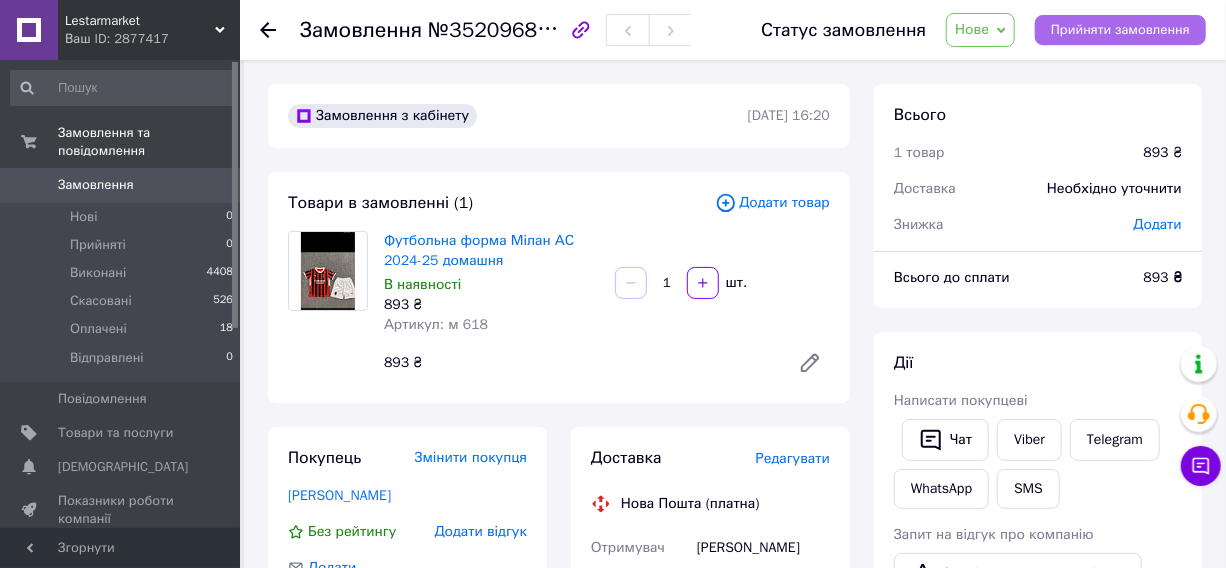 click on "Прийняти замовлення" at bounding box center (1120, 30) 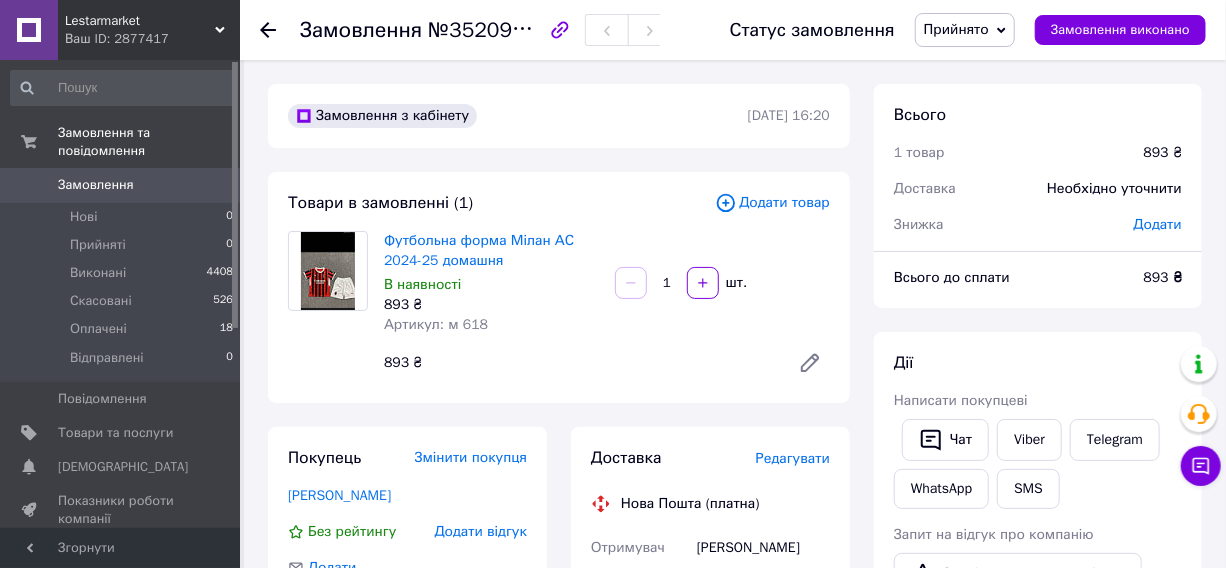click on "Прийнято" at bounding box center (965, 30) 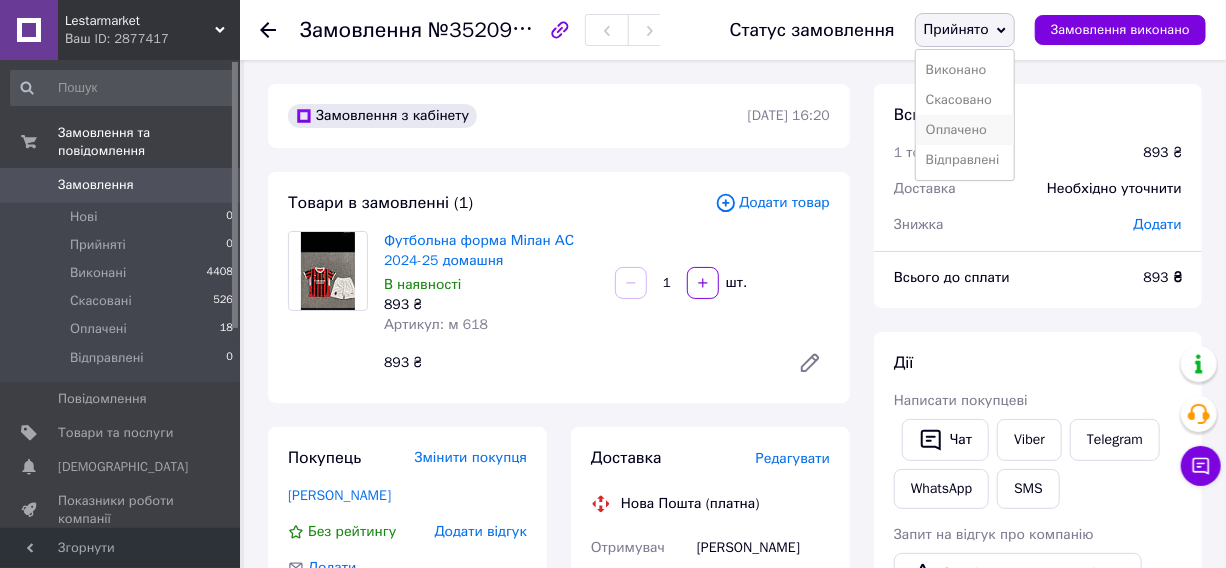 click on "Оплачено" at bounding box center (965, 130) 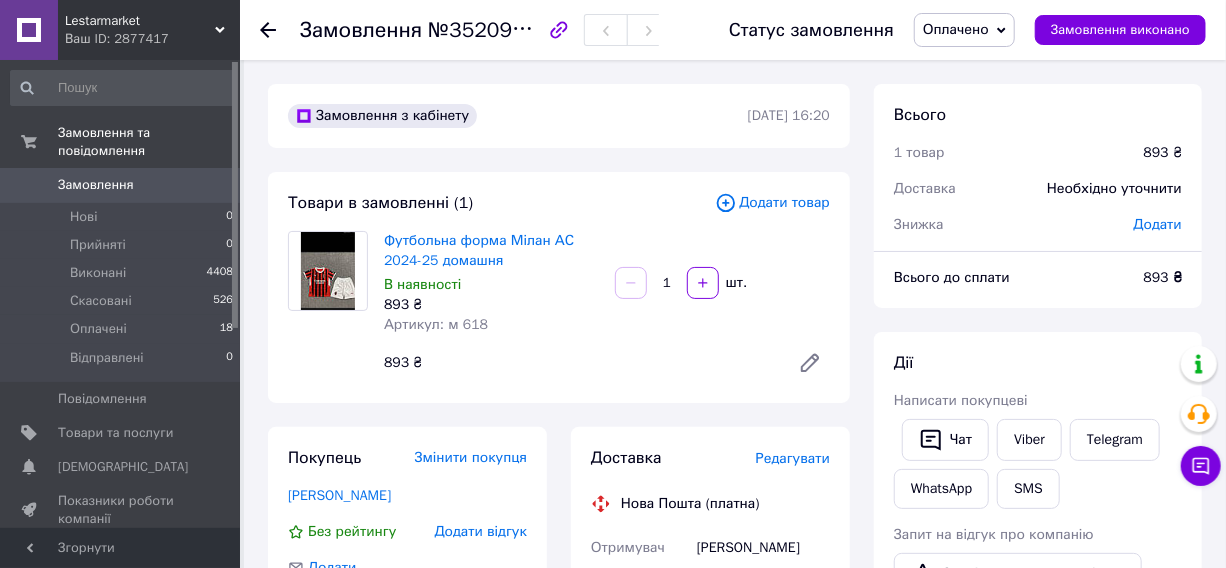click on "Замовлення" at bounding box center [96, 185] 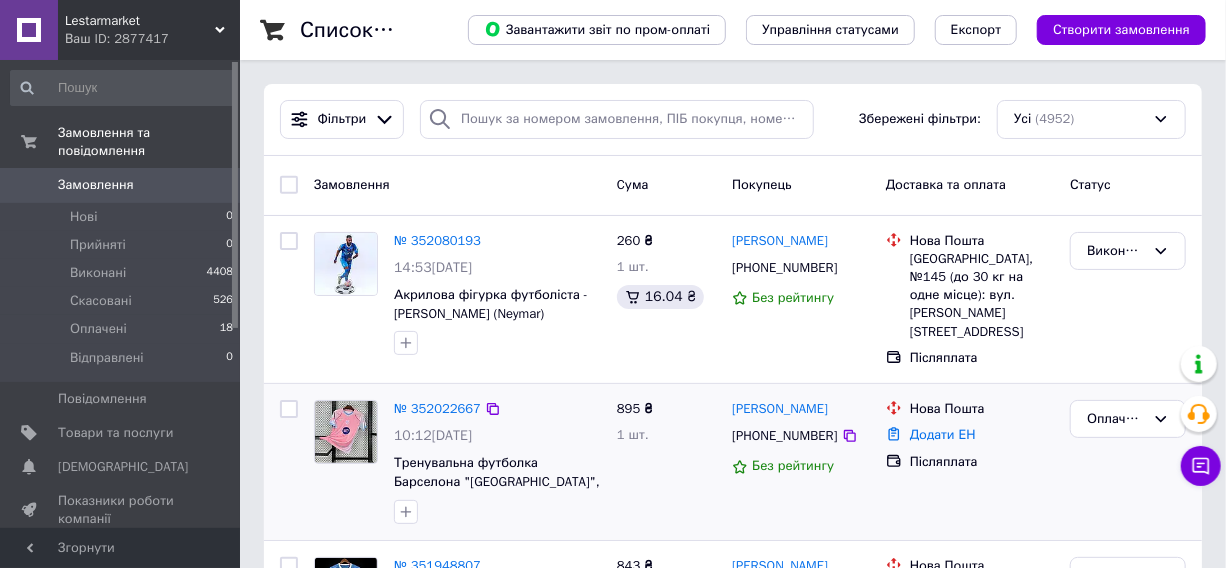 scroll, scrollTop: 90, scrollLeft: 0, axis: vertical 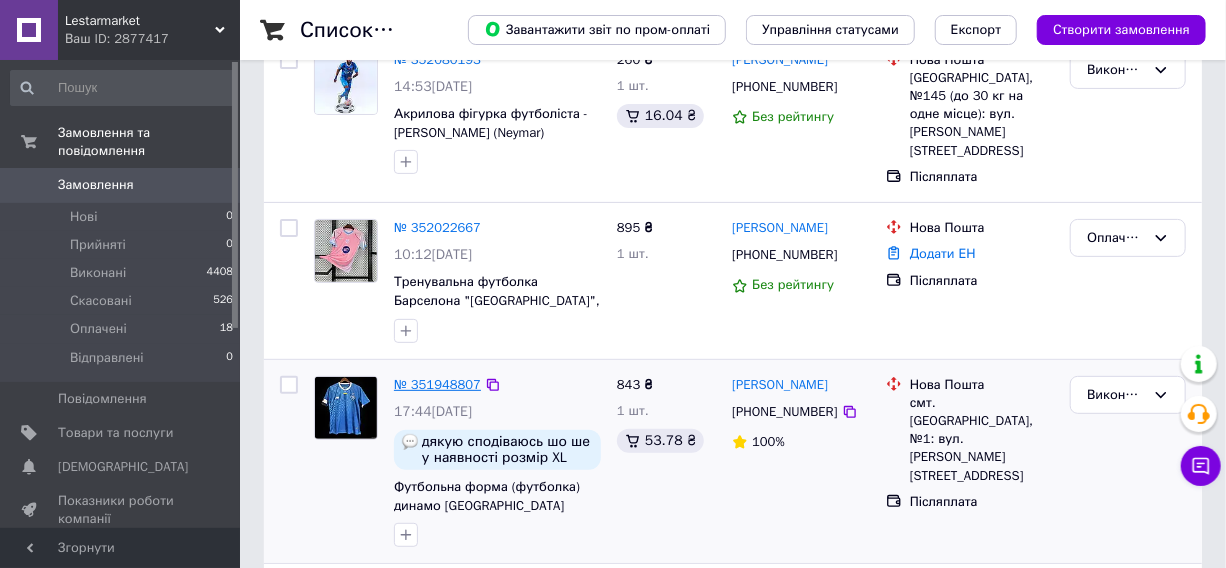 click on "№ 351948807" at bounding box center (437, 384) 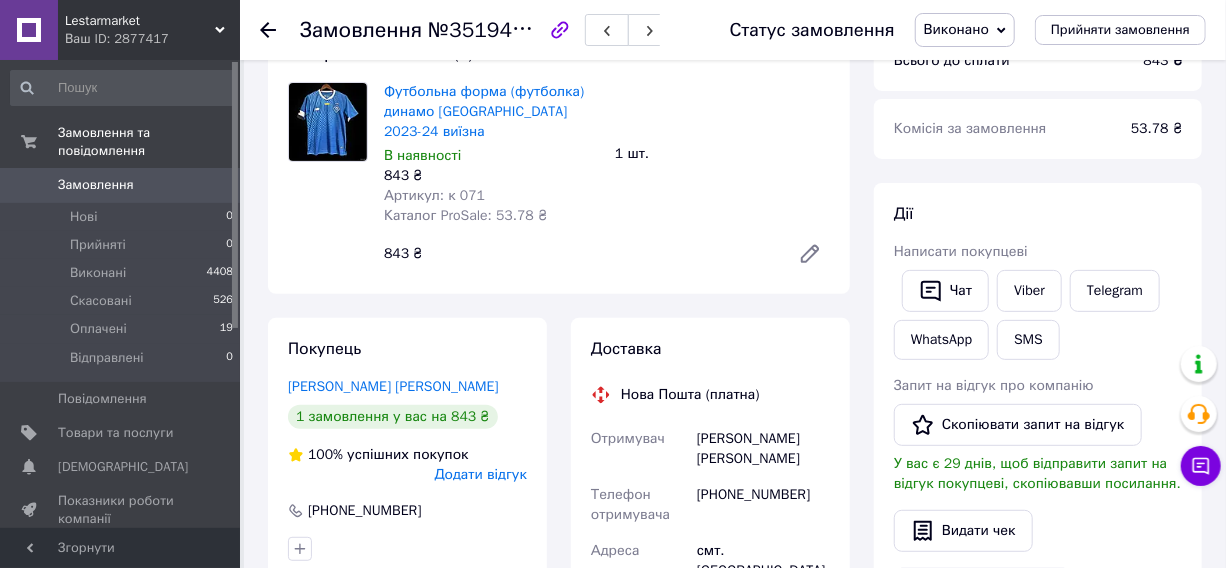 click on "Замовлення" at bounding box center (96, 185) 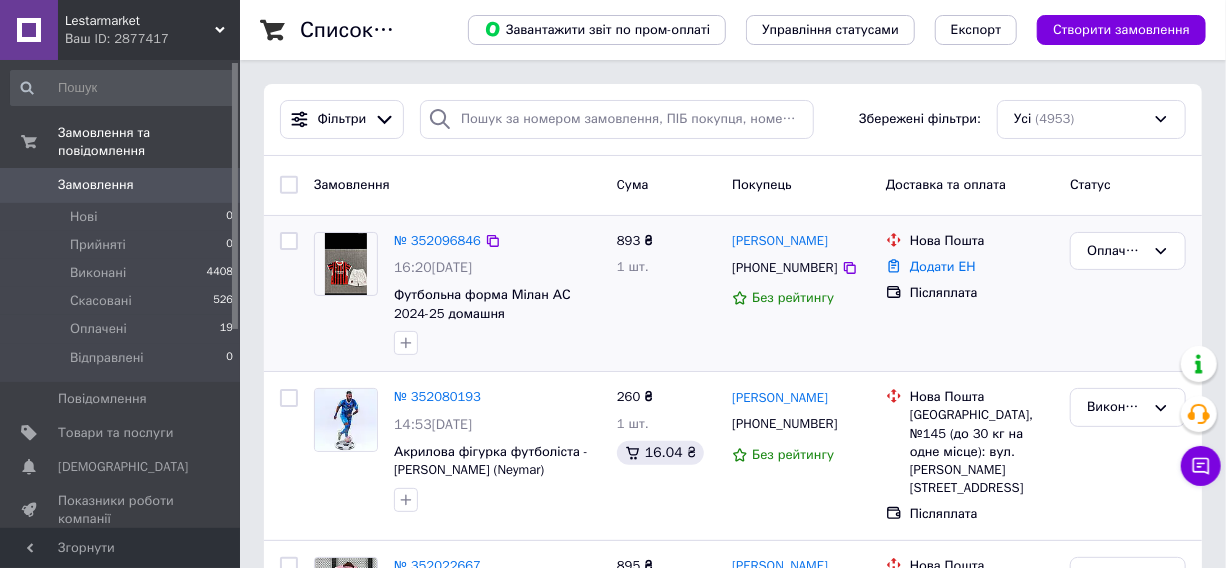 scroll, scrollTop: 350, scrollLeft: 0, axis: vertical 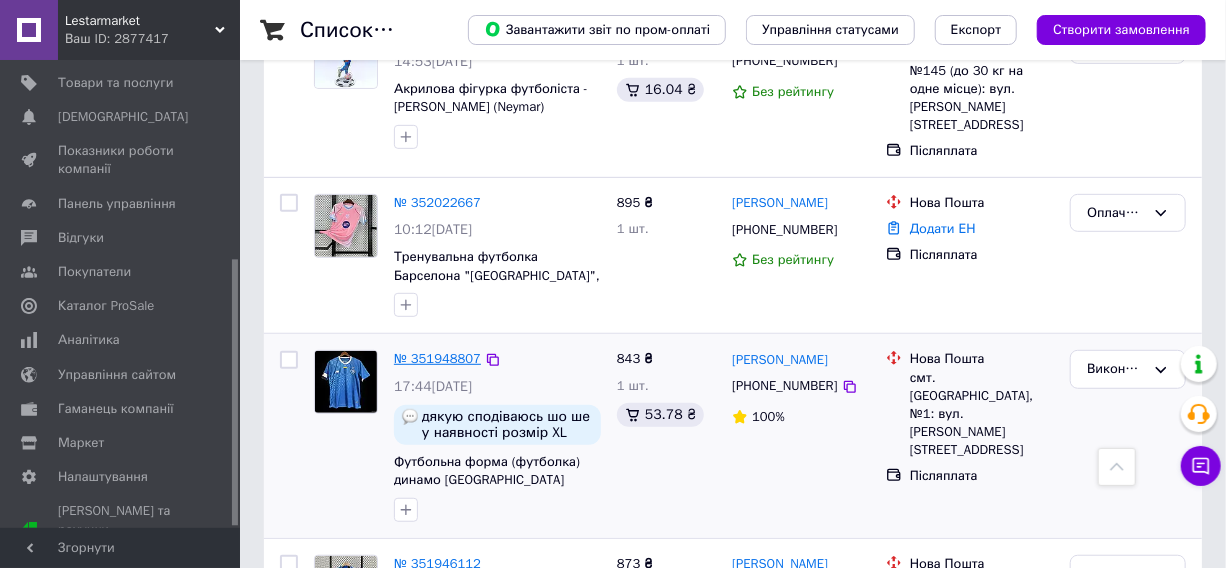click on "№ 351948807" at bounding box center (437, 358) 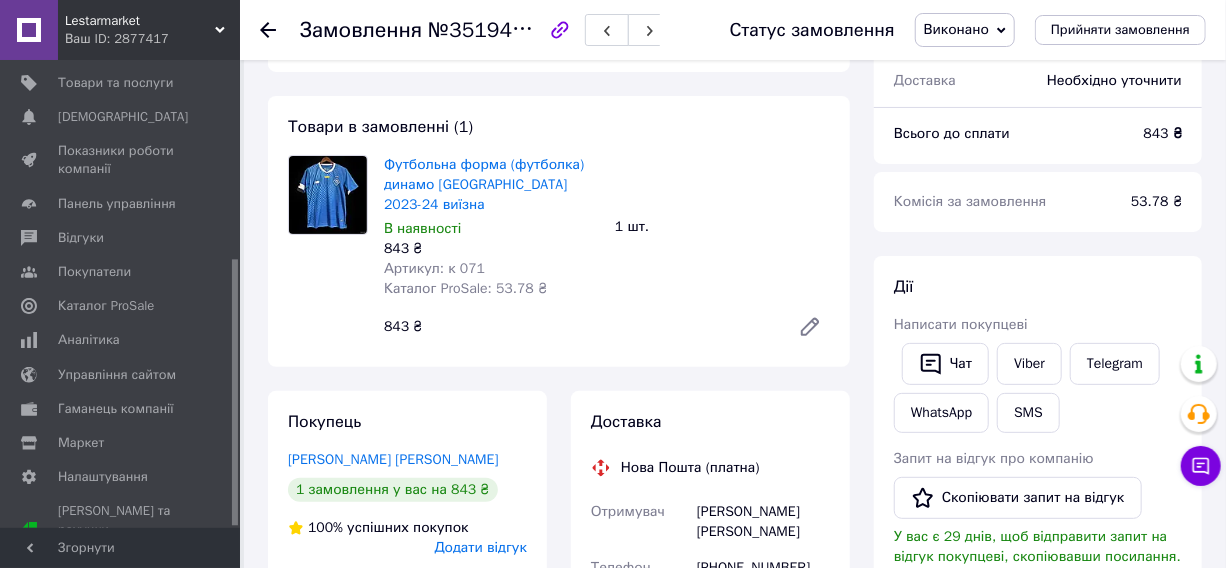 scroll, scrollTop: 0, scrollLeft: 0, axis: both 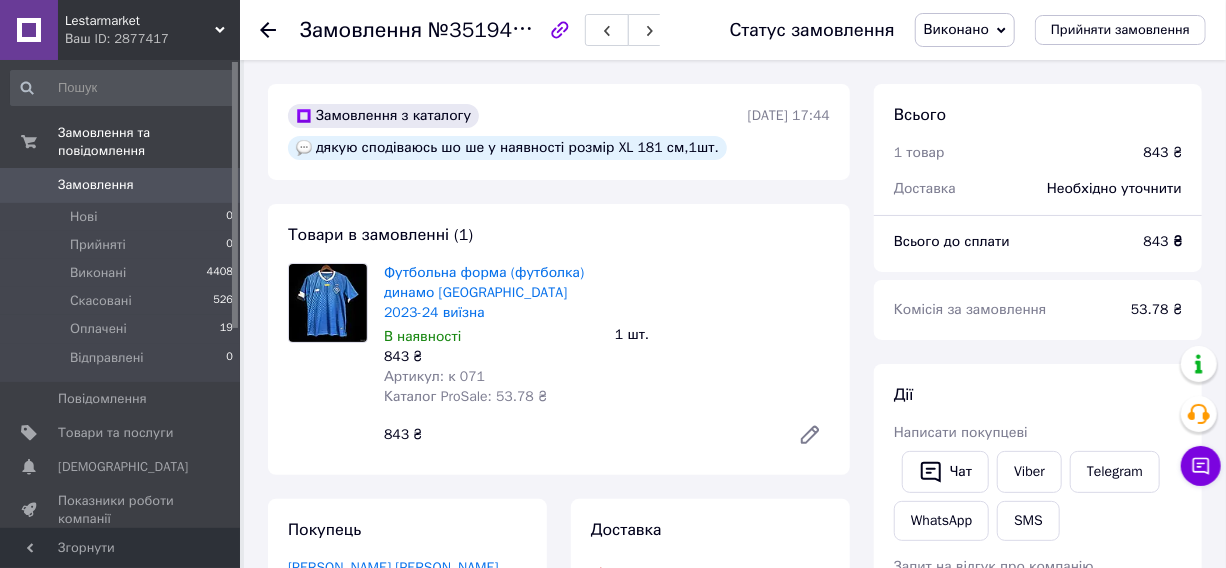 click on "Замовлення" at bounding box center [96, 185] 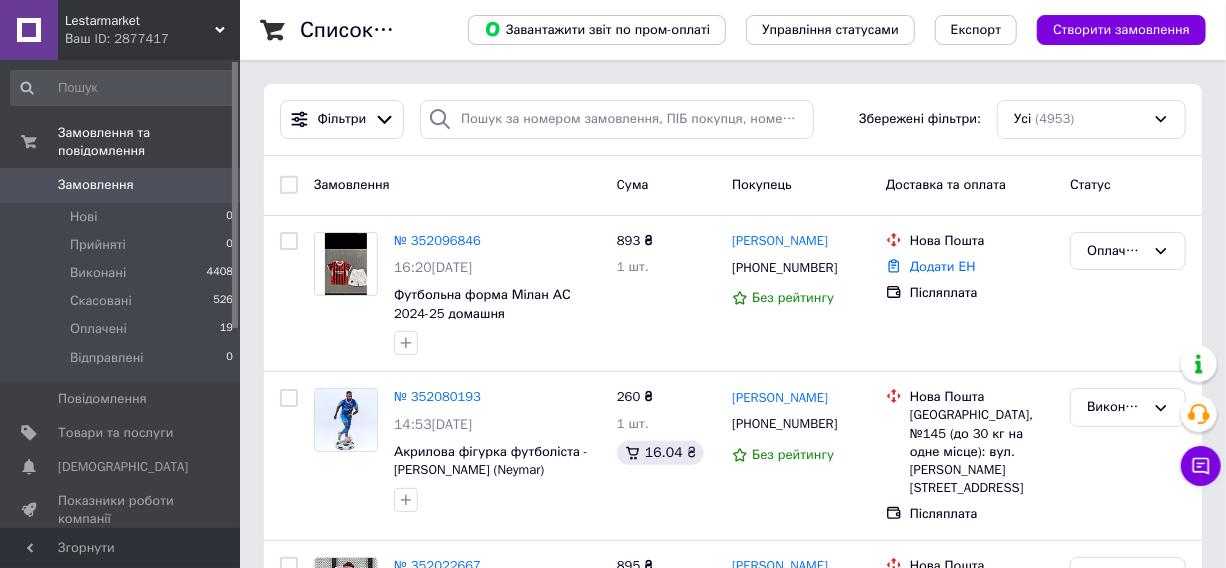 click on "Створити замовлення" at bounding box center (1121, 30) 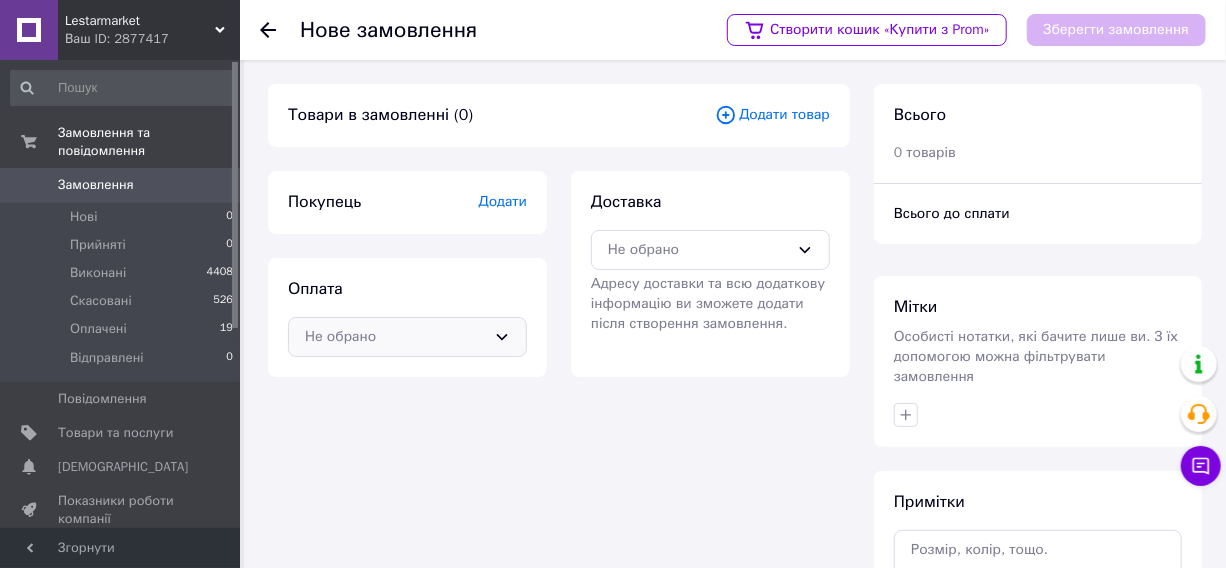 click 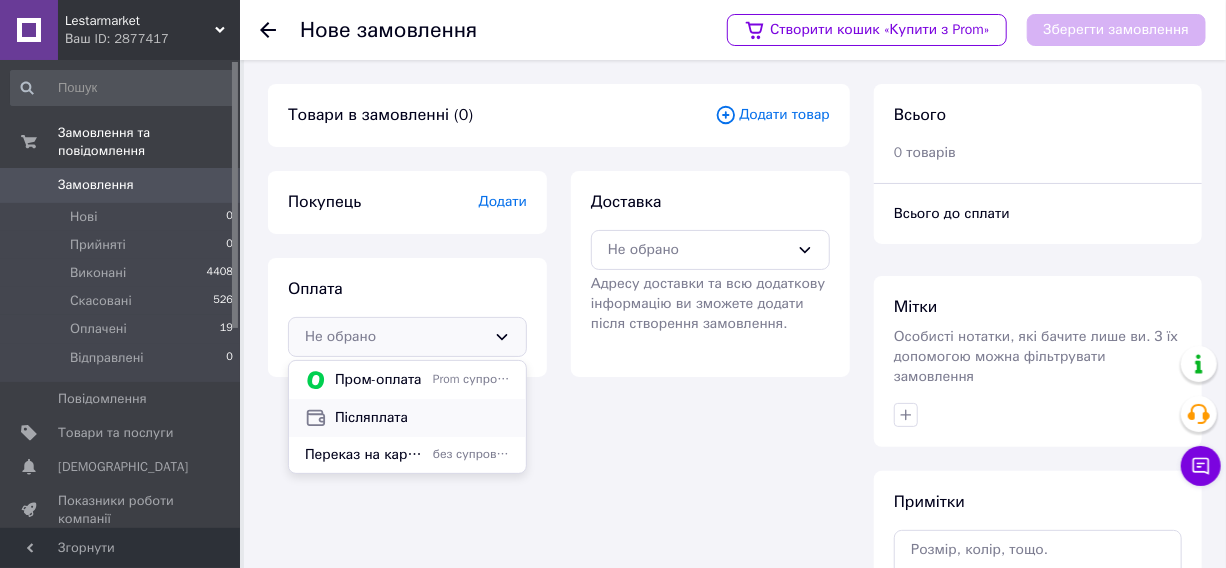 click on "Післяплата" at bounding box center [422, 418] 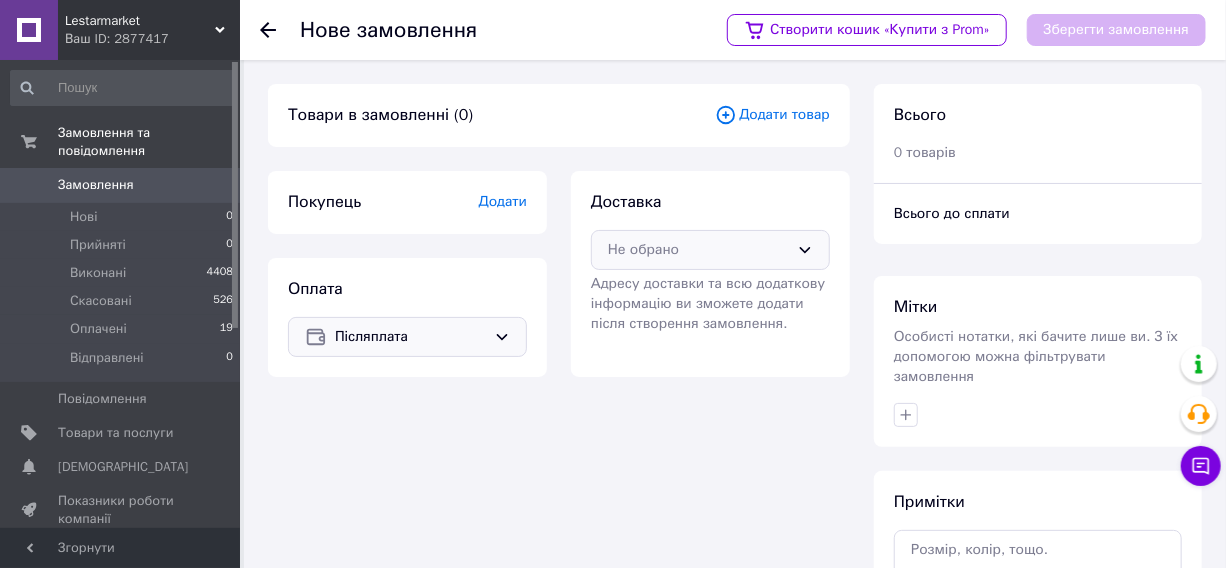 click 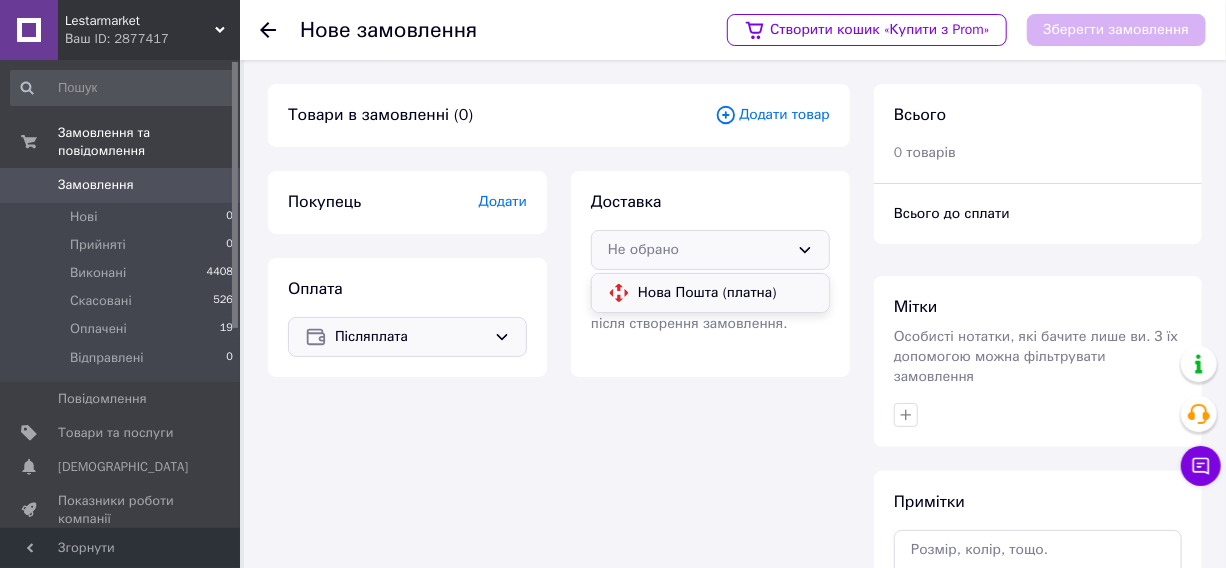 click on "Нова Пошта (платна)" at bounding box center (725, 293) 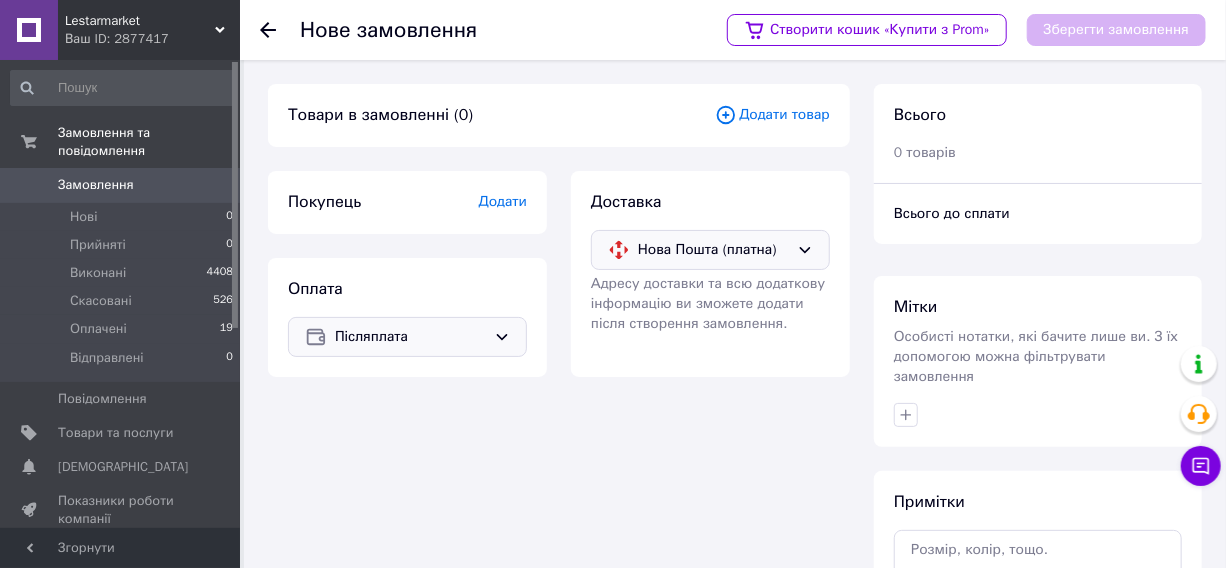 click on "Покупець Додати" at bounding box center (407, 202) 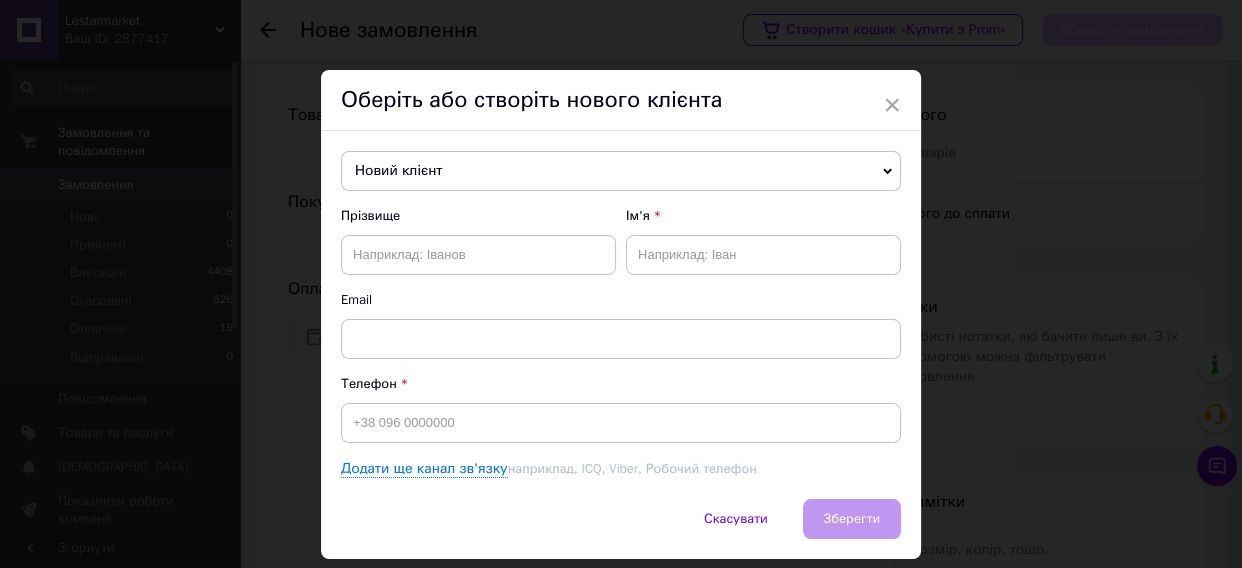 click on "Новий клієнт" at bounding box center [621, 171] 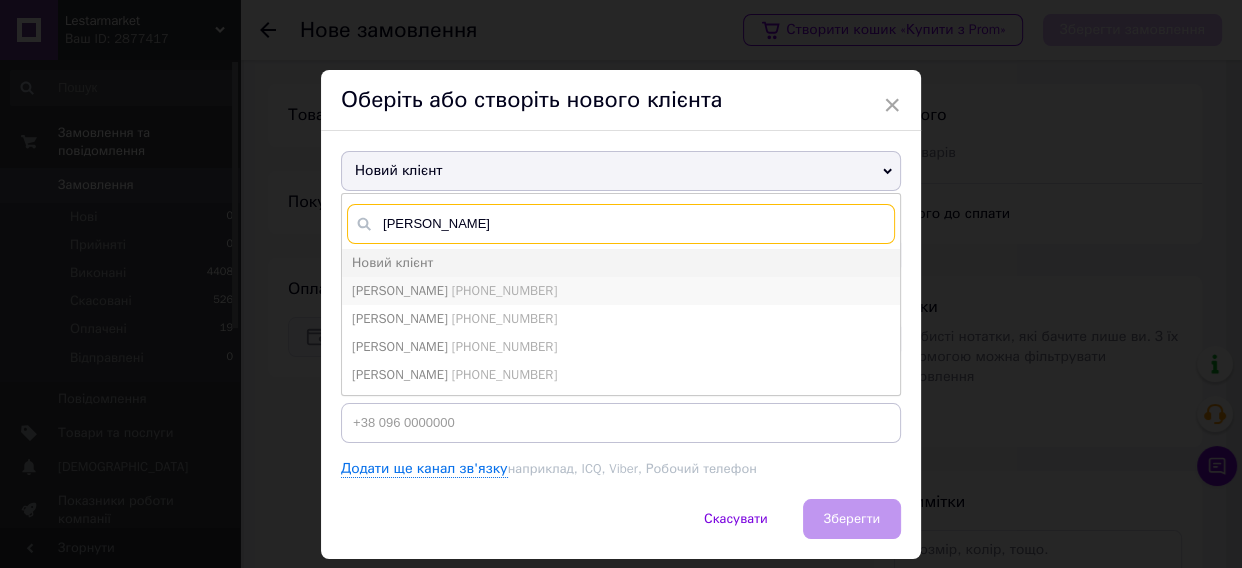 type on "[PERSON_NAME]" 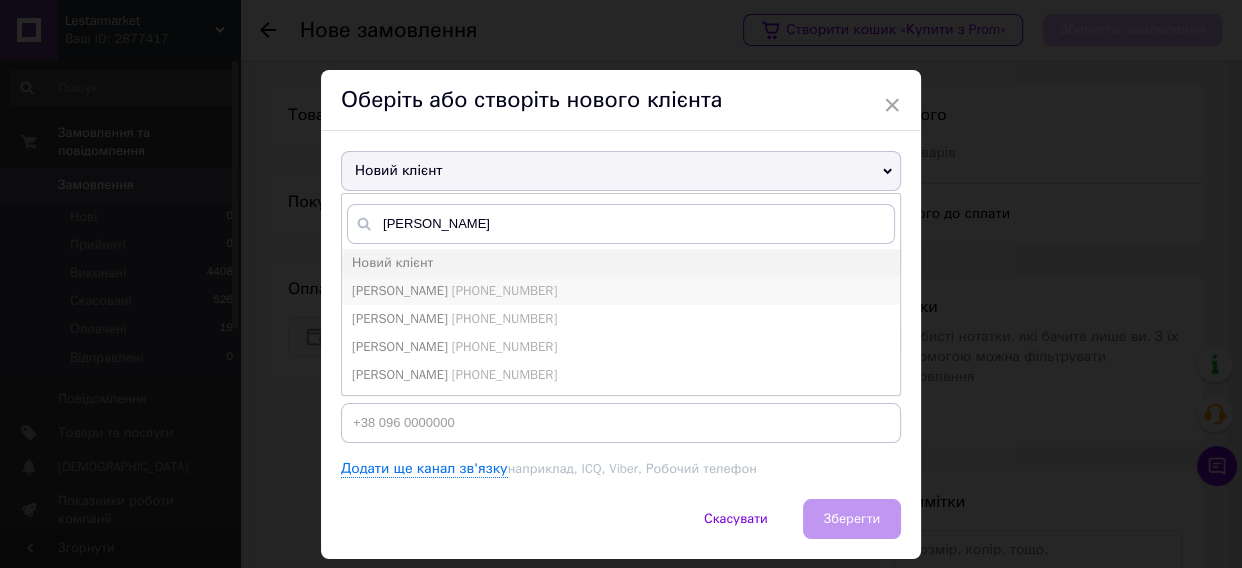 click on "[PHONE_NUMBER]" at bounding box center [504, 290] 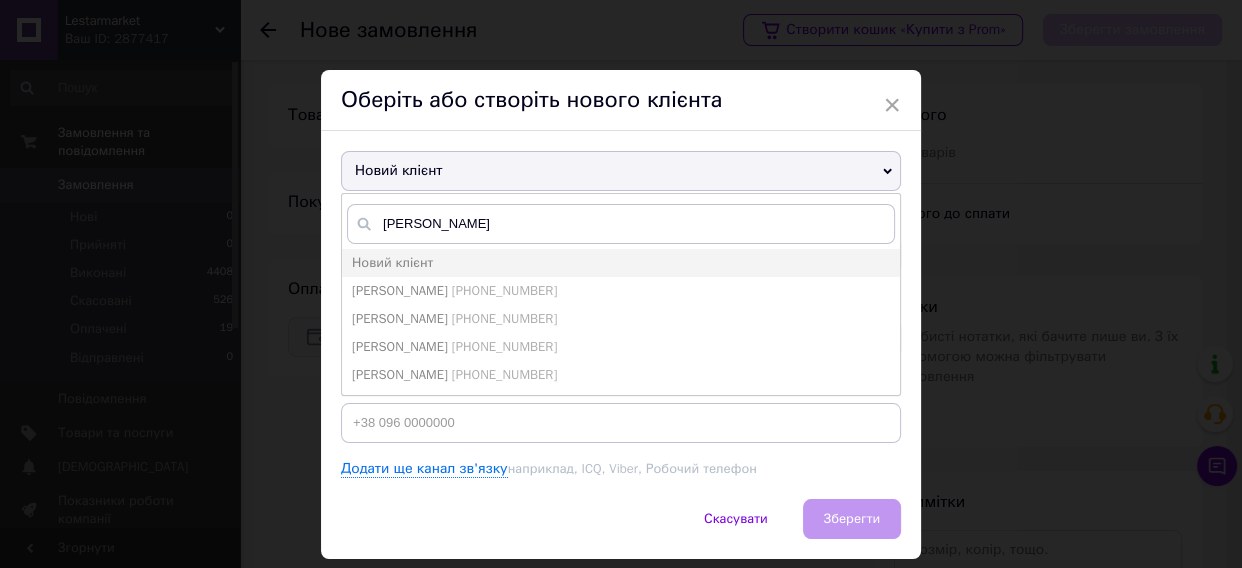 type on "[PERSON_NAME]" 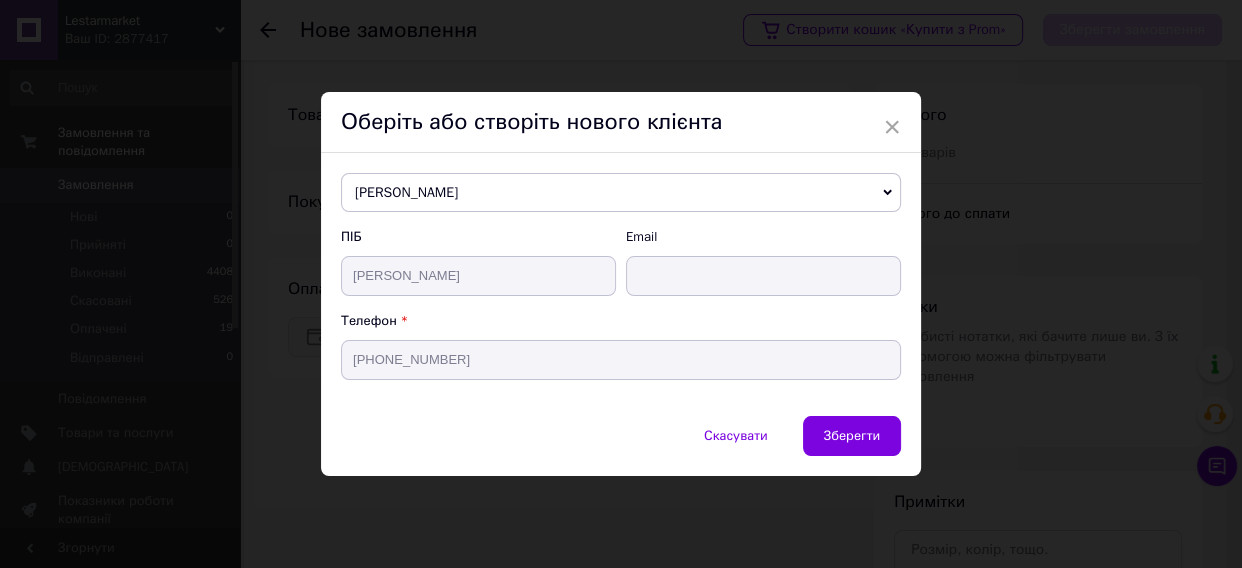 click on "Зберегти" at bounding box center [852, 435] 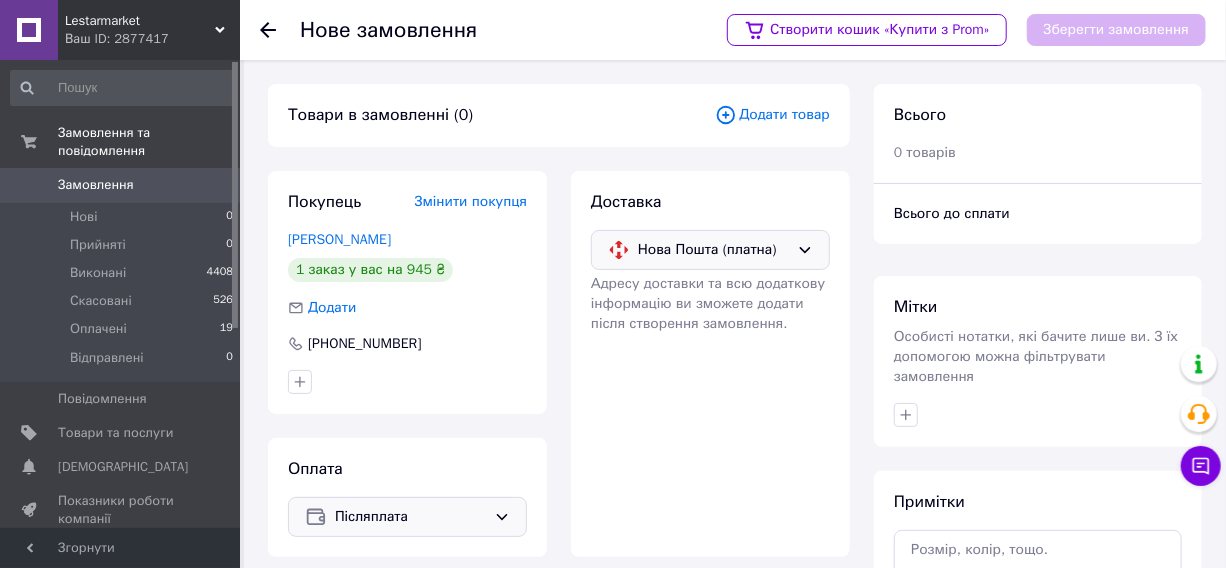 click on "Додати товар" at bounding box center (772, 115) 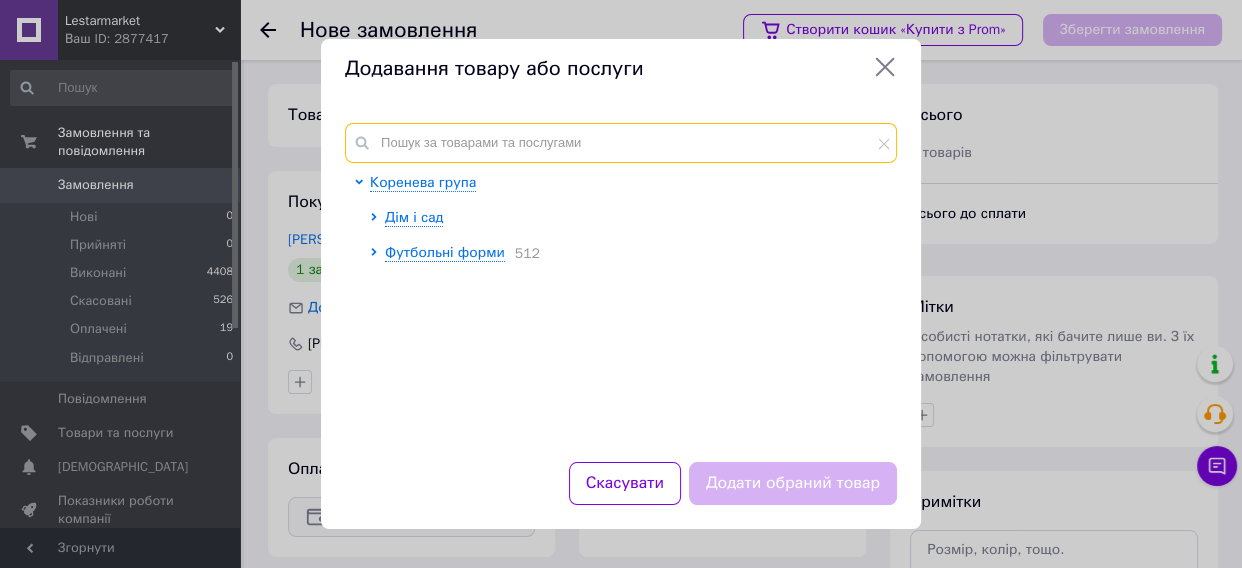 click at bounding box center (621, 143) 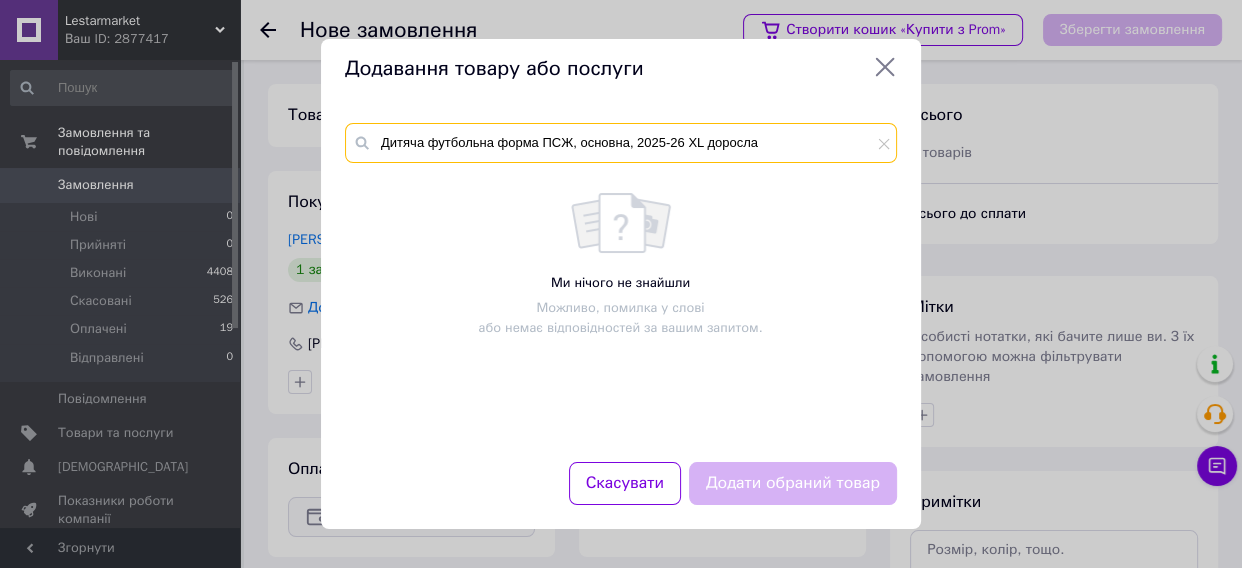 scroll, scrollTop: 0, scrollLeft: 49, axis: horizontal 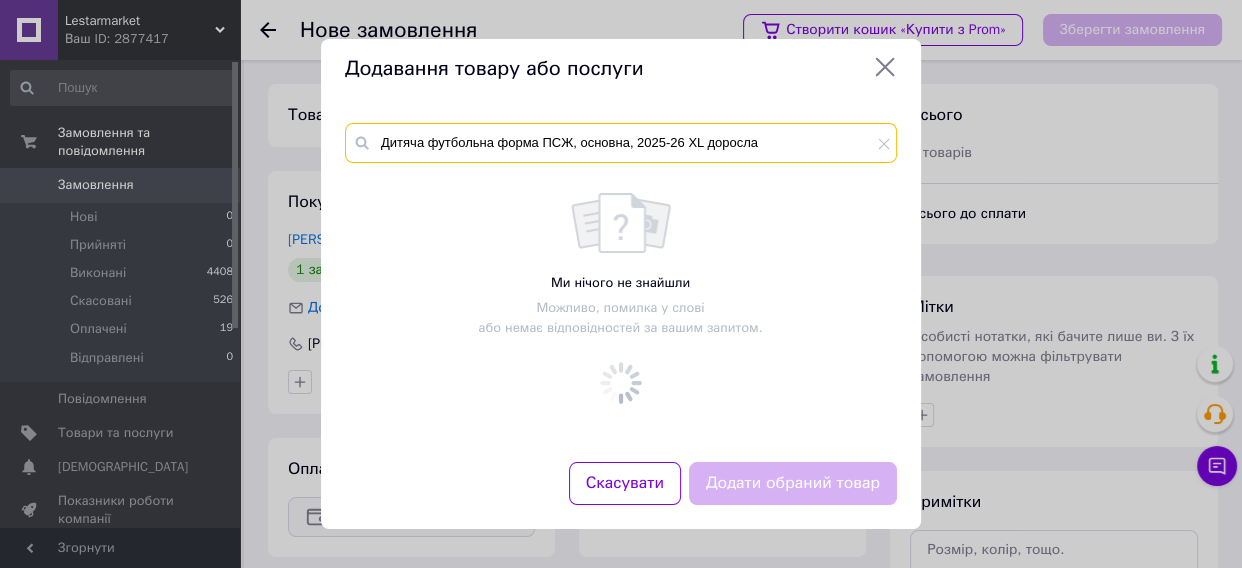 drag, startPoint x: 664, startPoint y: 144, endPoint x: 771, endPoint y: 148, distance: 107.07474 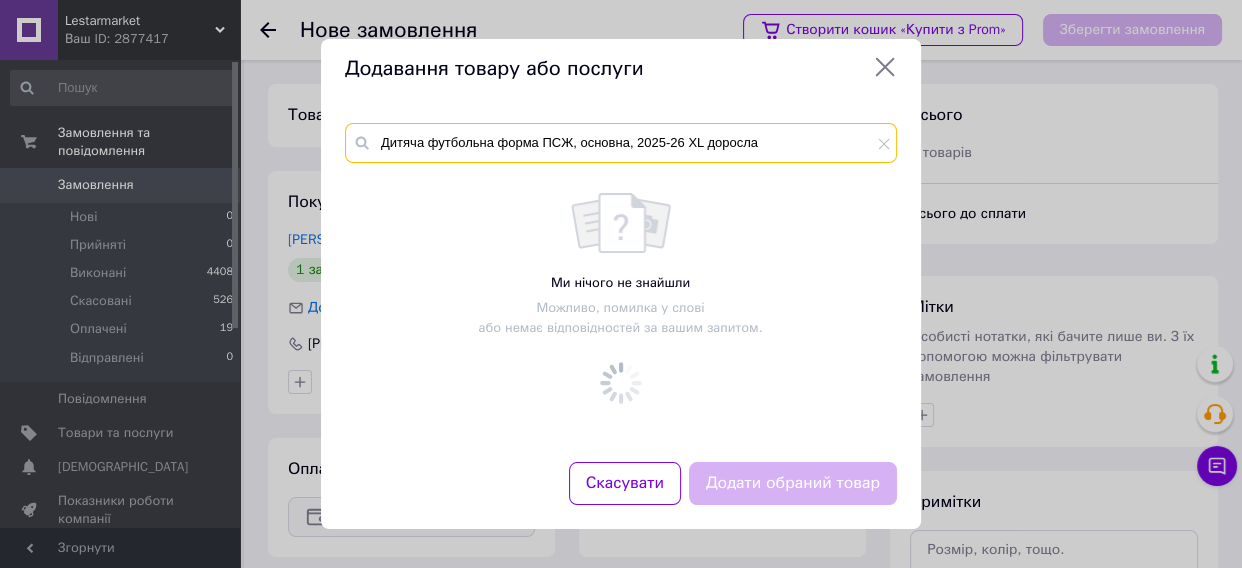 click on "Дитяча футбольна форма ПСЖ, основна, 2025-26 XL доросла" at bounding box center (621, 143) 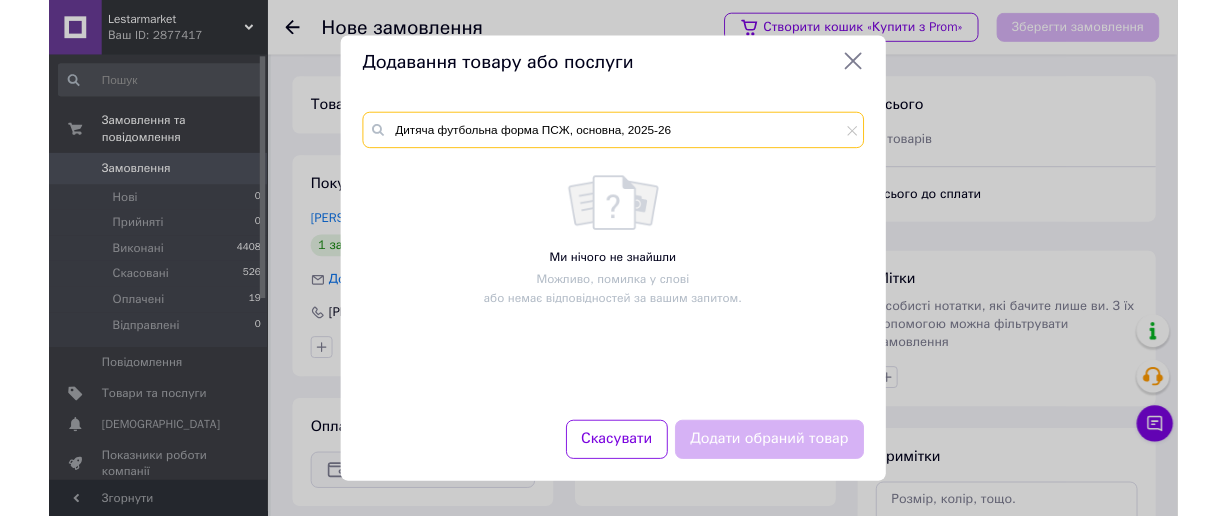 scroll, scrollTop: 0, scrollLeft: 0, axis: both 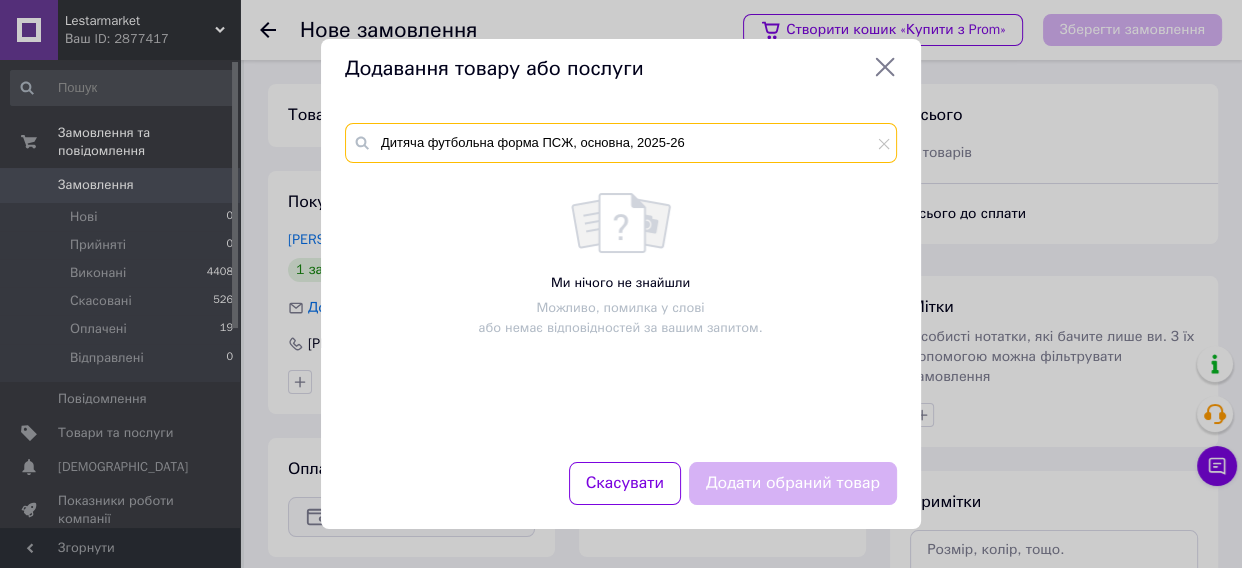 type on "Дитяча футбольна форма ПСЖ, основна, 2025-26" 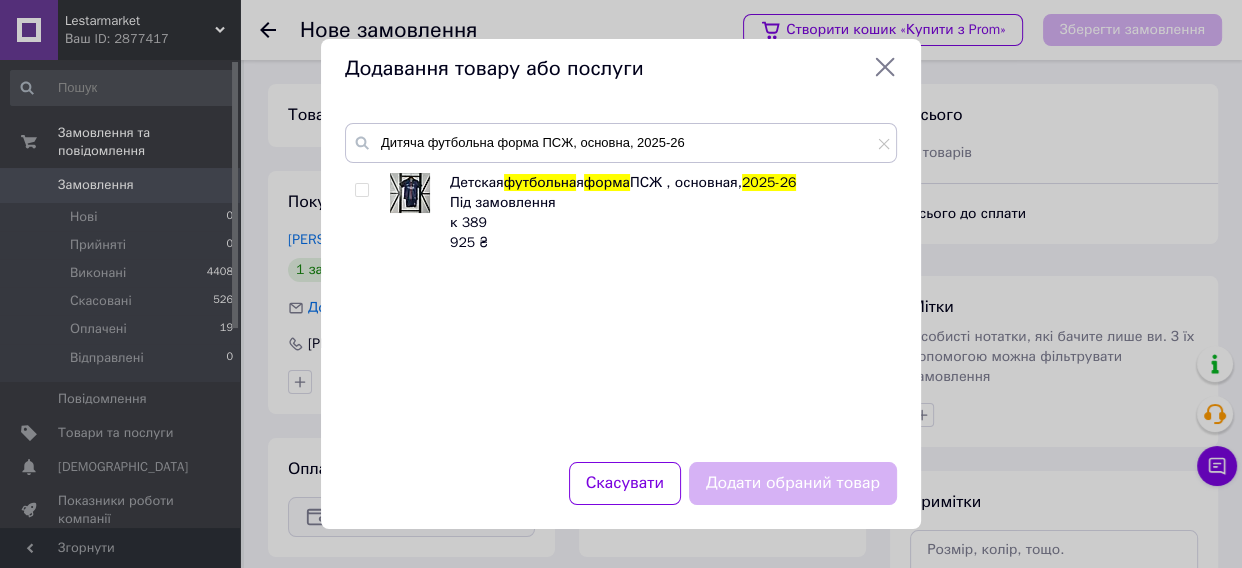 click at bounding box center (361, 190) 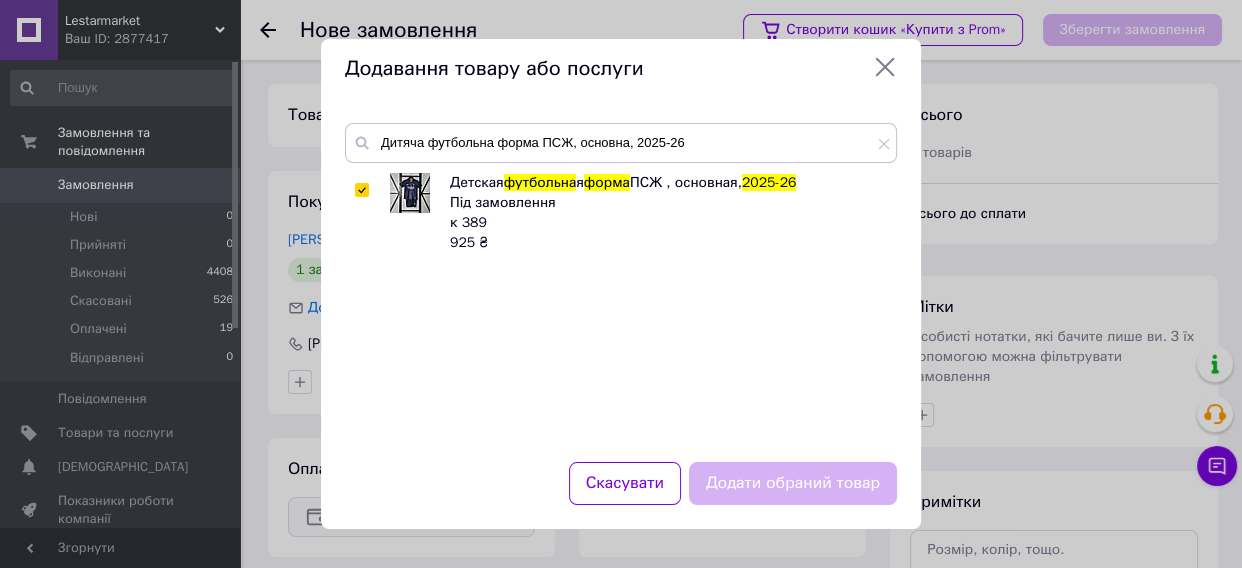 checkbox on "true" 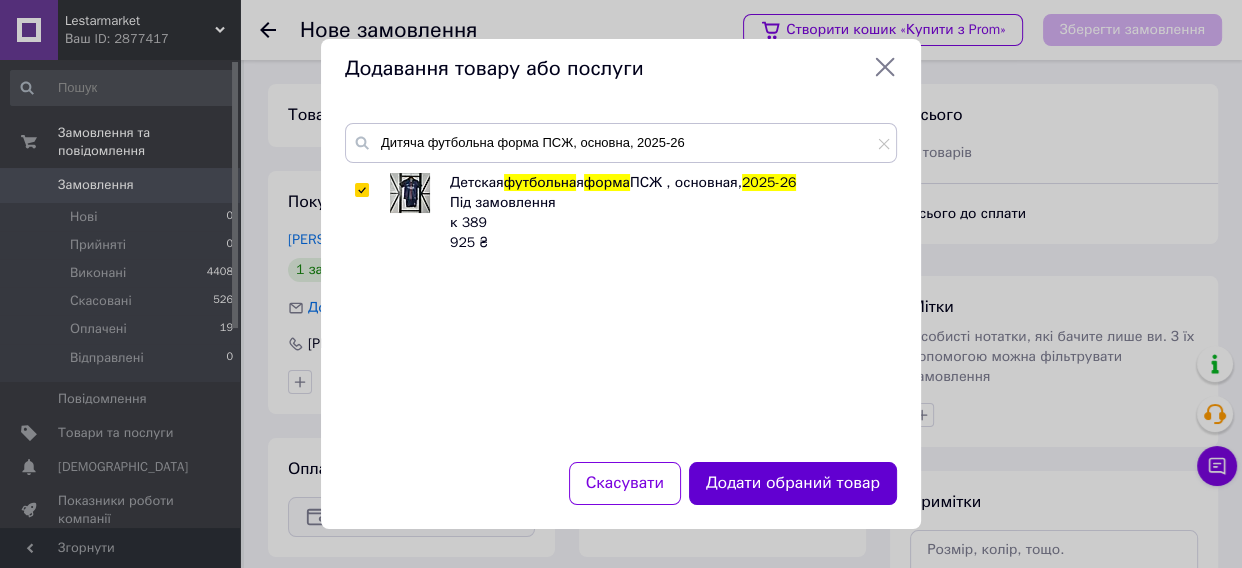 click on "Додати обраний товар" at bounding box center (793, 483) 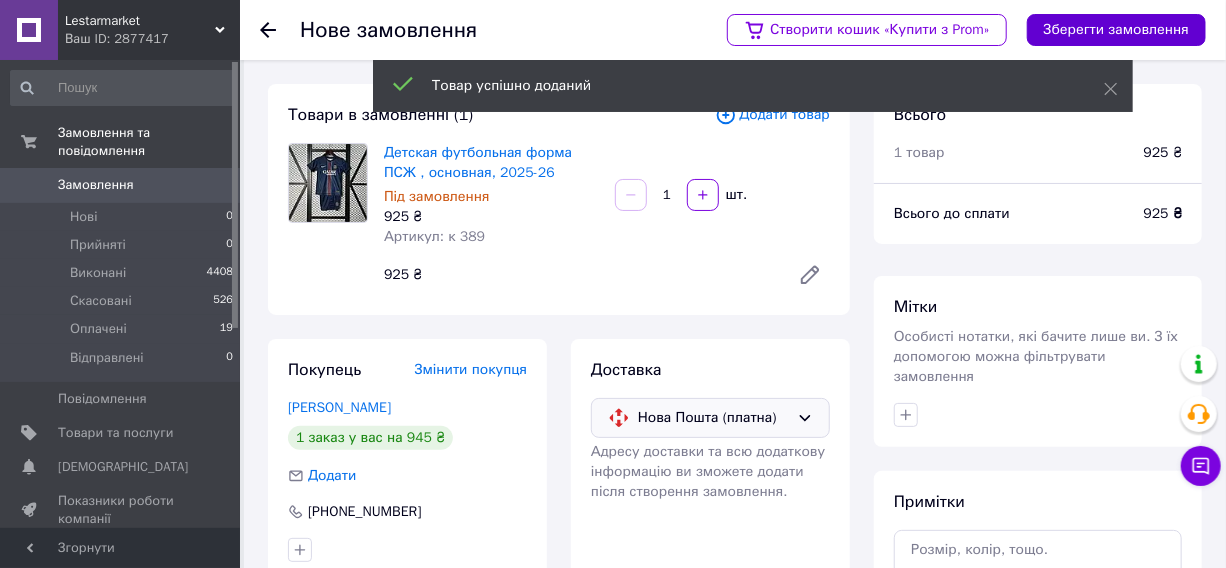 click on "Зберегти замовлення" at bounding box center (1116, 30) 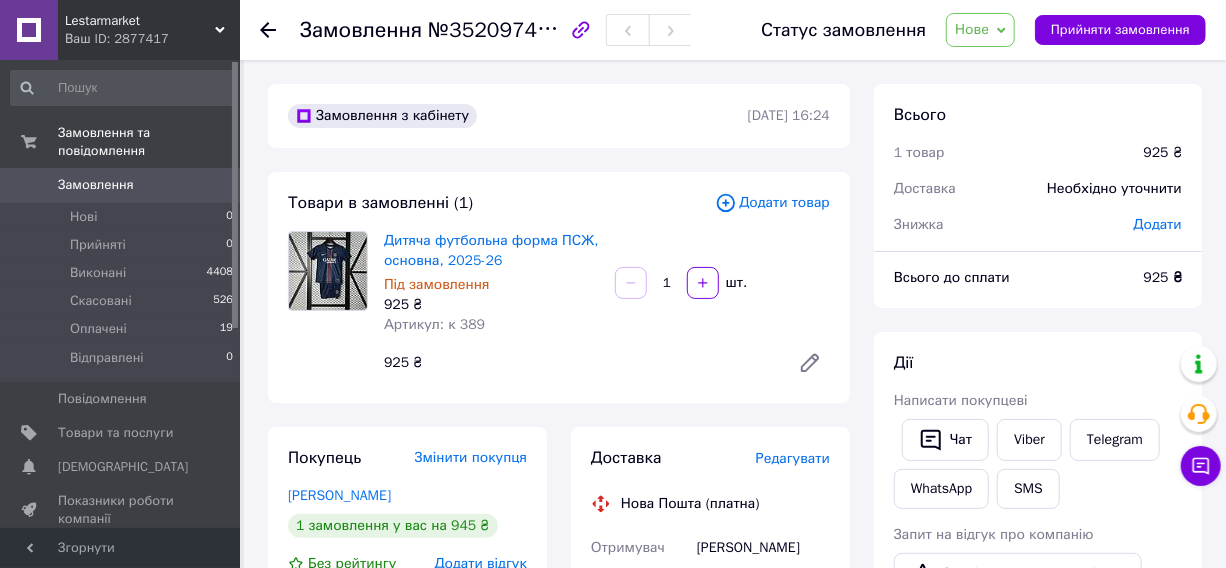 click 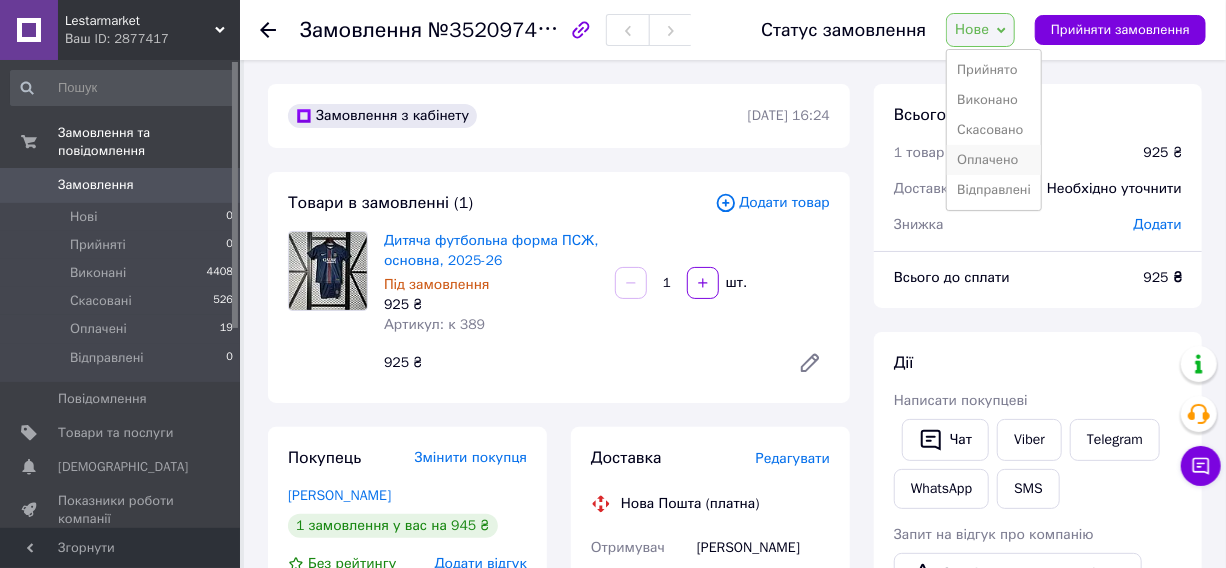 click on "Оплачено" at bounding box center (994, 160) 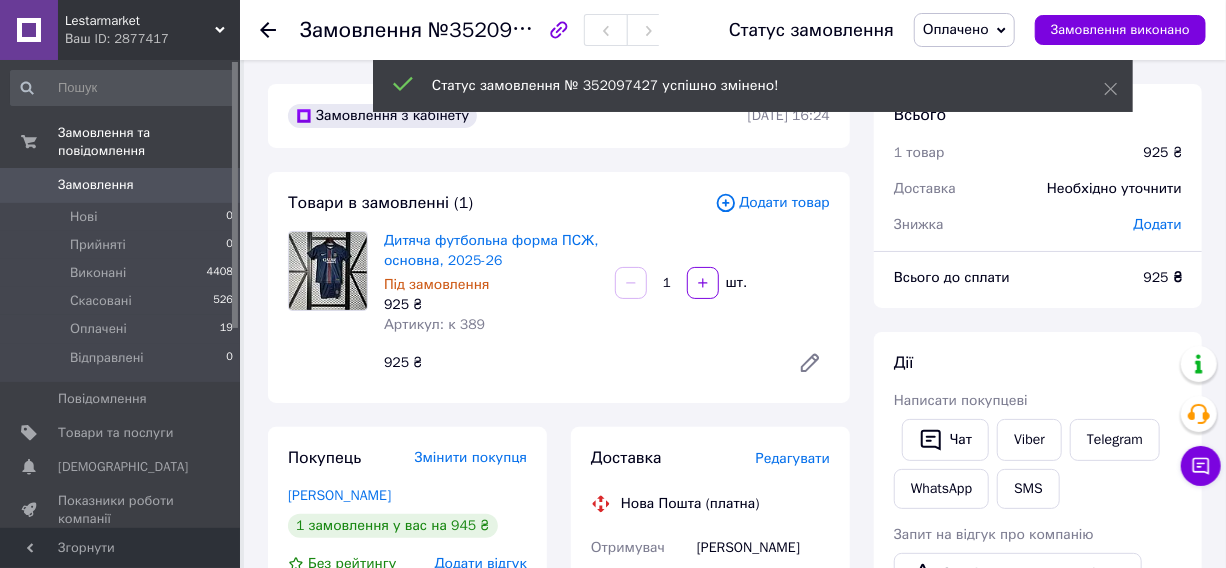 click on "Замовлення 0" at bounding box center (122, 185) 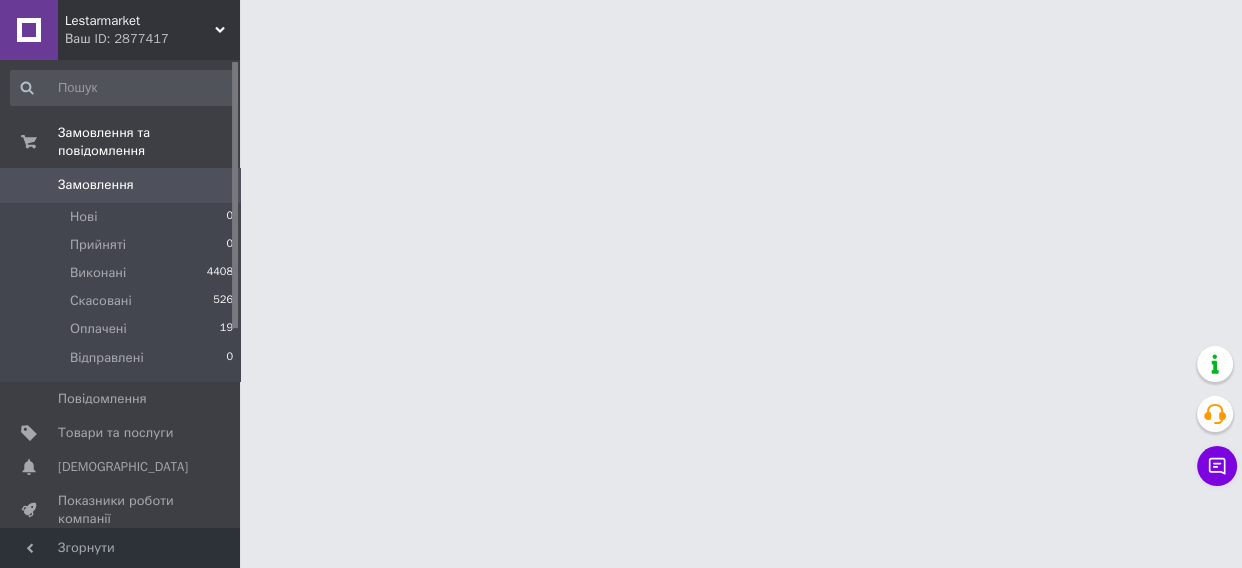 click on "Товари та послуги" at bounding box center (115, 433) 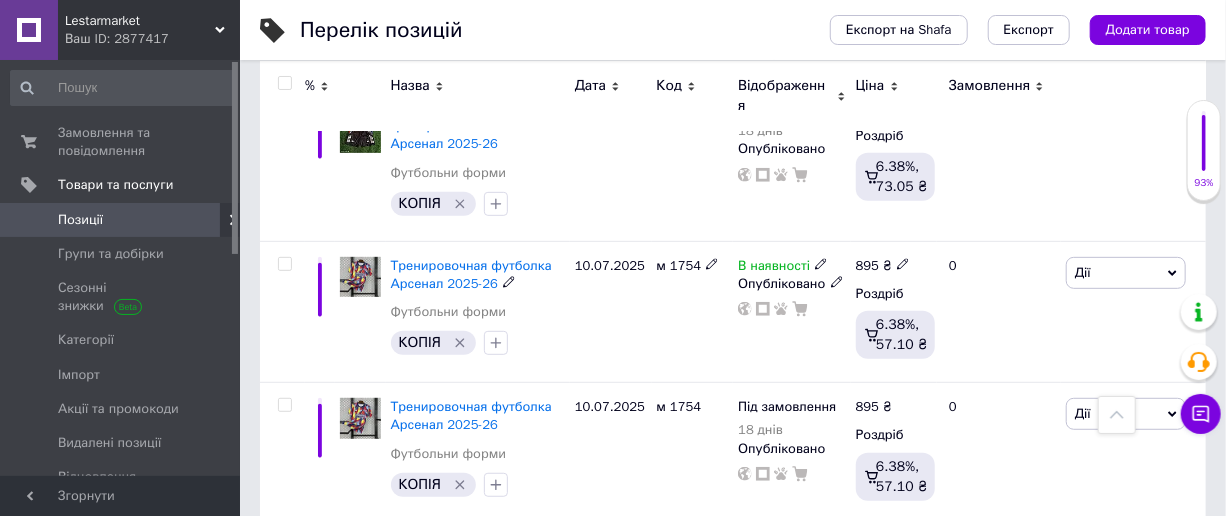 scroll, scrollTop: 363, scrollLeft: 0, axis: vertical 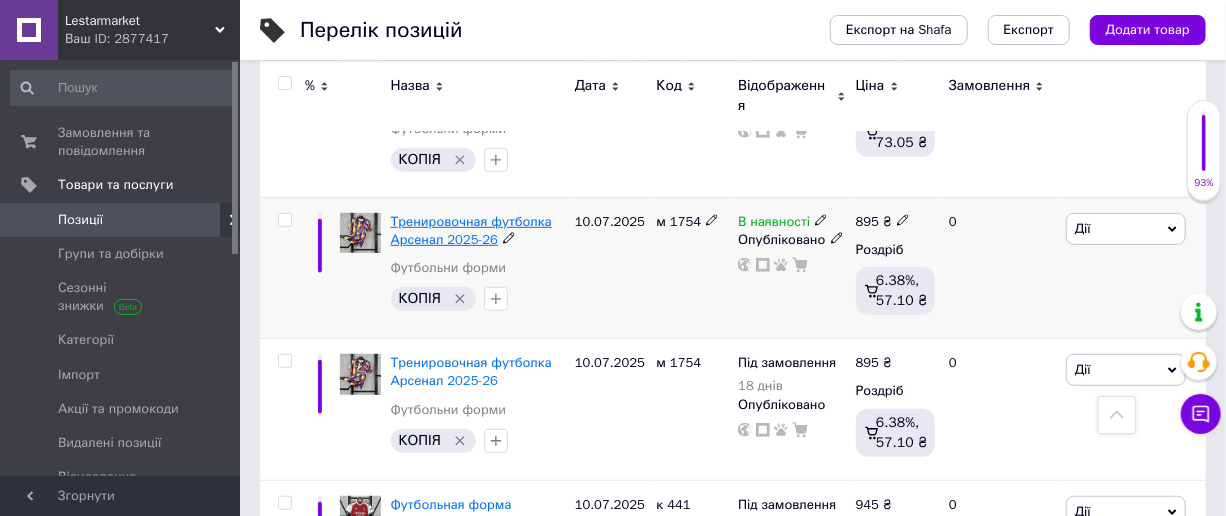 click on "Тренировочная футболка Арсенал 2025-26" at bounding box center [471, 230] 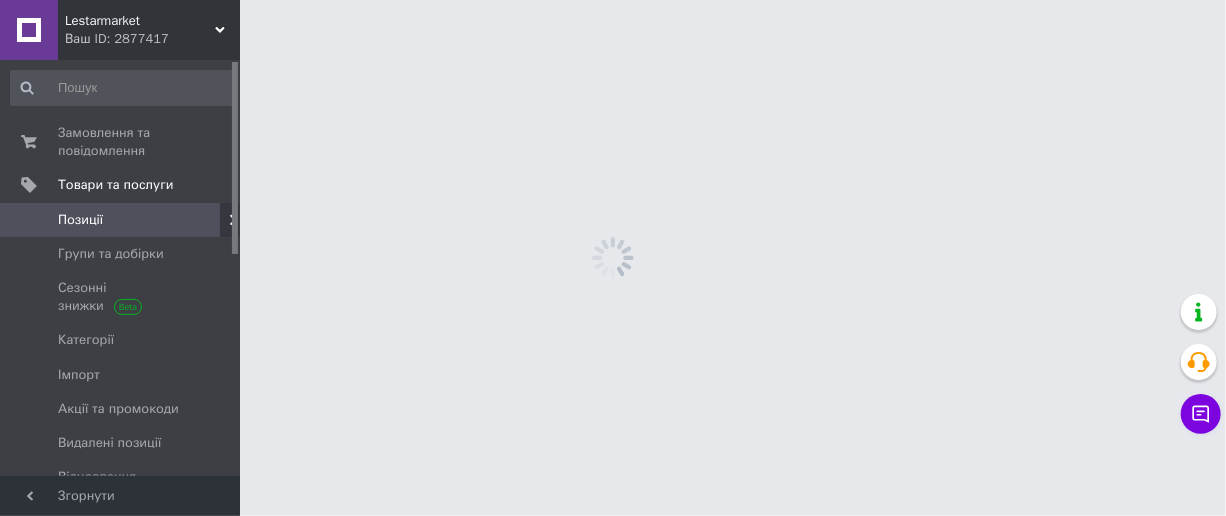 scroll, scrollTop: 0, scrollLeft: 0, axis: both 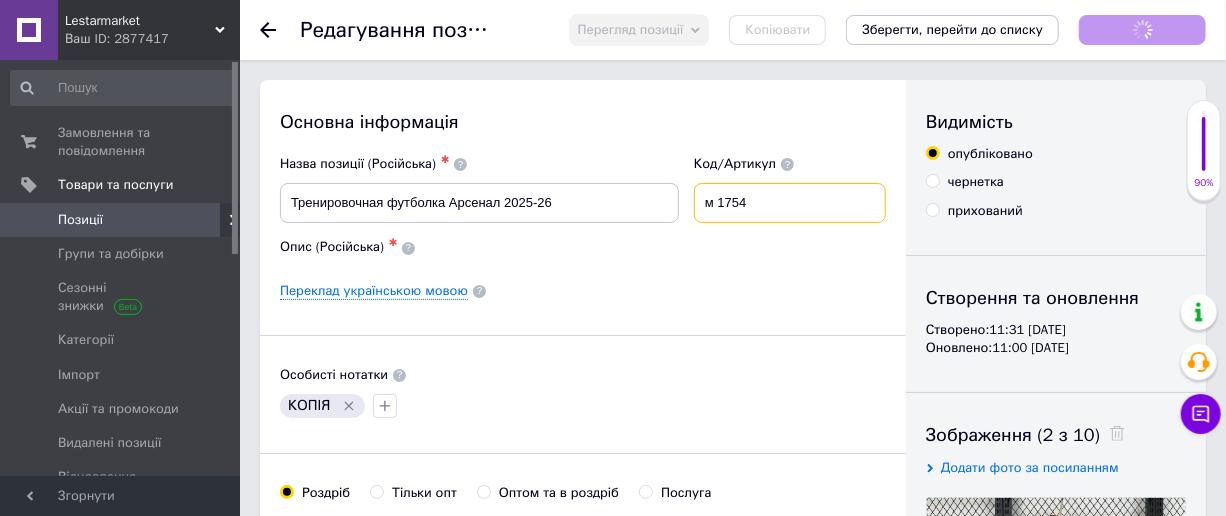 click on "Назва позиції (Російська) ✱ Тренировочная футболка Арсенал 2025-26 Код/Артикул м 1754" at bounding box center [583, 189] 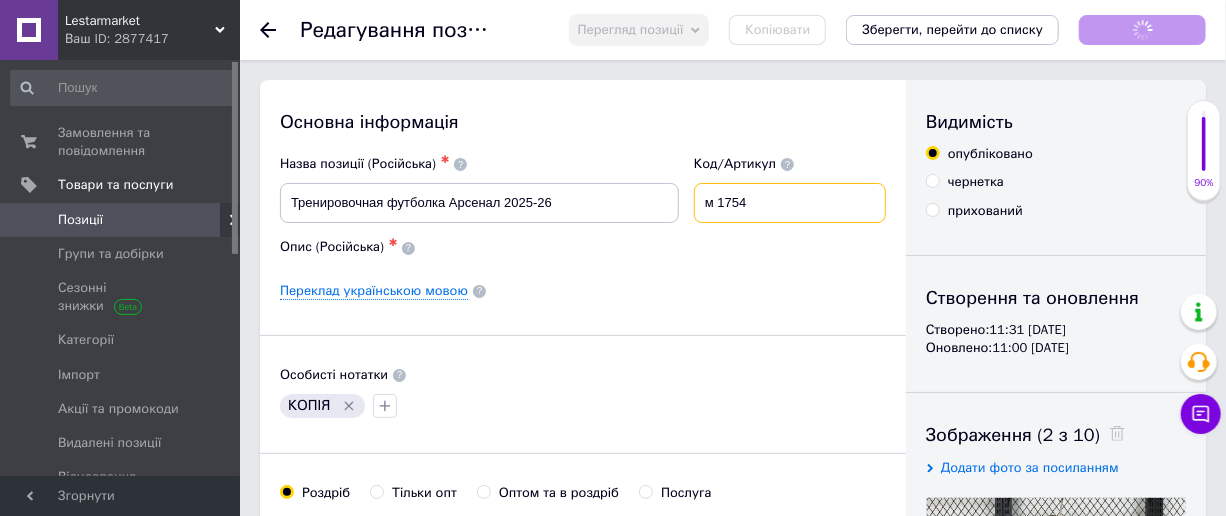 paste on "м 791" 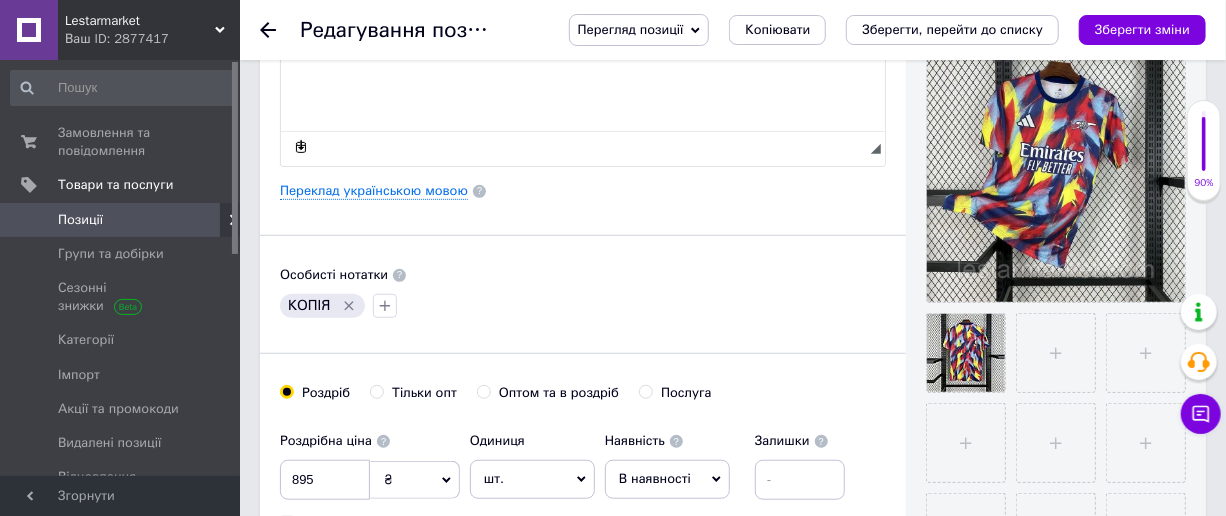 scroll, scrollTop: 745, scrollLeft: 0, axis: vertical 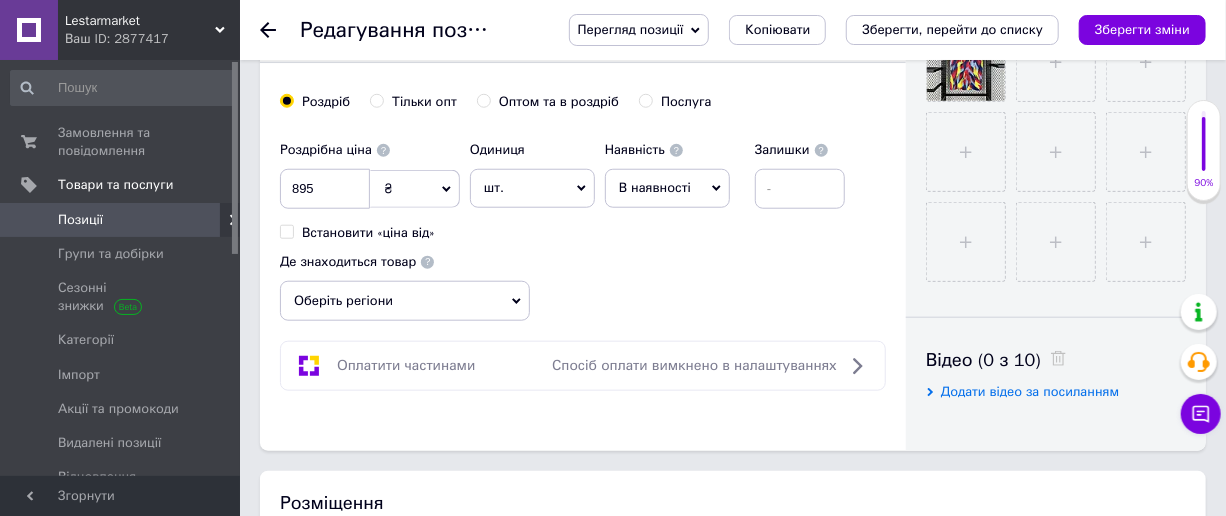 type on "м 791" 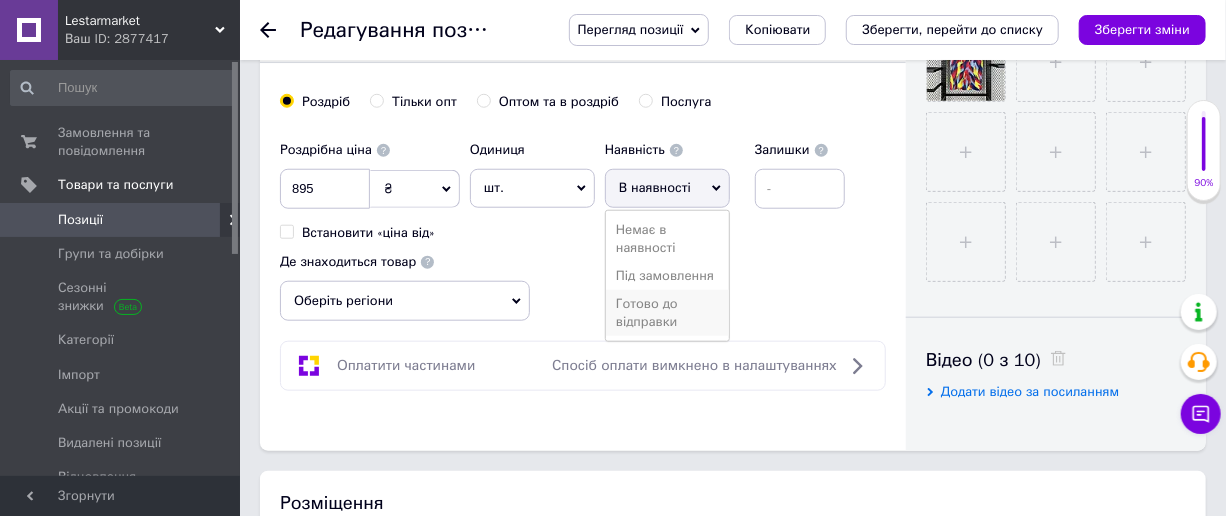scroll, scrollTop: 0, scrollLeft: 0, axis: both 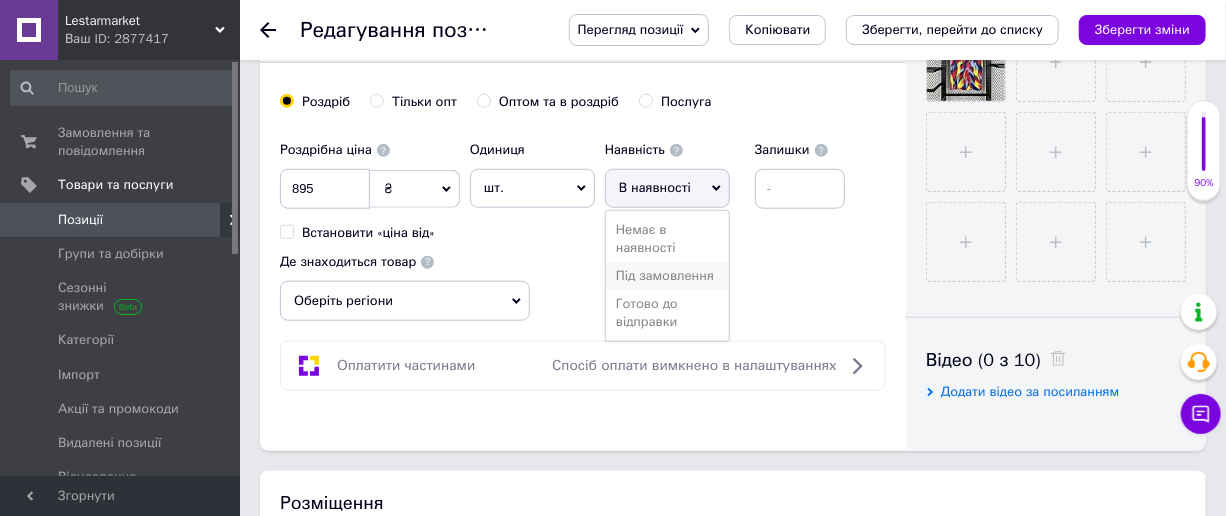click on "Під замовлення" at bounding box center [667, 276] 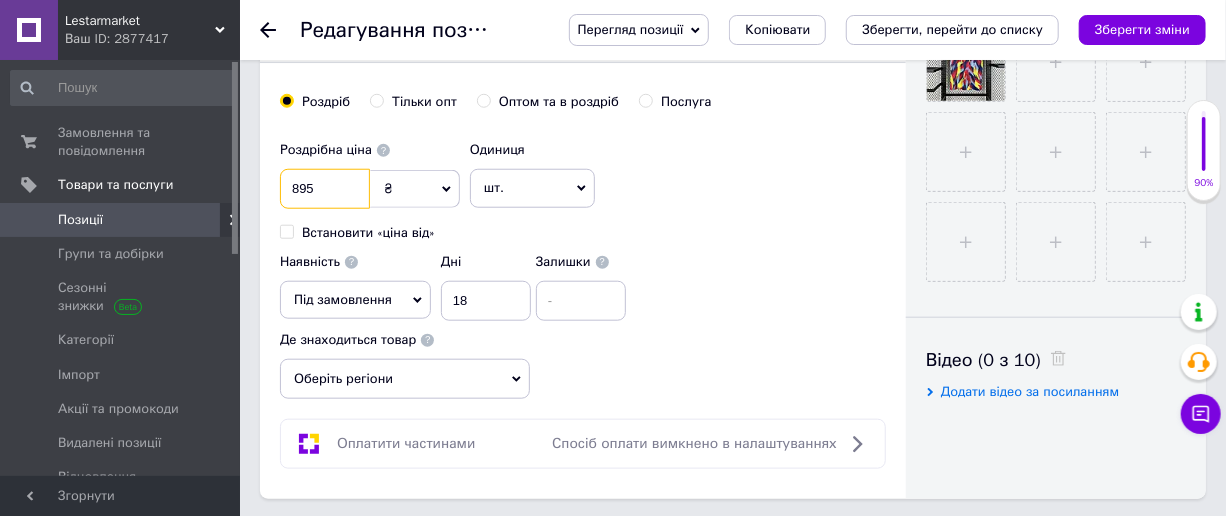 click on "895" at bounding box center [325, 189] 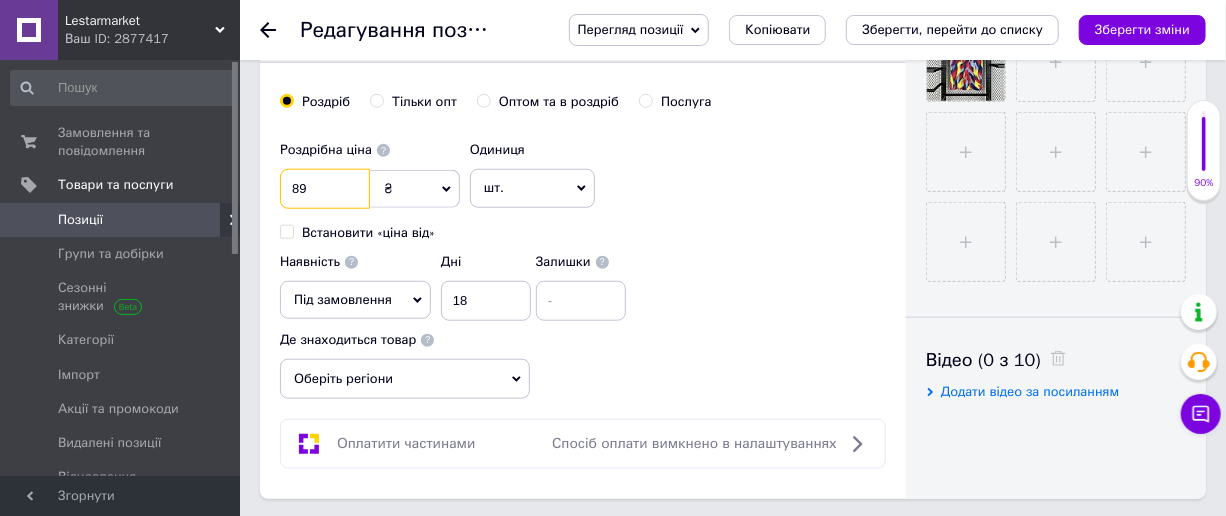 type on "8" 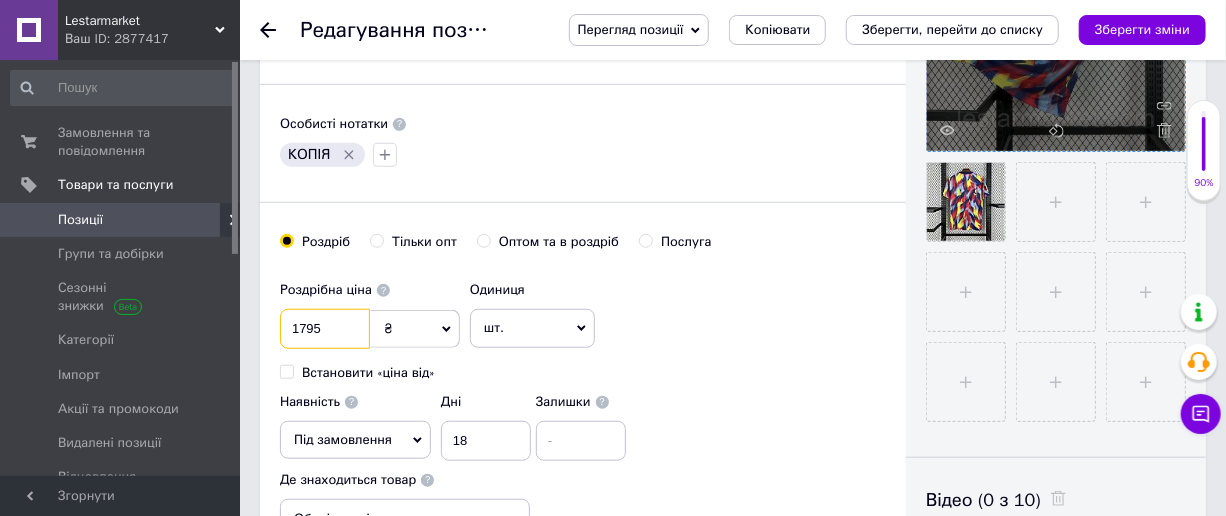 scroll, scrollTop: 381, scrollLeft: 0, axis: vertical 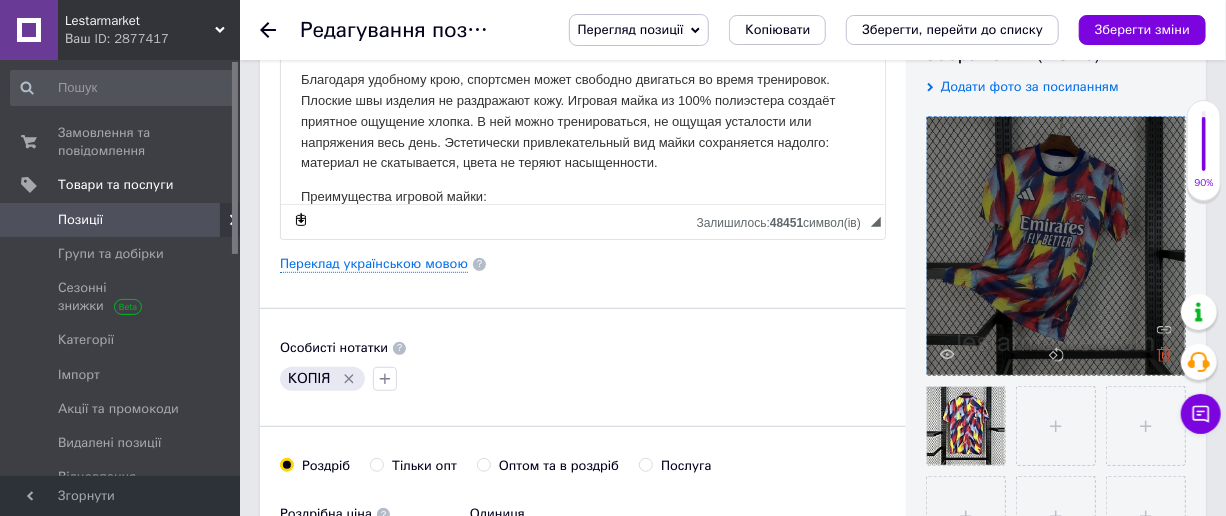 type on "1795" 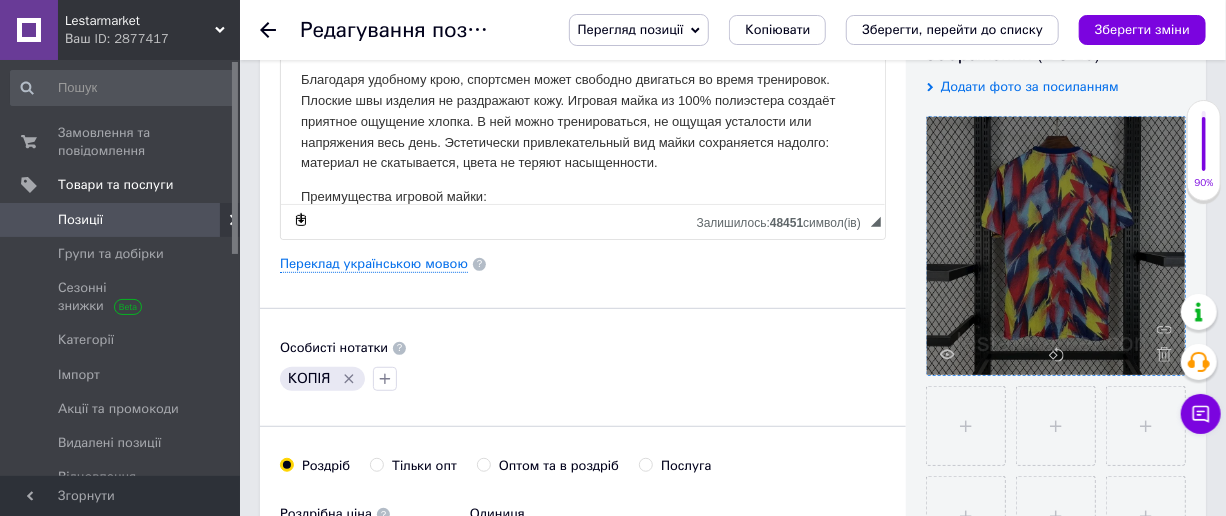 click 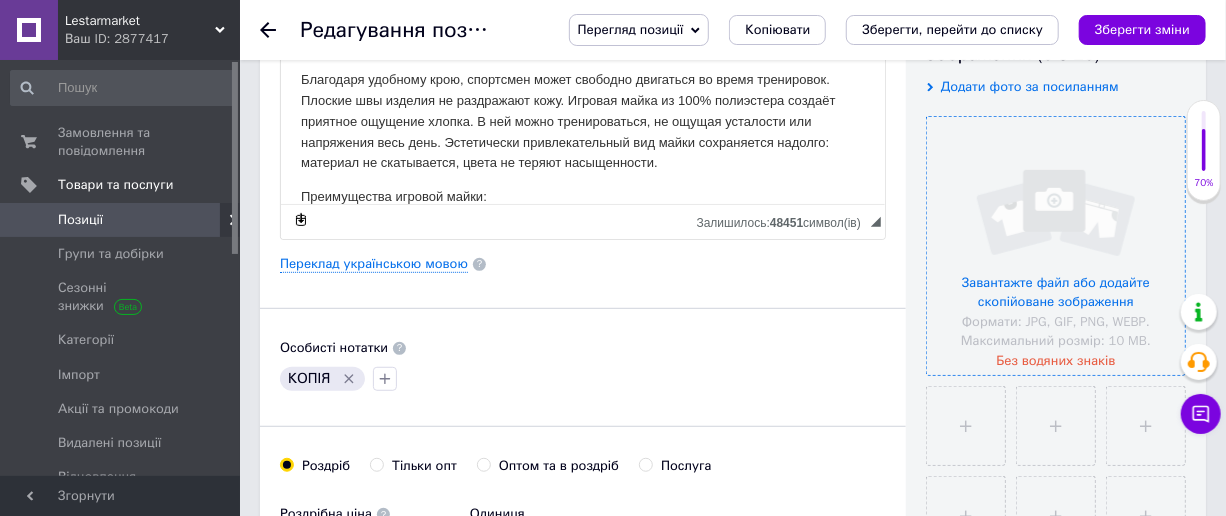 click at bounding box center (1056, 246) 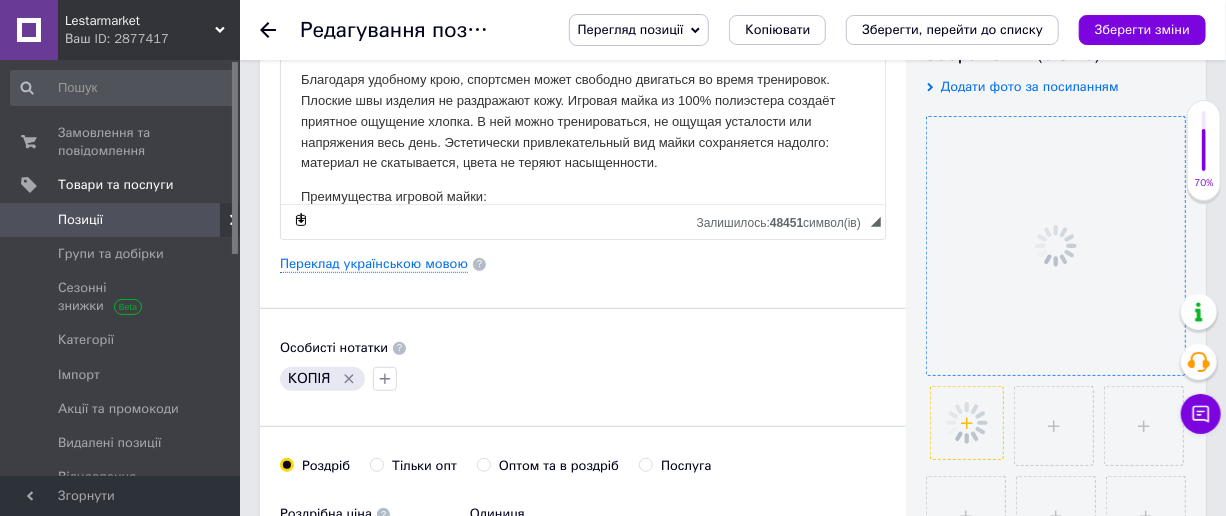 click 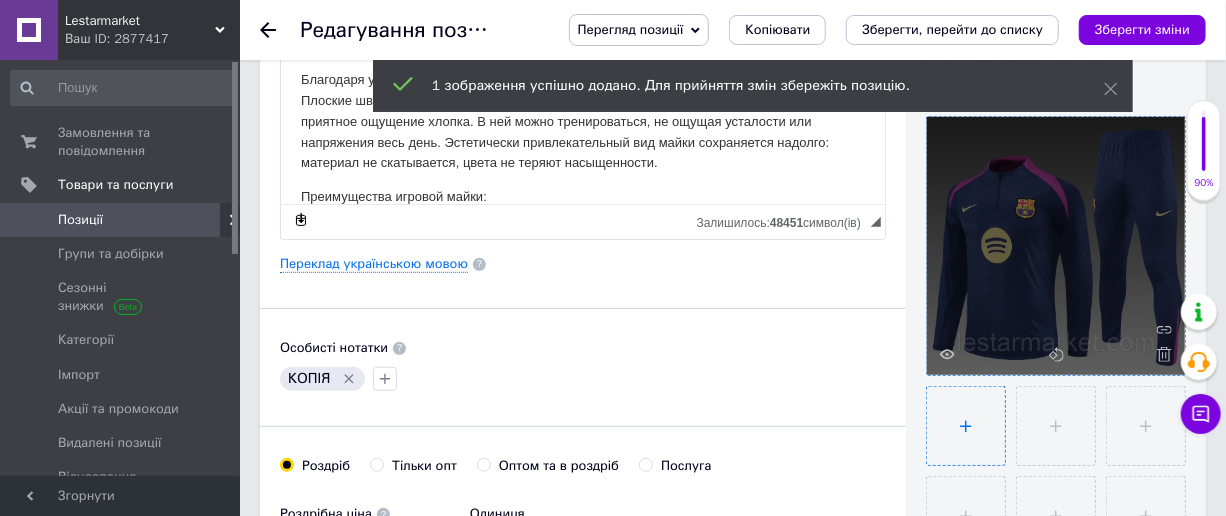 click at bounding box center (966, 426) 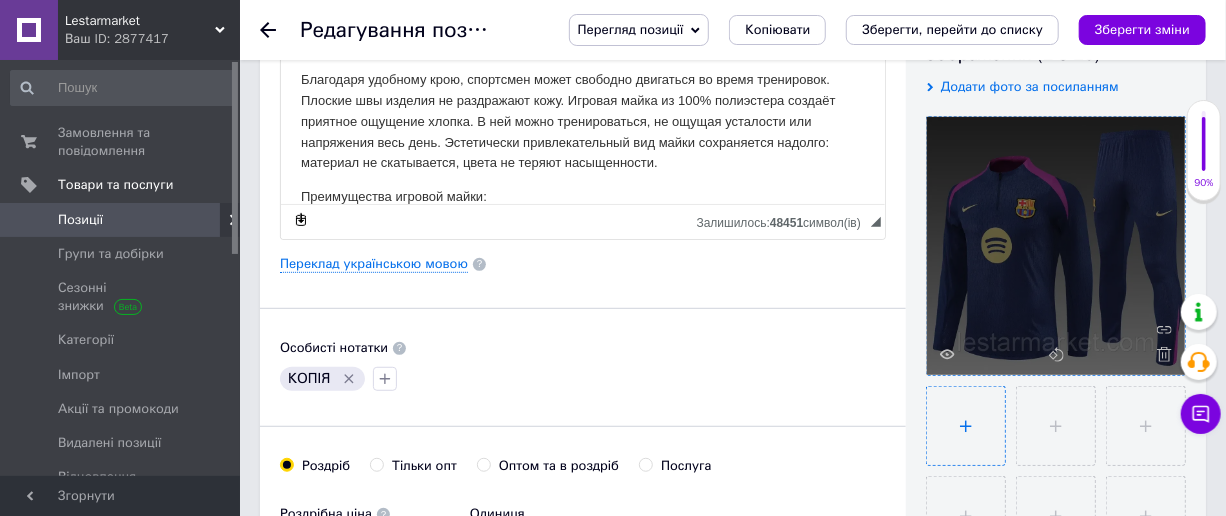 type on "C:\fakepath\6719736359_w640_h640_6719736359.webp" 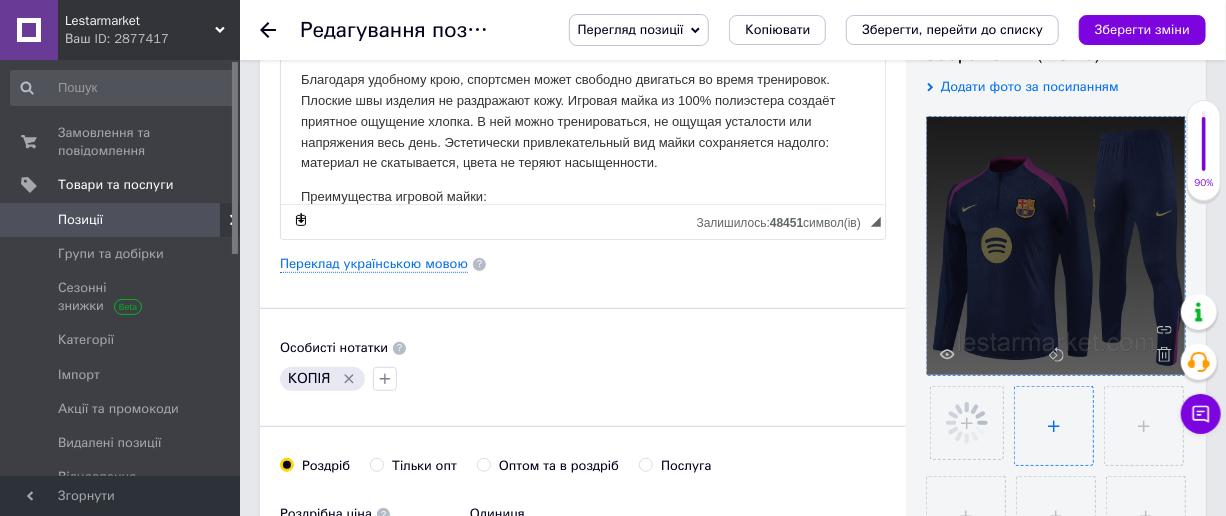 click at bounding box center (1054, 426) 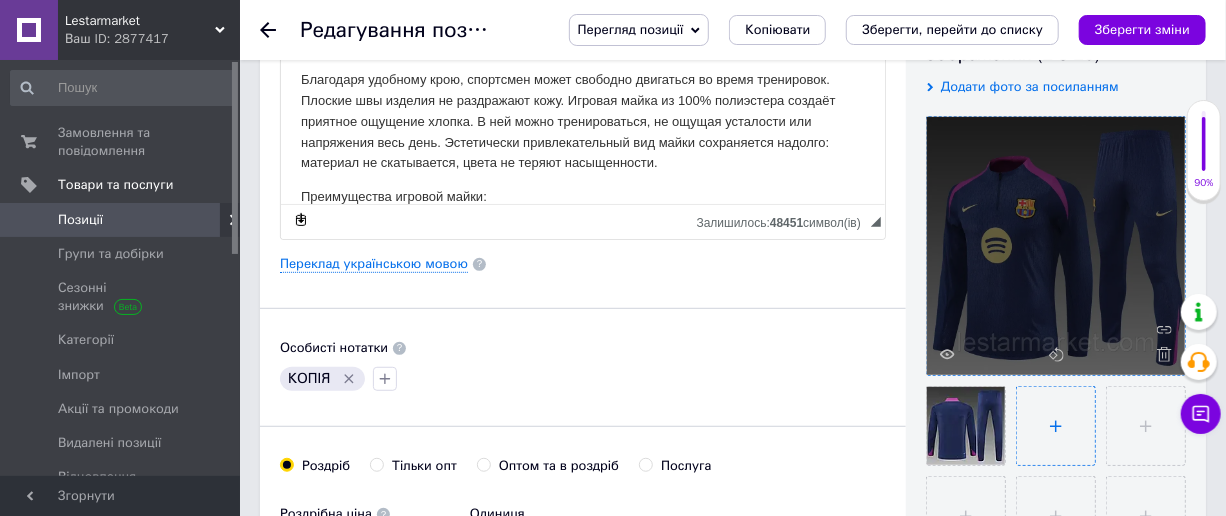 type on "C:\fakepath\6719736451_w640_h640_6719736451.webp" 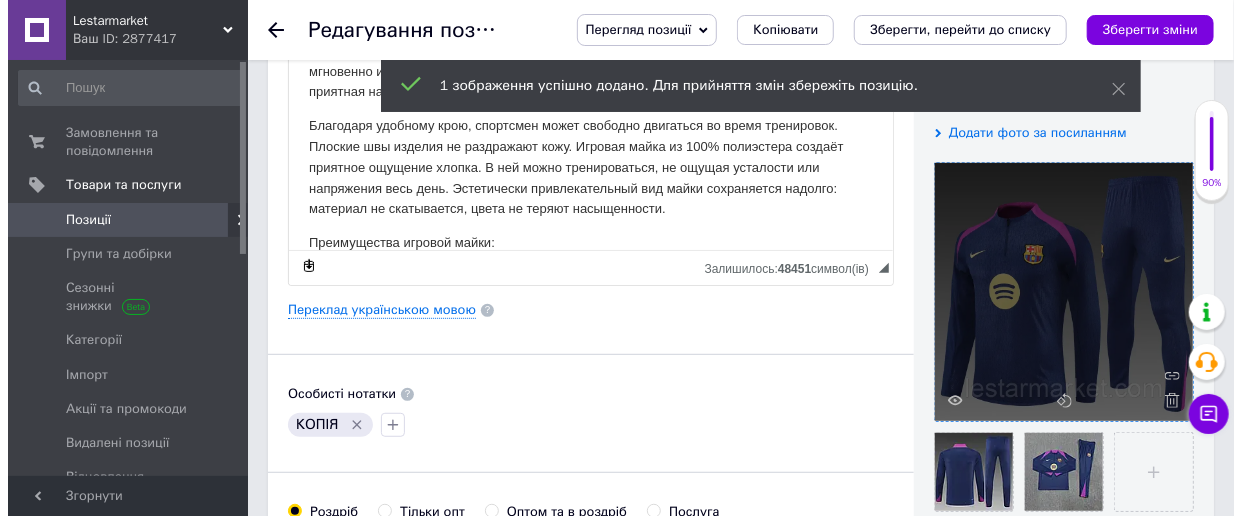 scroll, scrollTop: 290, scrollLeft: 0, axis: vertical 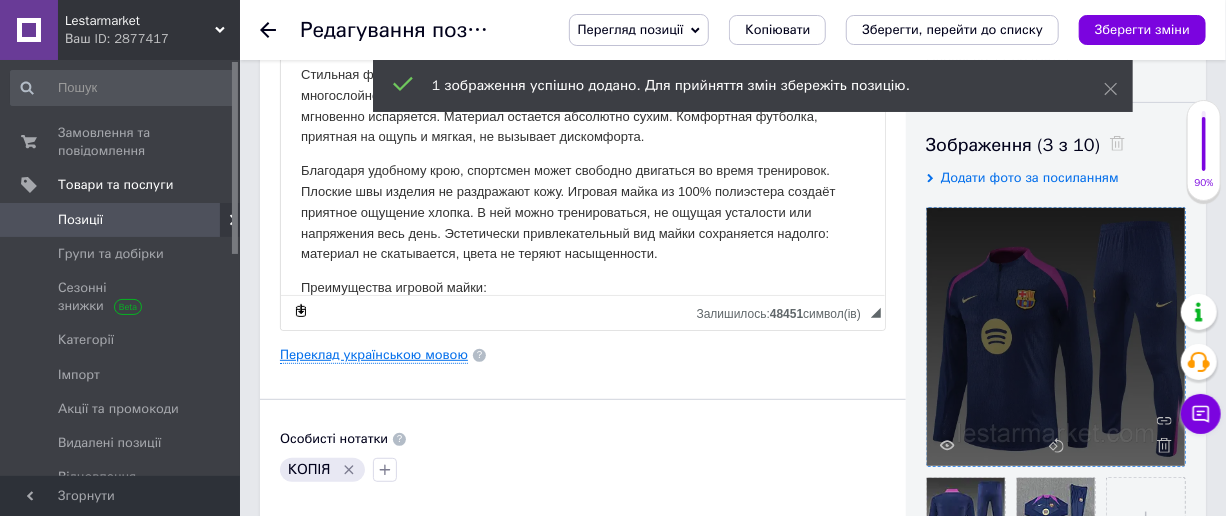 click on "Переклад українською мовою" at bounding box center [374, 355] 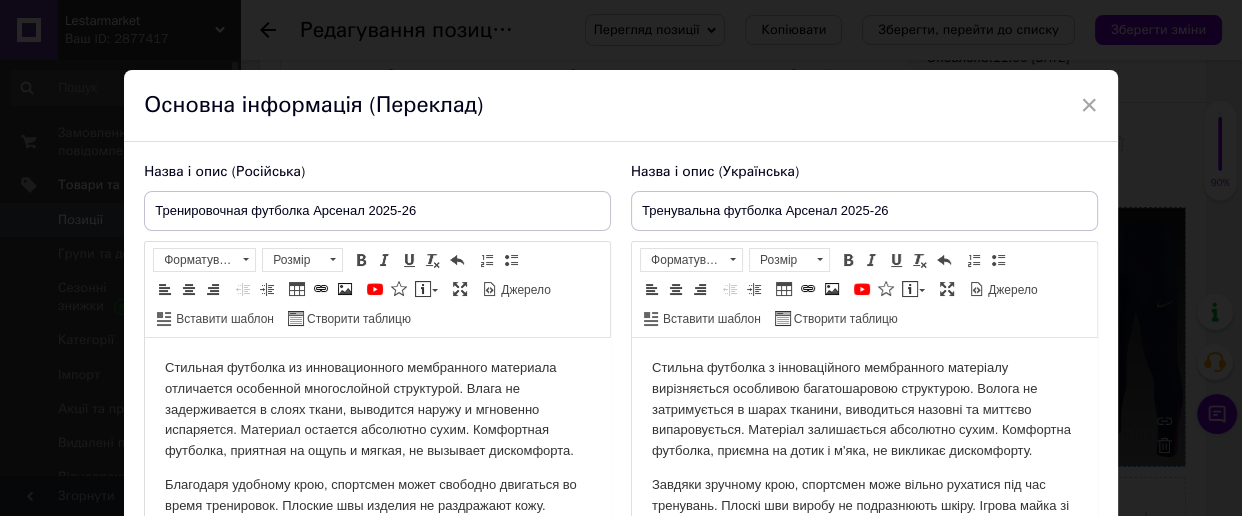scroll, scrollTop: 90, scrollLeft: 0, axis: vertical 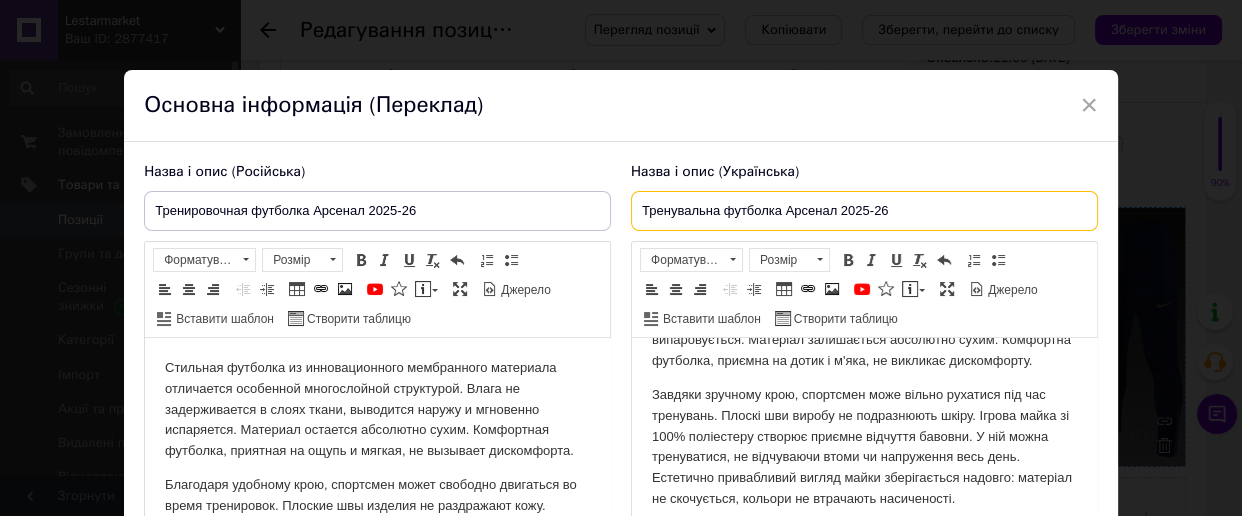 drag, startPoint x: 906, startPoint y: 207, endPoint x: 1240, endPoint y: 245, distance: 336.15472 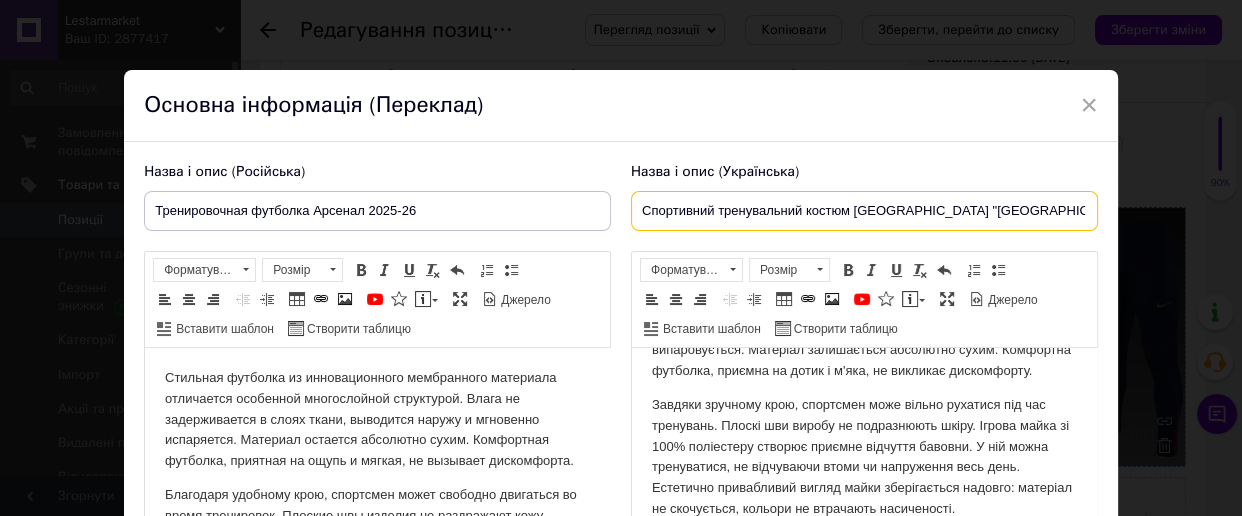 scroll, scrollTop: 310, scrollLeft: 0, axis: vertical 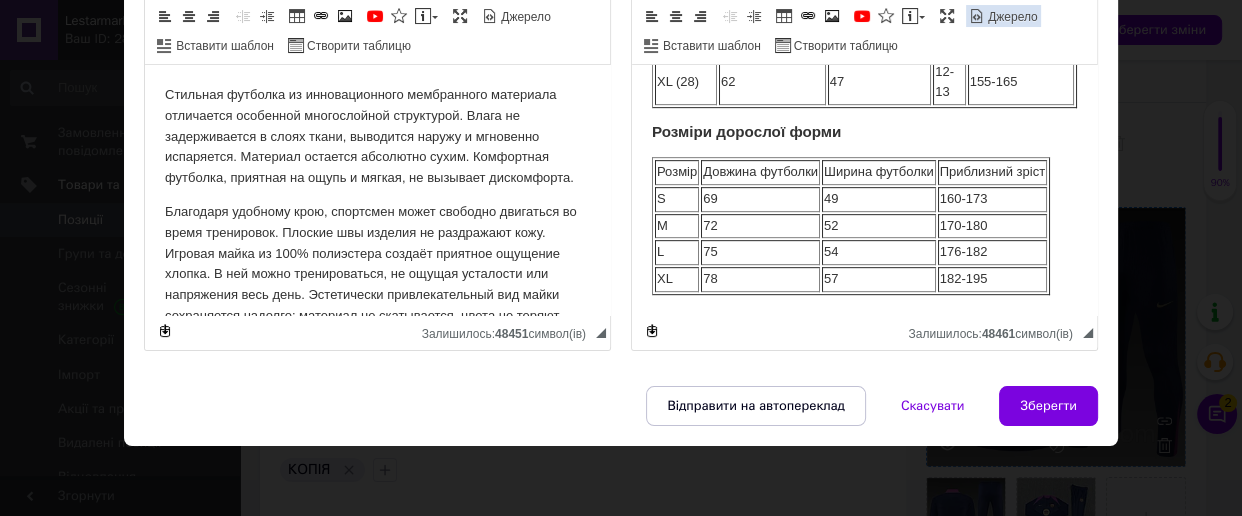type on "Спортивний тренувальний костюм [GEOGRAPHIC_DATA] "[GEOGRAPHIC_DATA]", 2025-26" 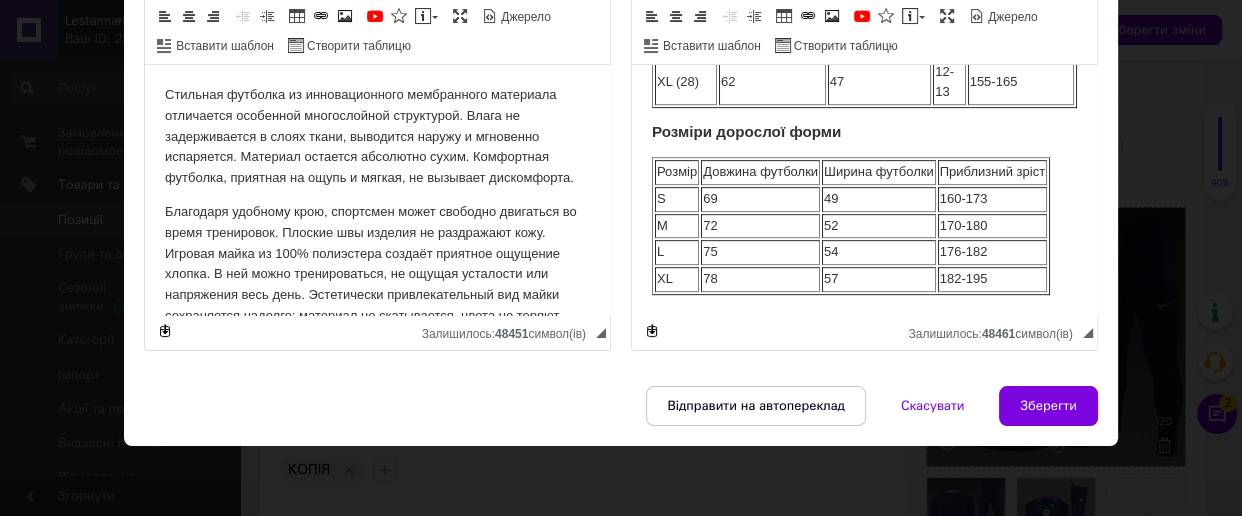 scroll, scrollTop: 0, scrollLeft: 0, axis: both 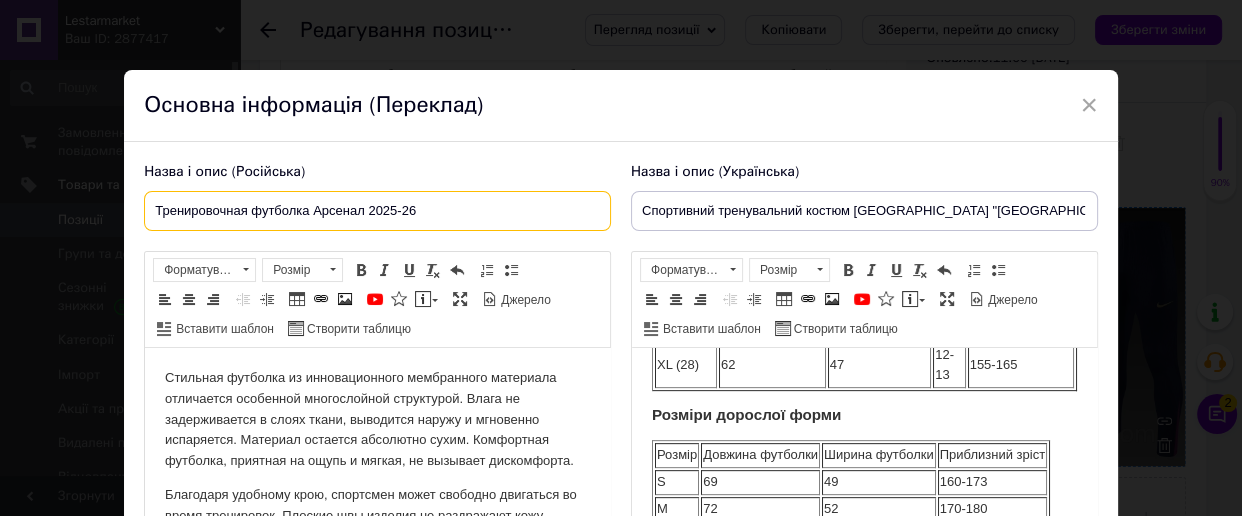 drag, startPoint x: 161, startPoint y: 210, endPoint x: 82, endPoint y: 237, distance: 83.48653 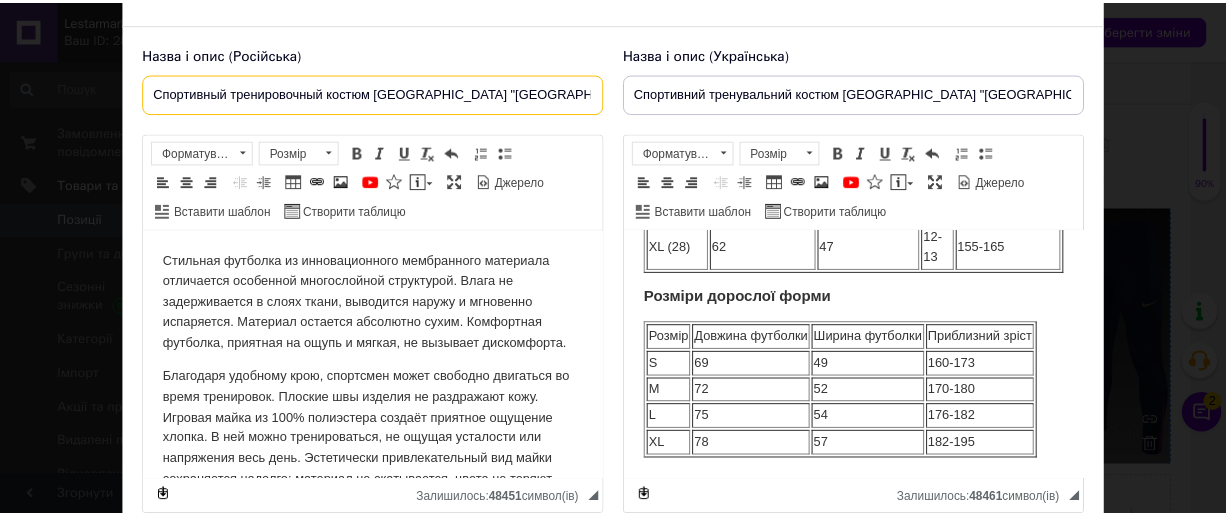 scroll, scrollTop: 310, scrollLeft: 0, axis: vertical 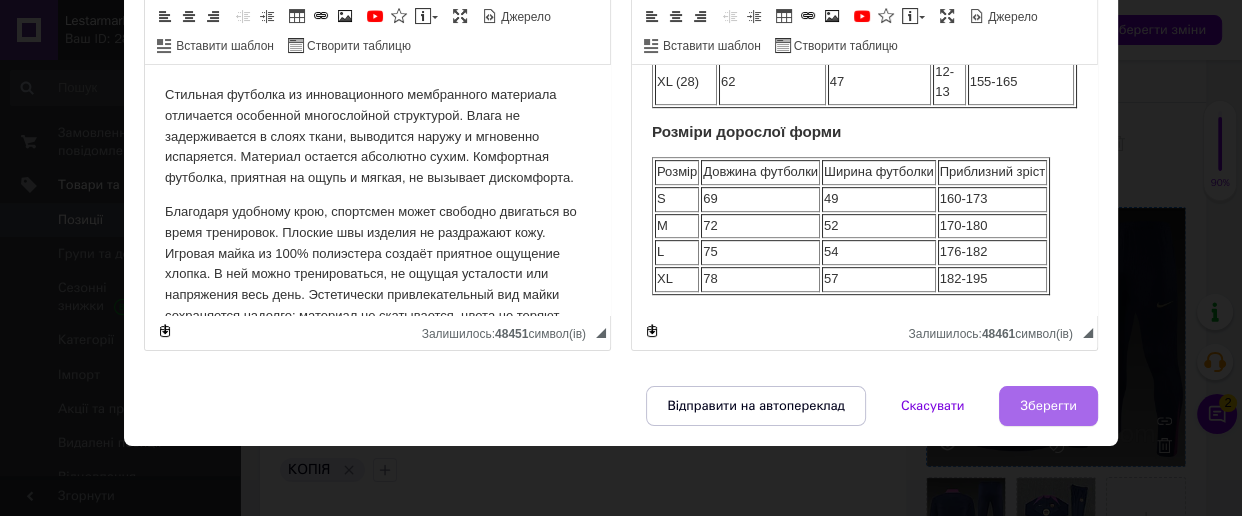 type on "Спортивный тренировочный костюм [GEOGRAPHIC_DATA] "[GEOGRAPHIC_DATA] ",2025-26" 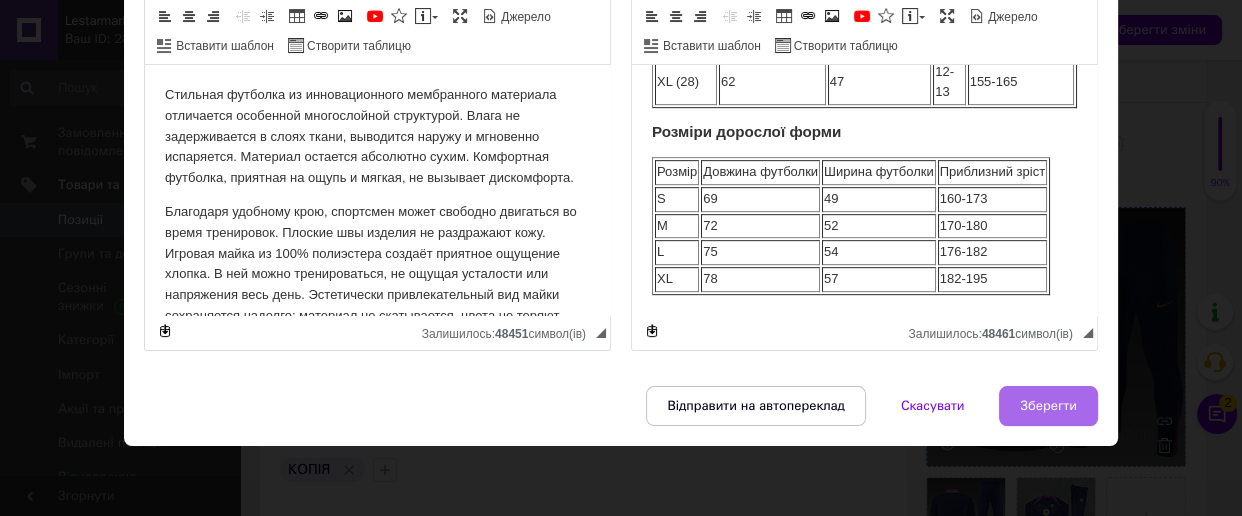 click on "Зберегти" at bounding box center [1048, 406] 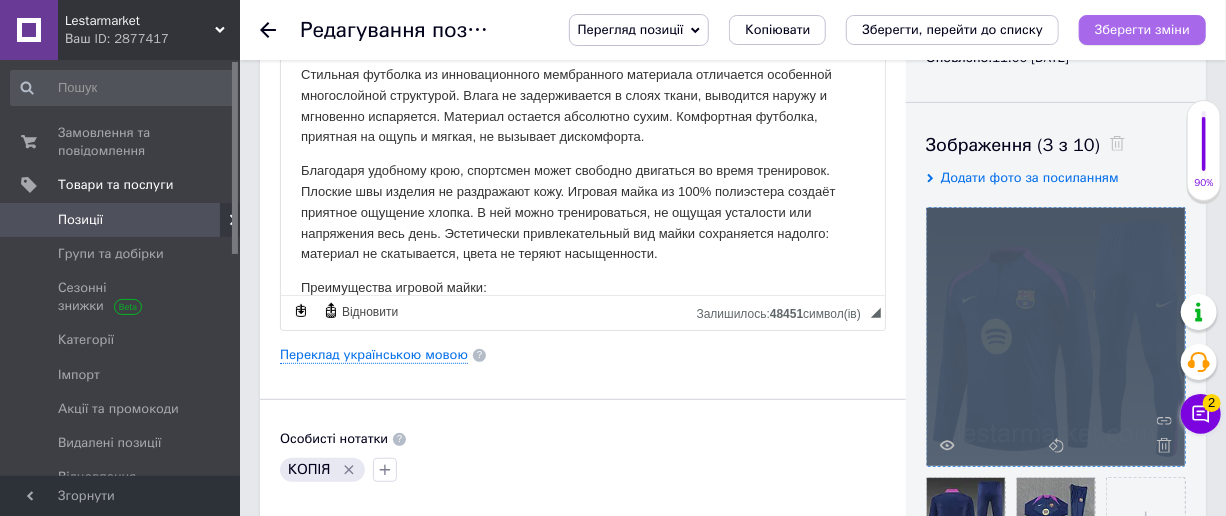 click on "Зберегти зміни" at bounding box center (1142, 29) 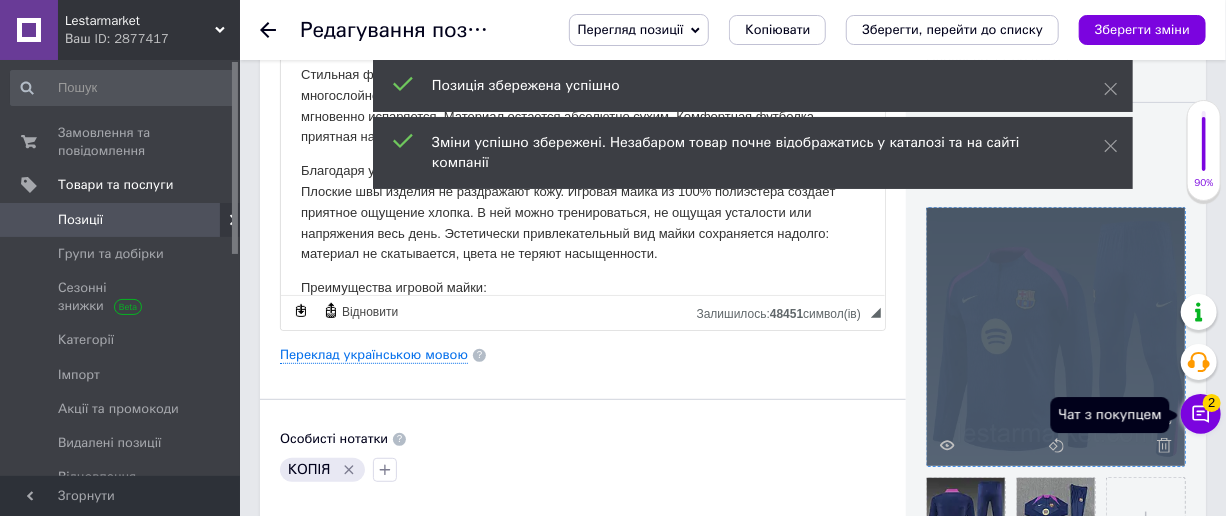 click 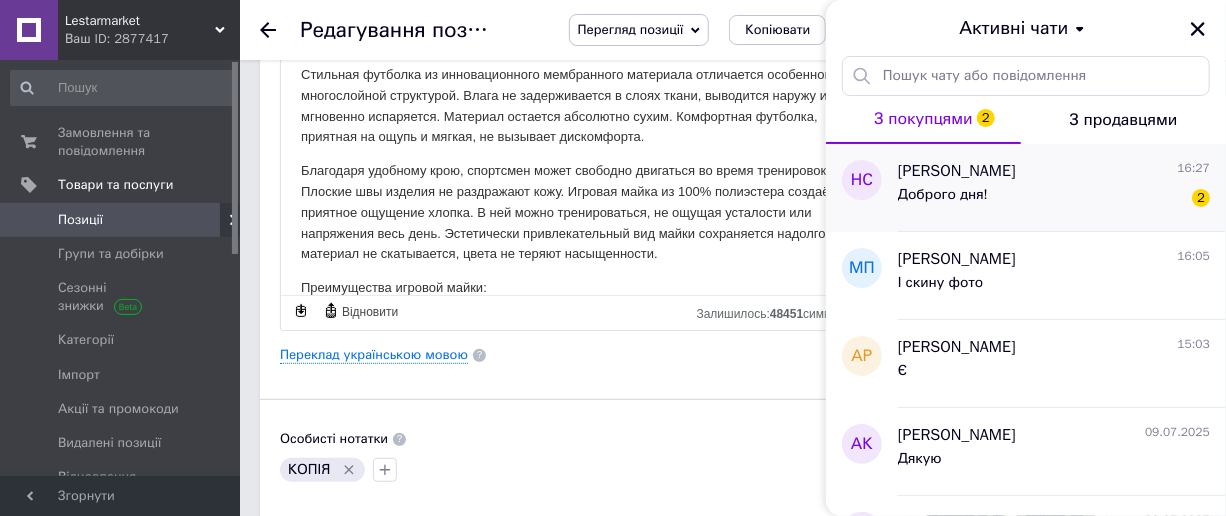 click on "Доброго дня! 2" at bounding box center (1054, 199) 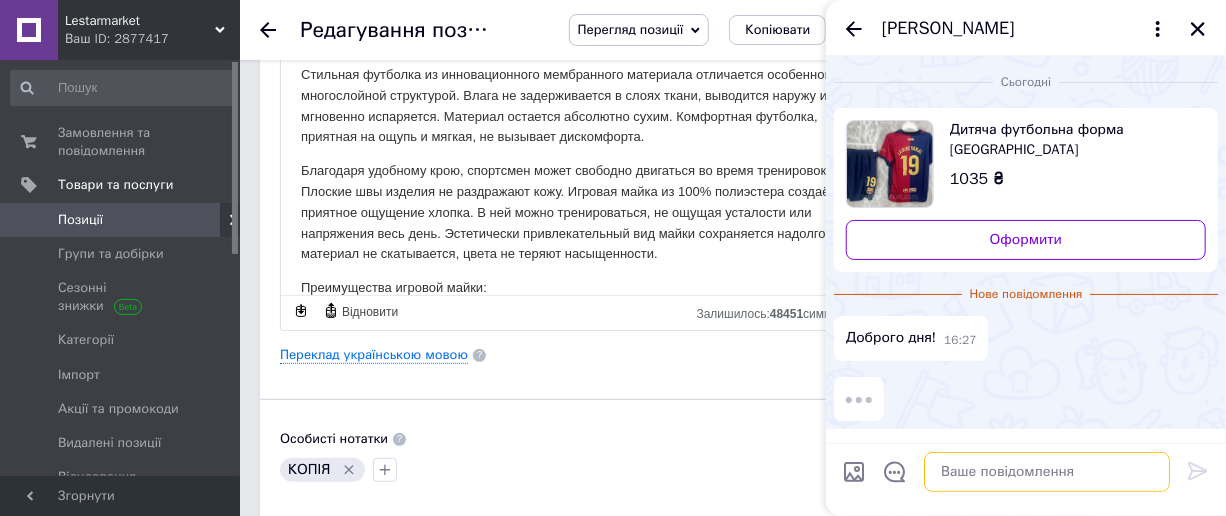 click at bounding box center (1047, 472) 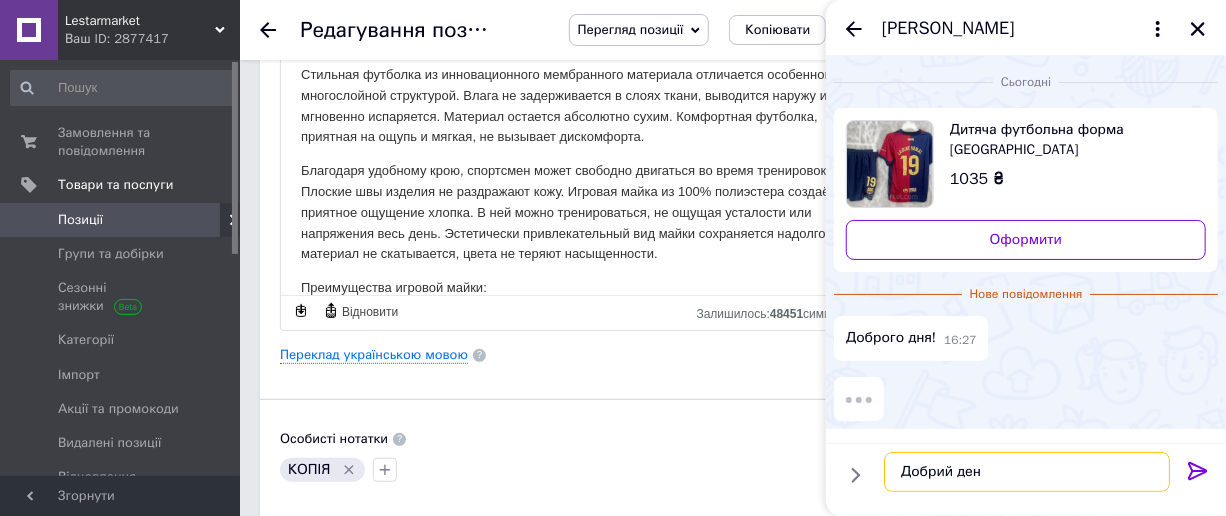 type on "Добрий день" 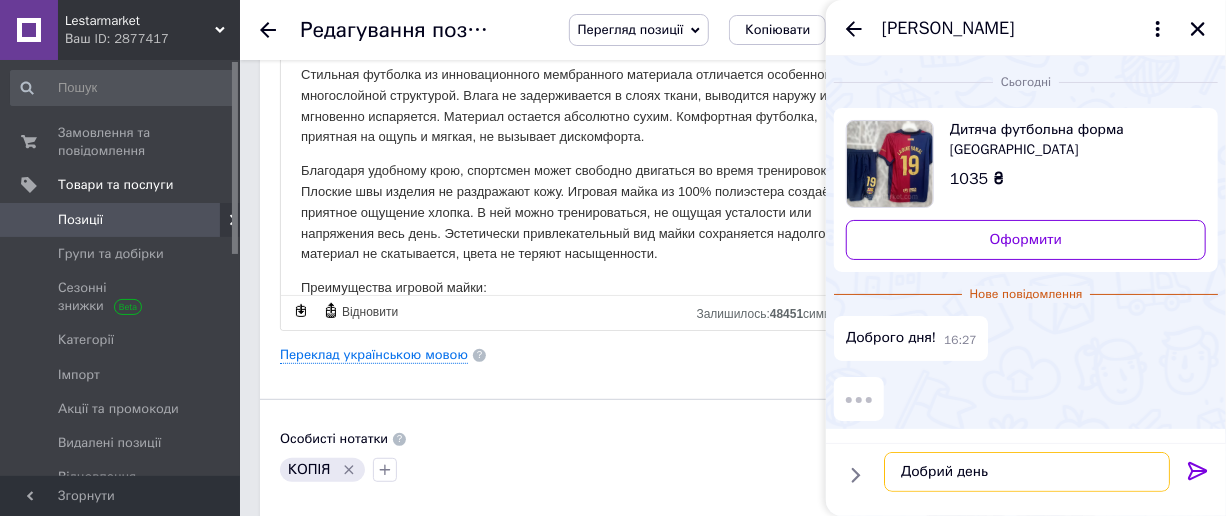 type 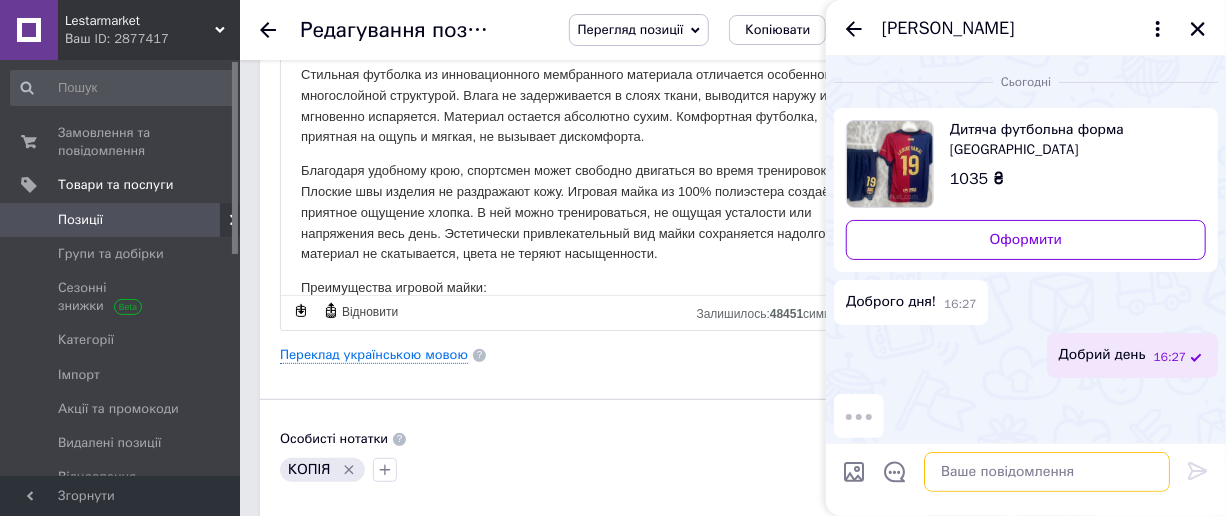scroll, scrollTop: 2, scrollLeft: 0, axis: vertical 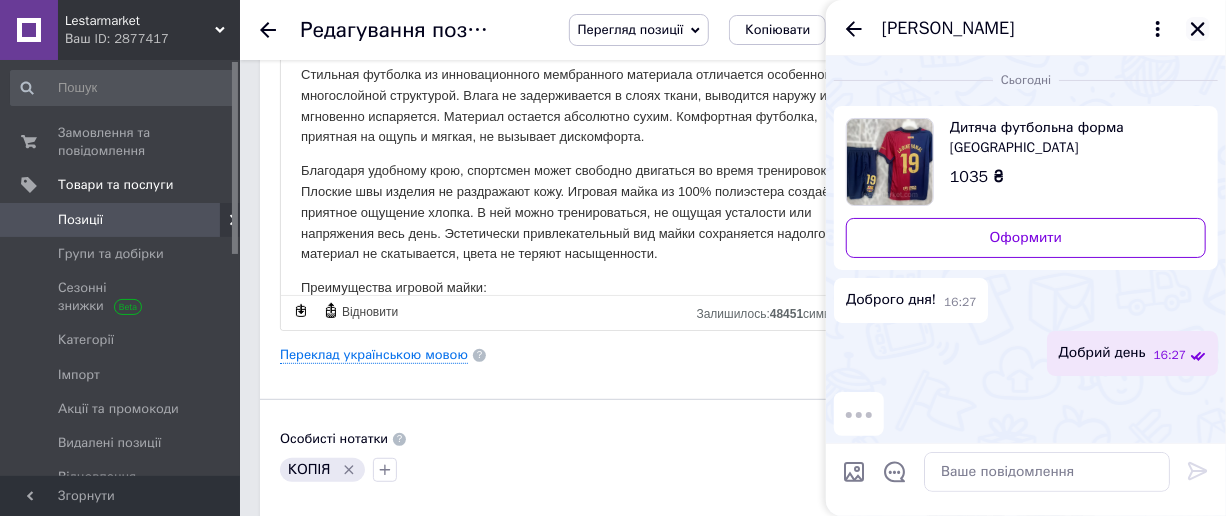 drag, startPoint x: 1194, startPoint y: 29, endPoint x: 454, endPoint y: 236, distance: 768.4068 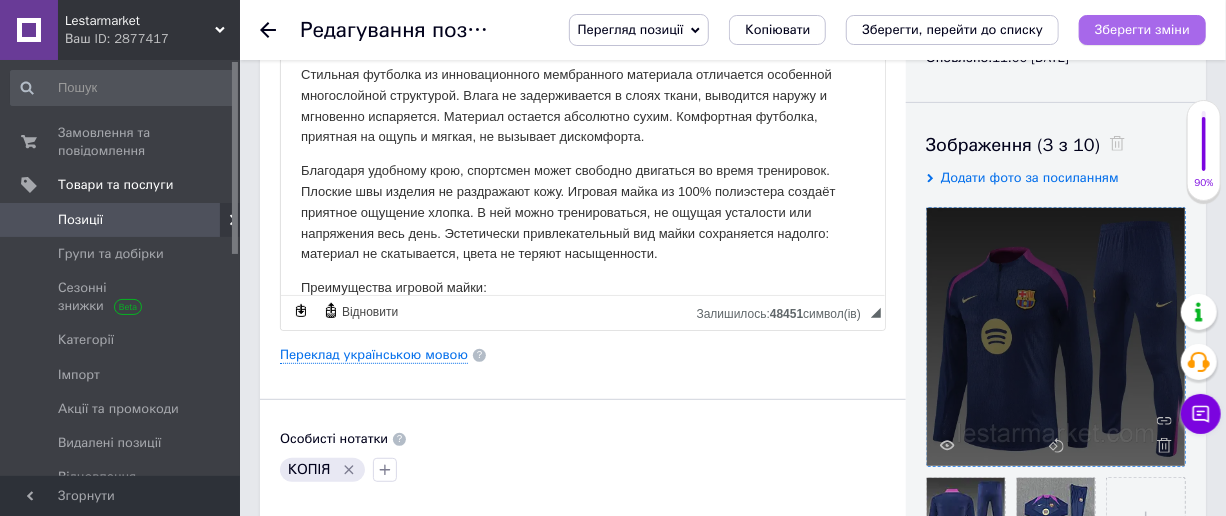 click on "Зберегти зміни" at bounding box center [1142, 29] 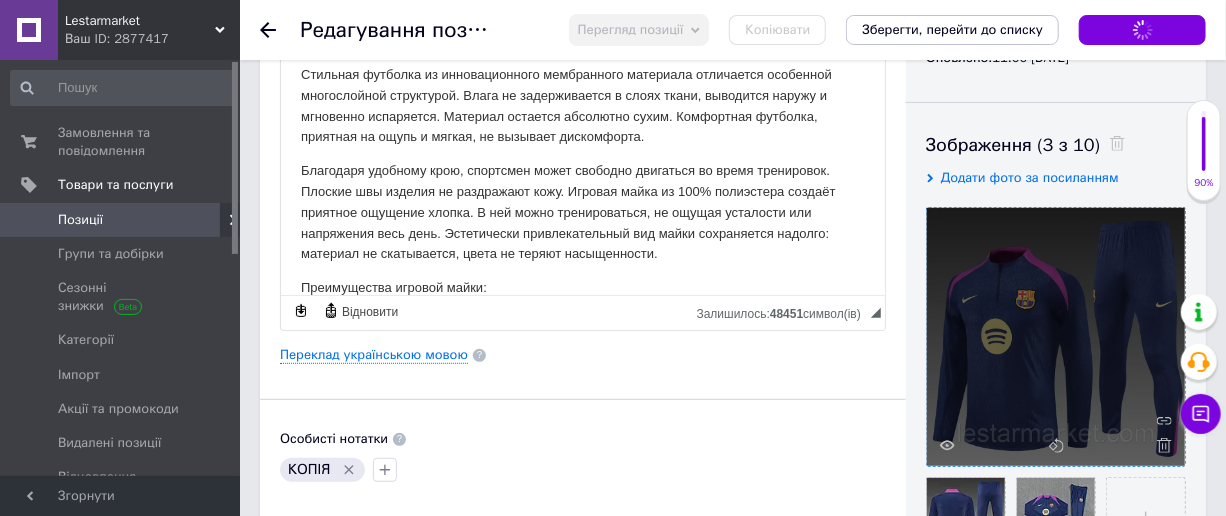 scroll, scrollTop: 0, scrollLeft: 0, axis: both 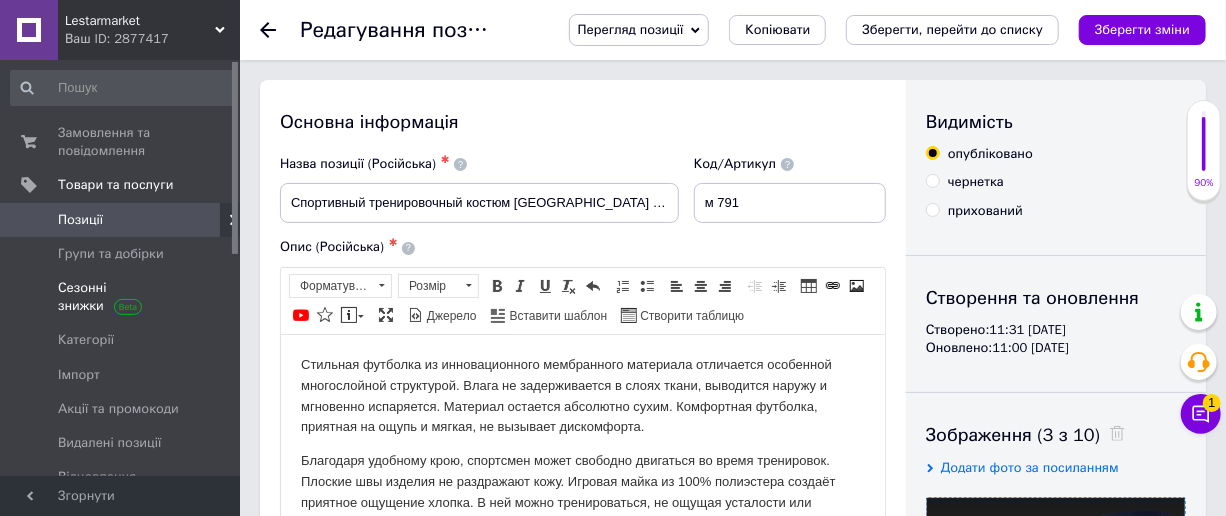 drag, startPoint x: 1162, startPoint y: 29, endPoint x: 158, endPoint y: 280, distance: 1034.8995 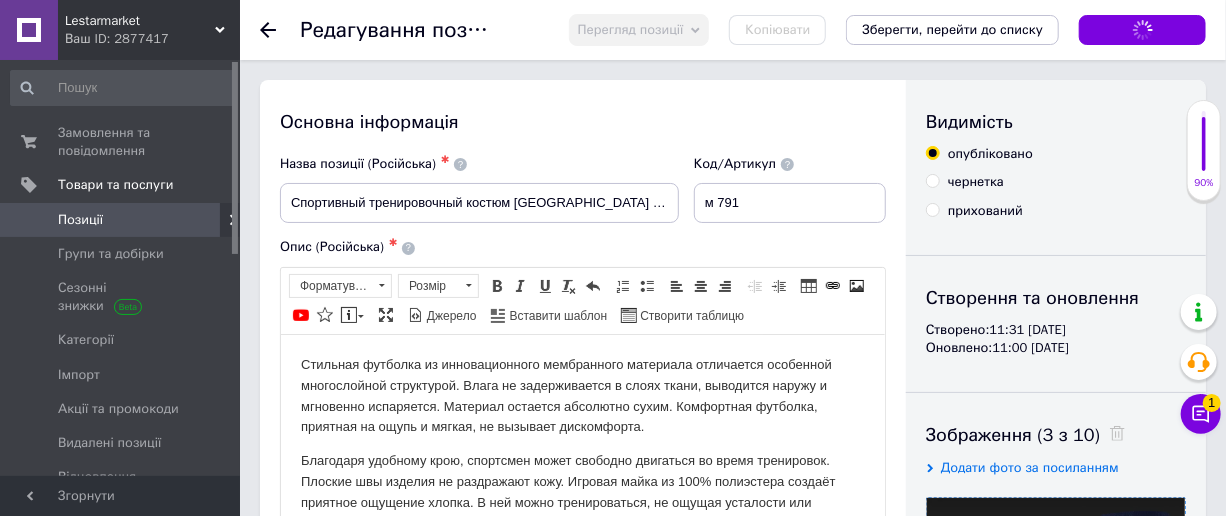 click on "Позиції" at bounding box center [80, 220] 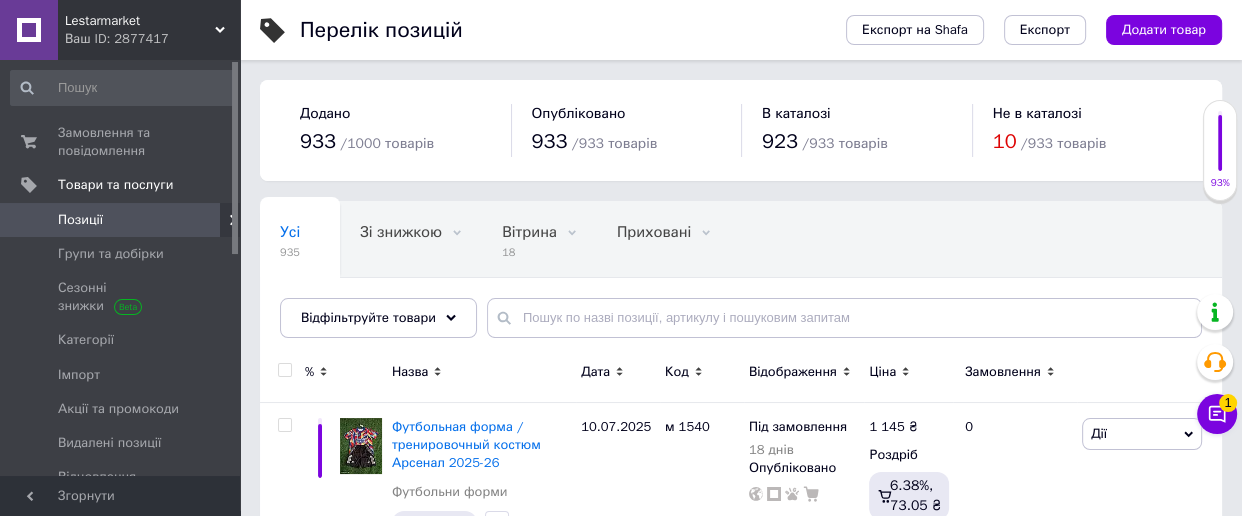 click on "Перелік позицій Експорт на Shafa Експорт Додати товар Додано 933   / 1000   товарів Опубліковано 933   / 933   товарів В каталозі 923   / 933   товарів Не в каталозі 10   / 933   товарів Усі 935 Зі знижкою 0 Видалити Редагувати Вітрина 18 Видалити Редагувати Приховані 0 Видалити Редагувати Опубліковані 933 Видалити Редагувати Ok Відфільтровано...  Зберегти Нічого не знайдено Можливо, помилка у слові  або немає відповідностей за вашим запитом. Усі 935 Зі знижкою 0 Вітрина 18 Приховані 0 Опубліковані 933 Відфільтруйте товари % Назва Дата Код Відображення Ціна Замовлення Футбольни форми   1 145" at bounding box center [741, 1834] 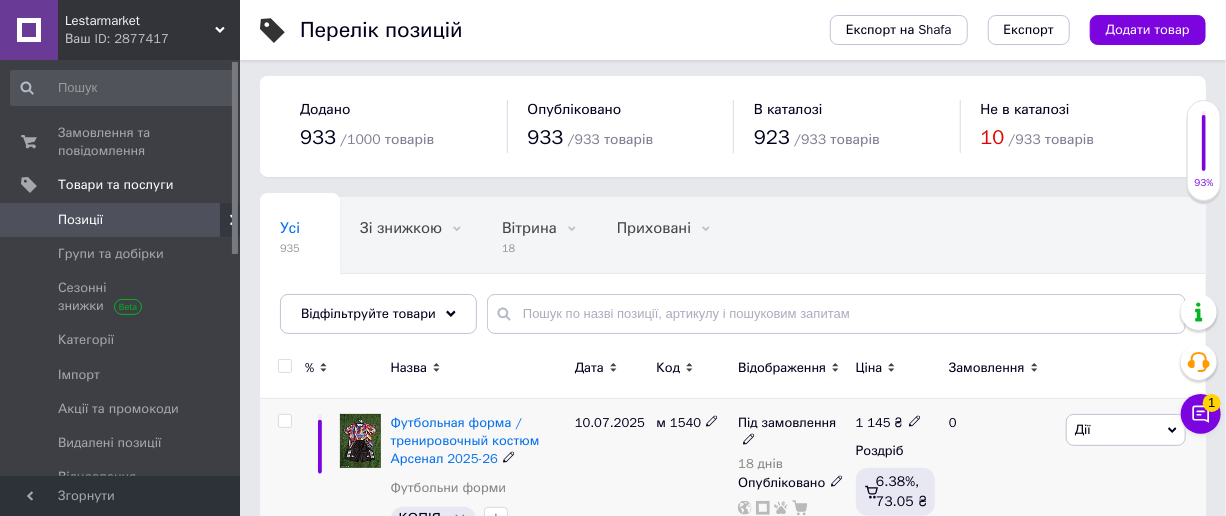 scroll, scrollTop: 0, scrollLeft: 0, axis: both 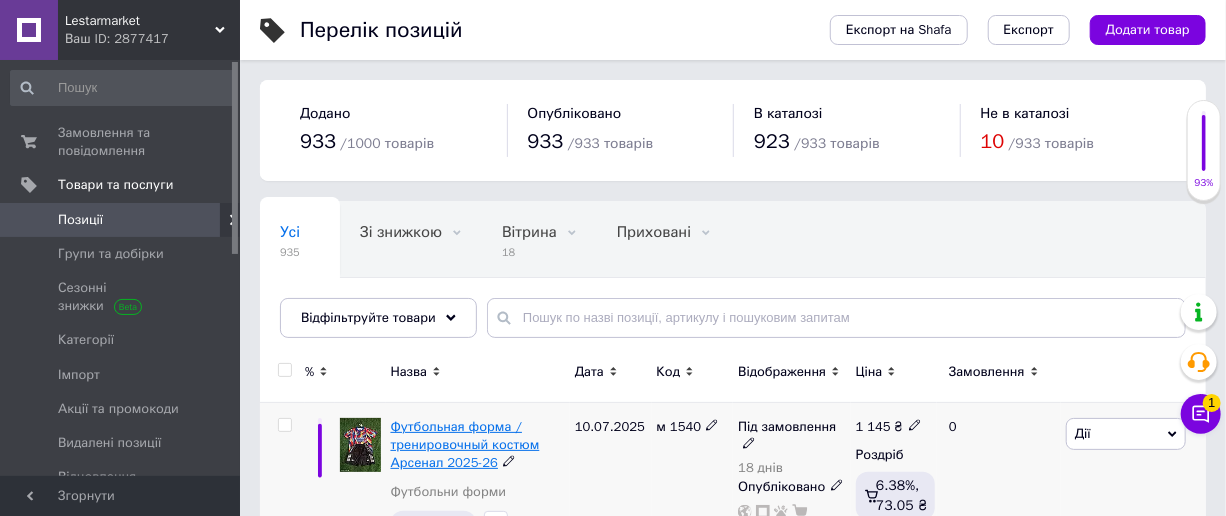 click on "Футбольная форма / тренировочный костюм Арсенал 2025-26" at bounding box center (465, 444) 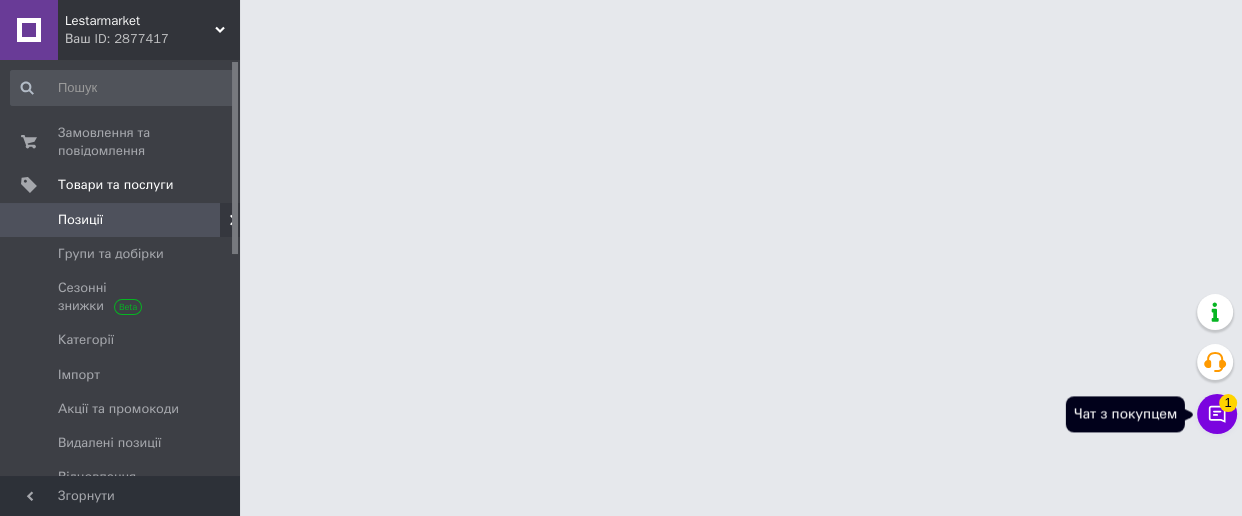drag, startPoint x: 1218, startPoint y: 410, endPoint x: 1205, endPoint y: 459, distance: 50.695168 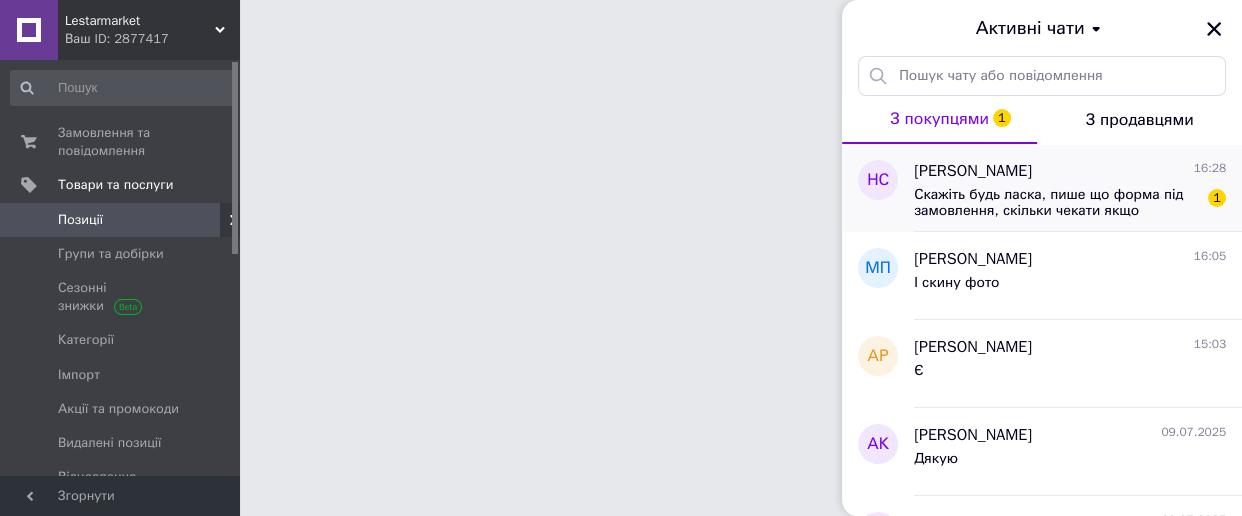 click on "Скажіть будь ласка,  пише що форма під замовлення, скільки чекати якщо сьогодні замовити?" at bounding box center (1056, 203) 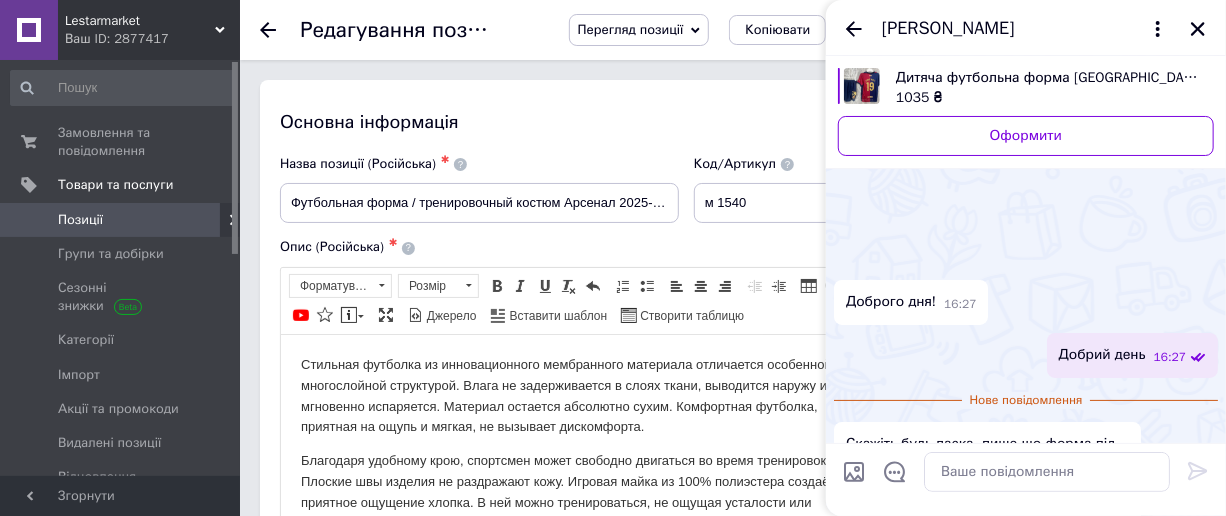 scroll, scrollTop: 91, scrollLeft: 0, axis: vertical 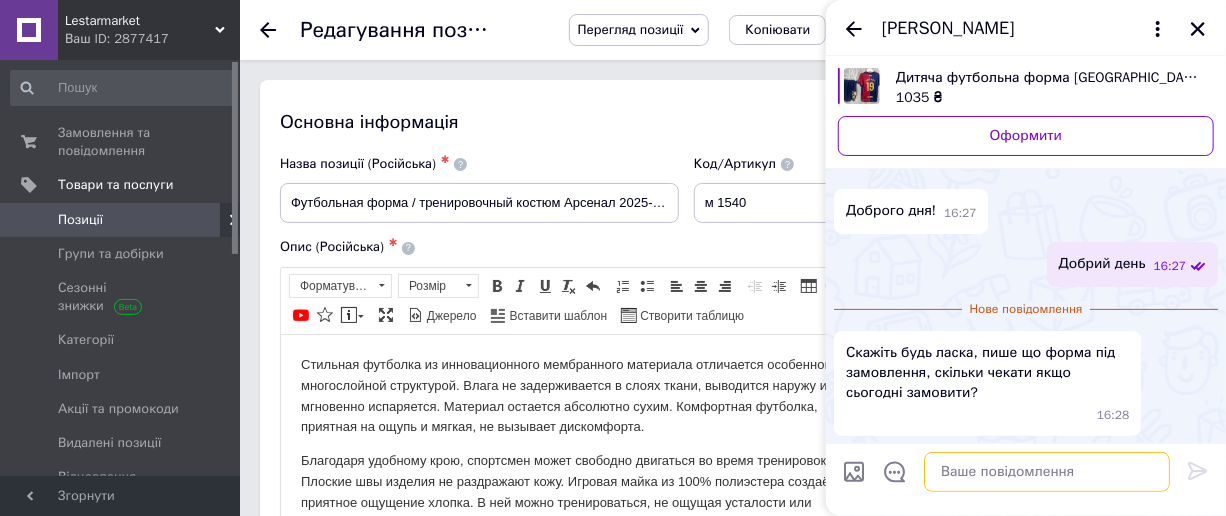 click at bounding box center [1047, 472] 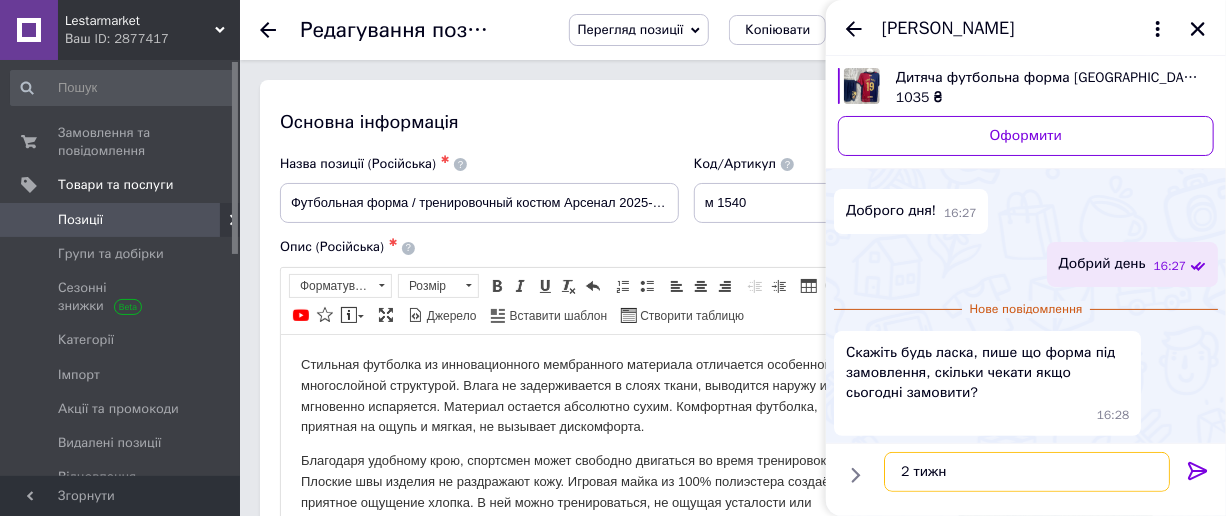 type on "2 тижні" 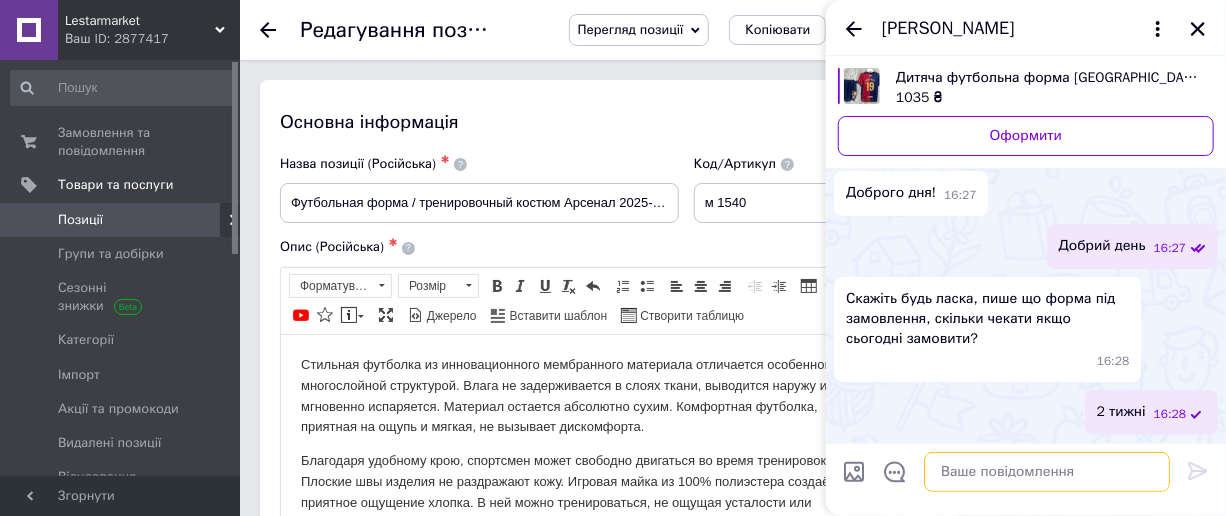 scroll, scrollTop: 58, scrollLeft: 0, axis: vertical 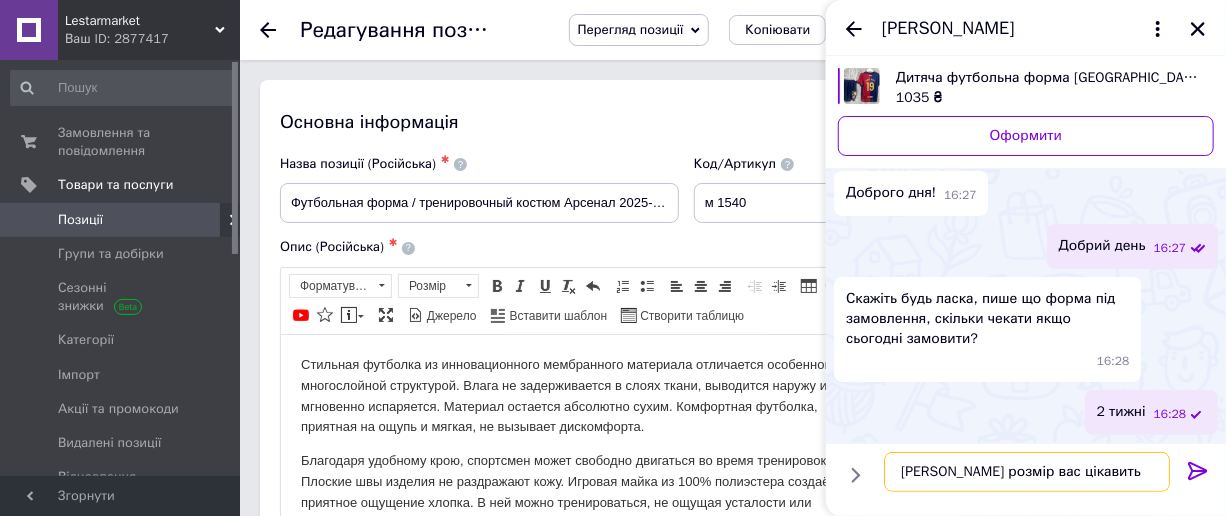 type on "[PERSON_NAME] розмір вас цікавить?" 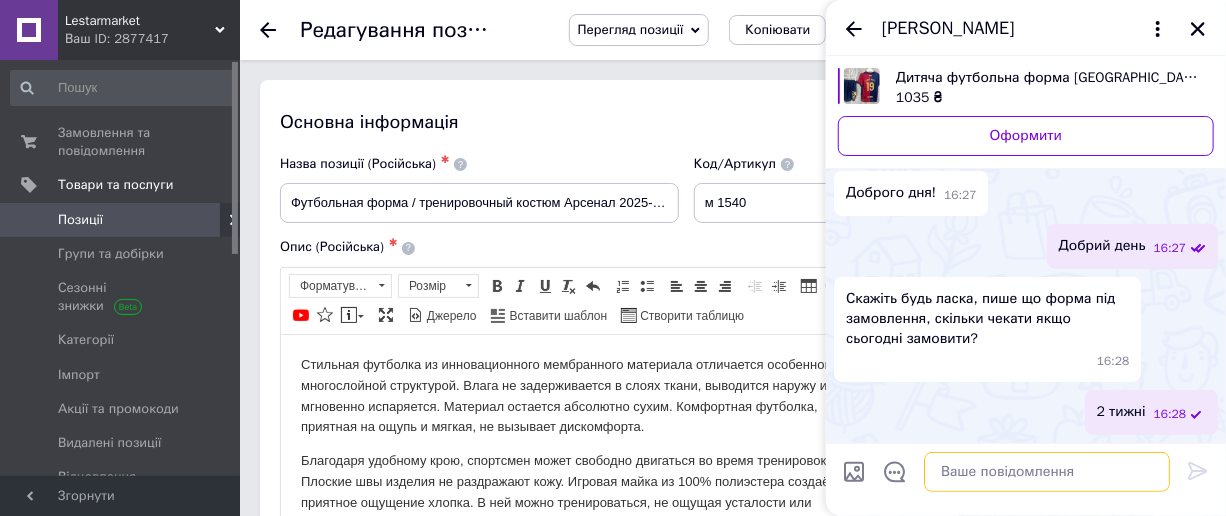 scroll, scrollTop: 110, scrollLeft: 0, axis: vertical 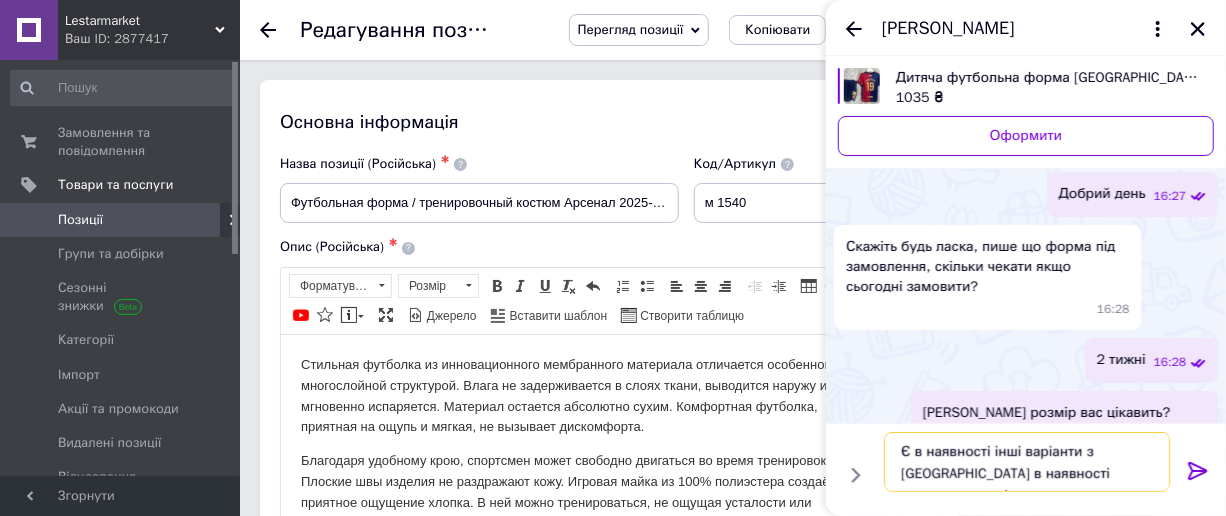 type on "Є в наявності інші варіанти з [GEOGRAPHIC_DATA] в наявності зможу завтра відправити" 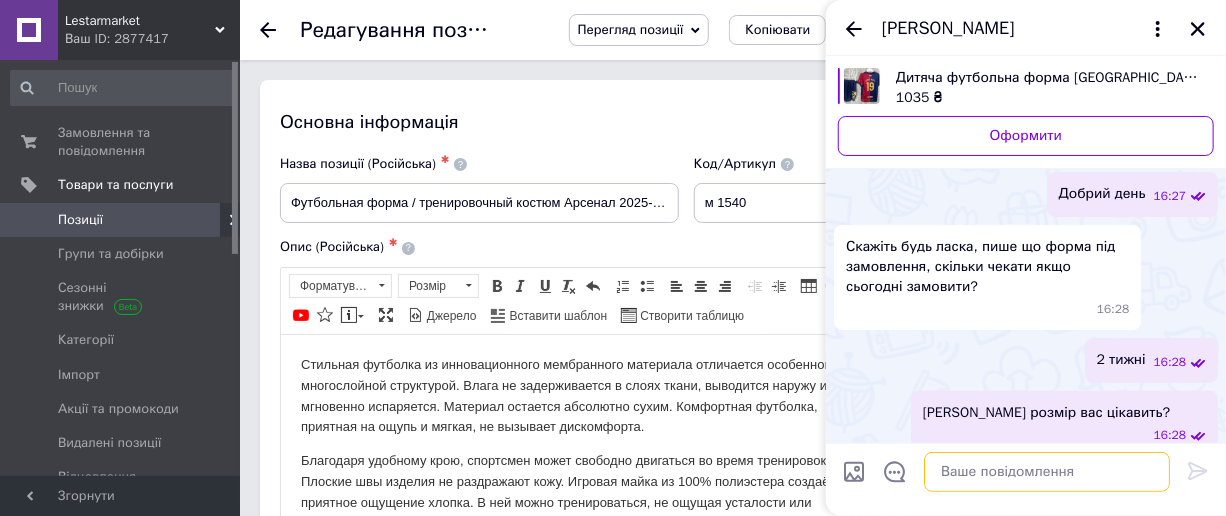 scroll, scrollTop: 204, scrollLeft: 0, axis: vertical 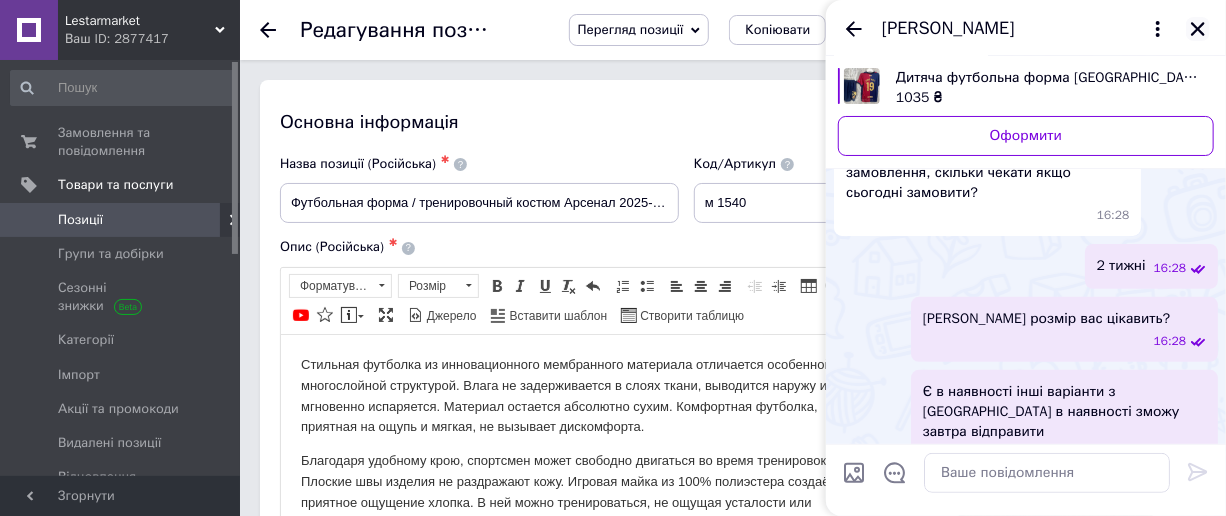 drag, startPoint x: 1193, startPoint y: 20, endPoint x: 283, endPoint y: 60, distance: 910.8787 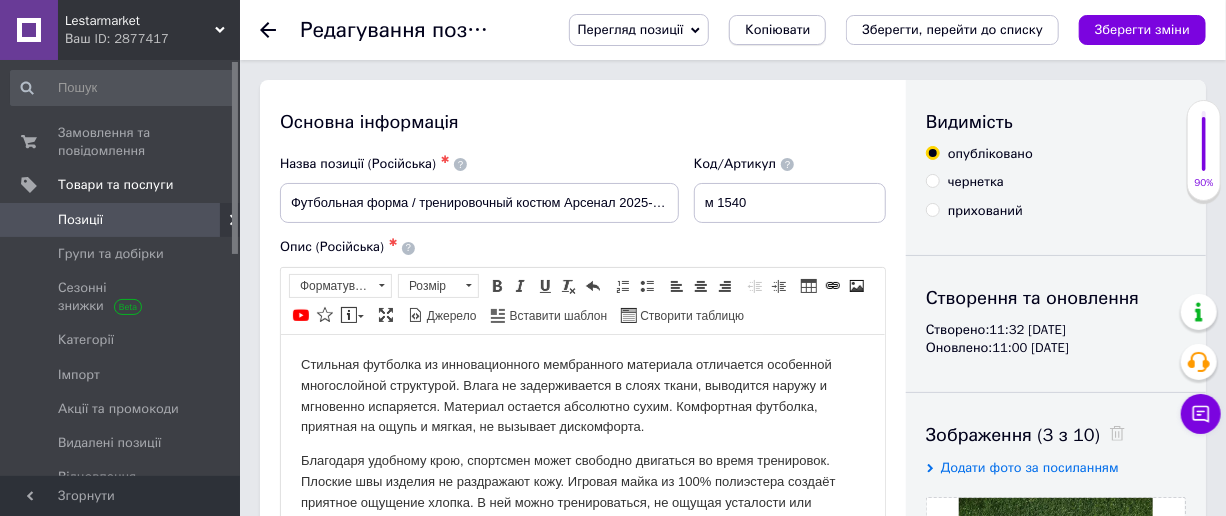 click on "Копіювати" at bounding box center [777, 30] 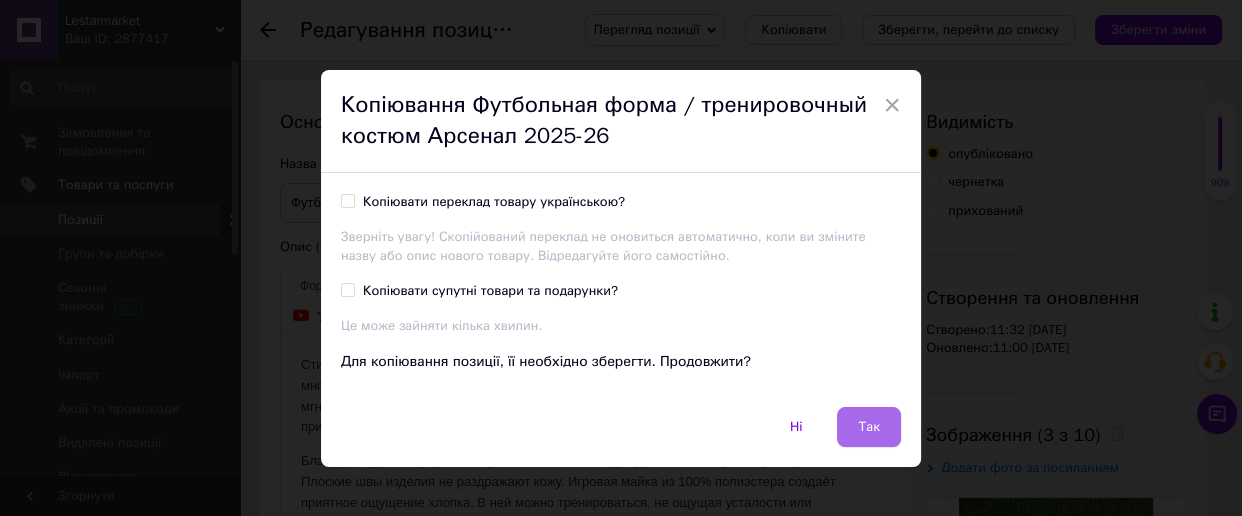 click on "Так" at bounding box center (869, 427) 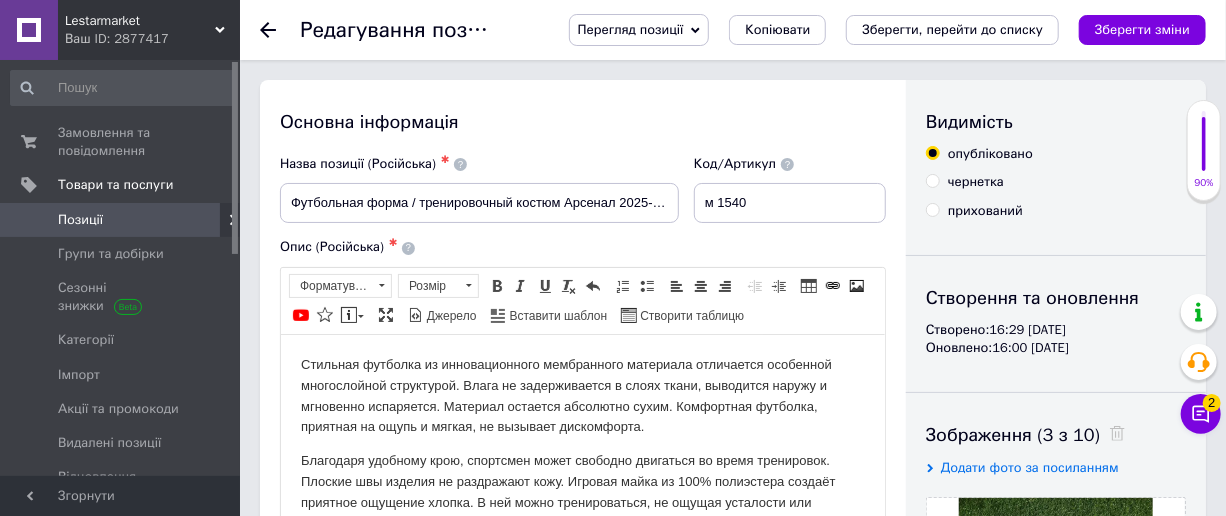 scroll, scrollTop: 0, scrollLeft: 0, axis: both 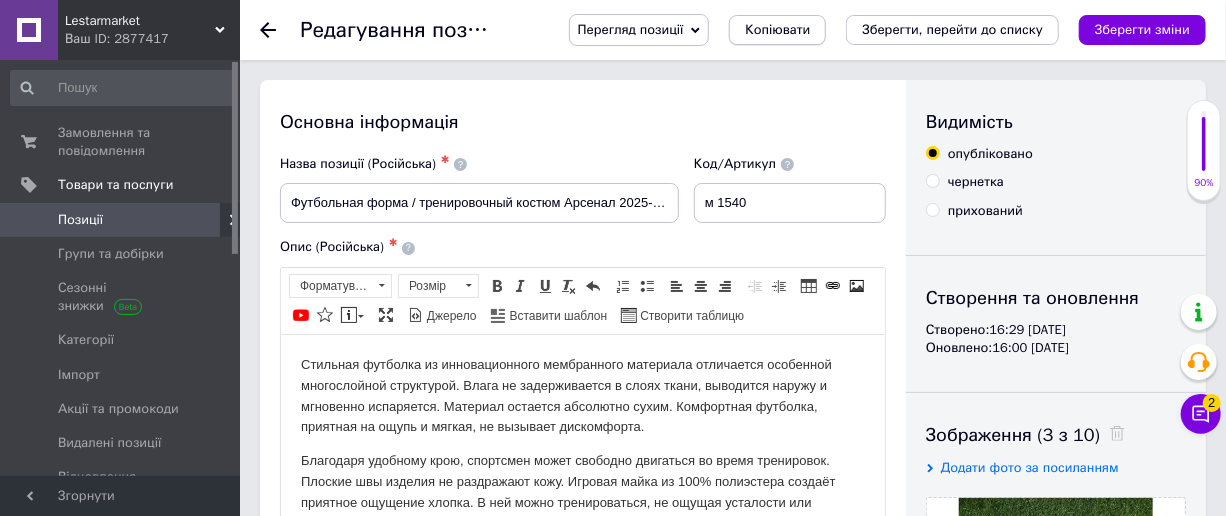 click on "Копіювати" at bounding box center [777, 30] 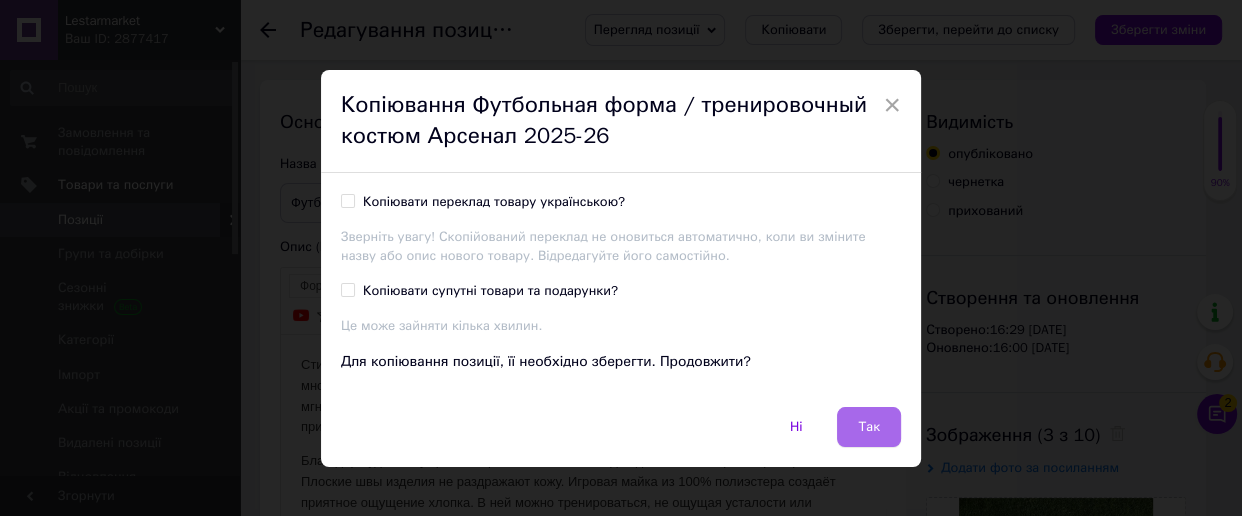 click on "Так" at bounding box center (869, 427) 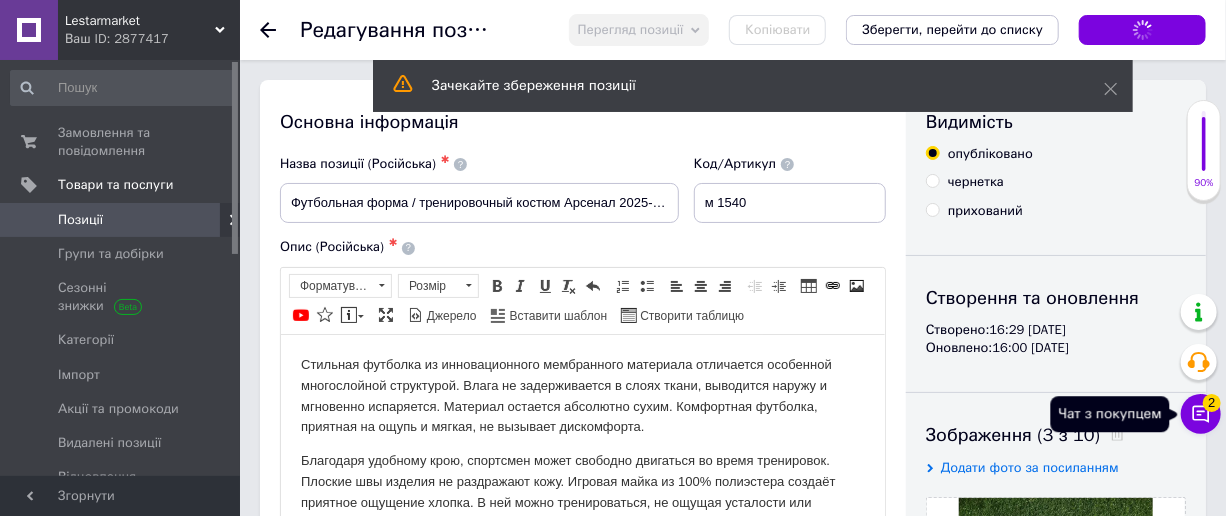 click 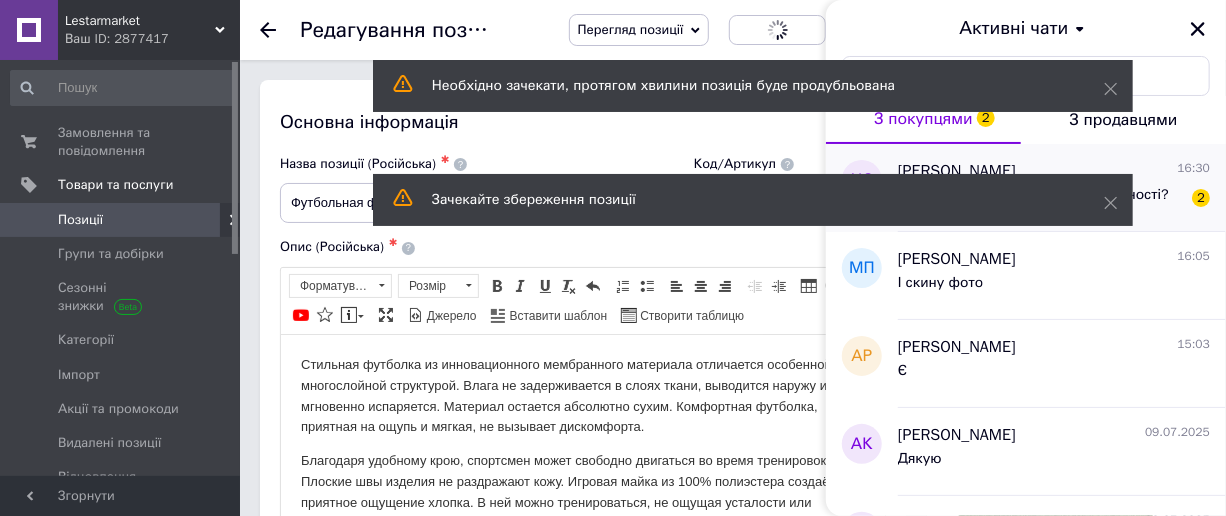 click on "Можете скинути фото які є в наявності? 2" at bounding box center (1054, 199) 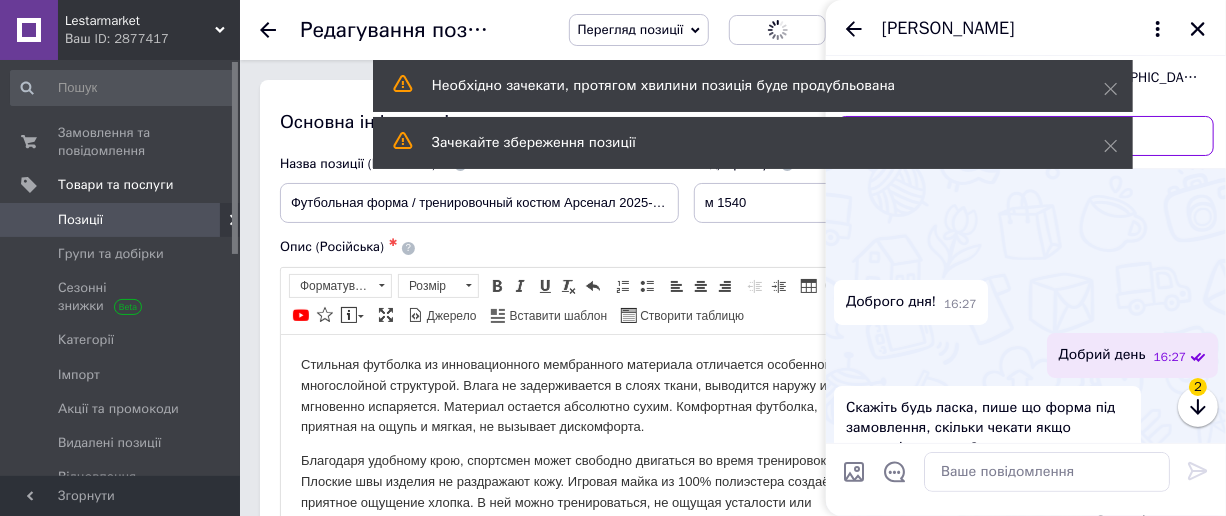 scroll, scrollTop: 417, scrollLeft: 0, axis: vertical 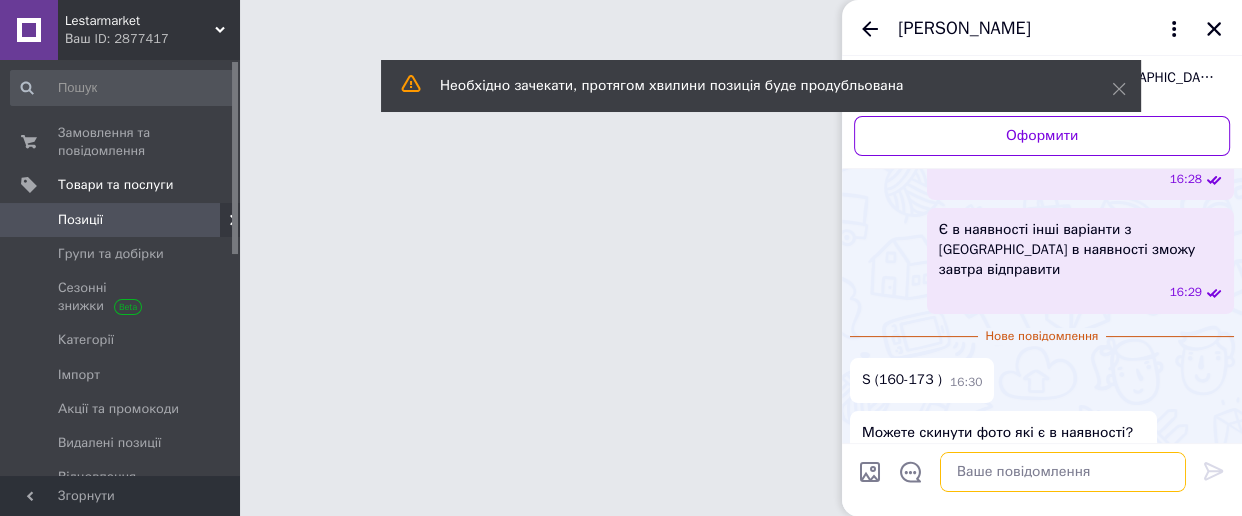 click at bounding box center [1063, 472] 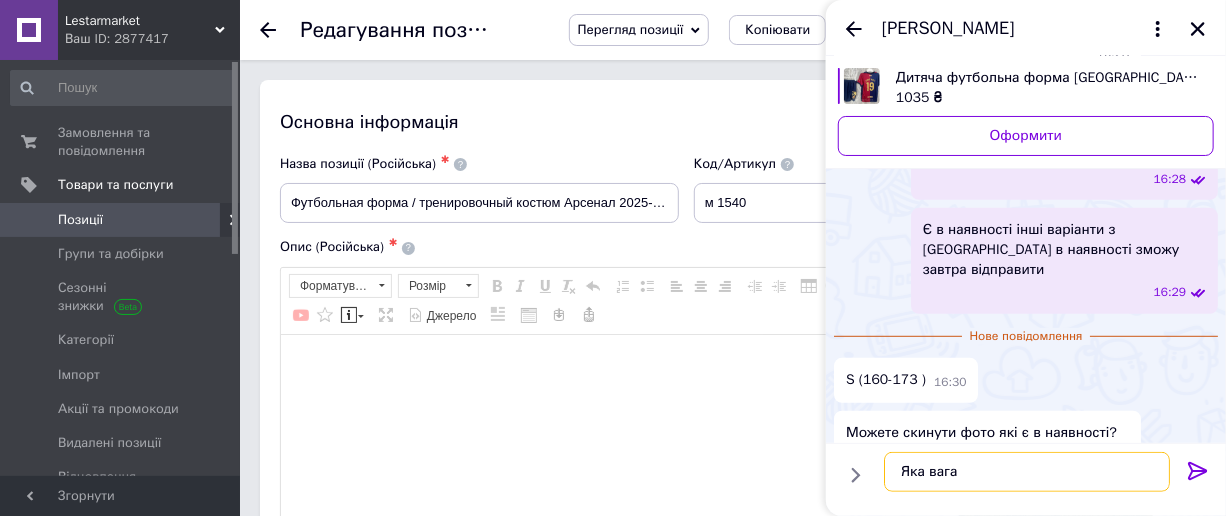 type on "Яка вага?" 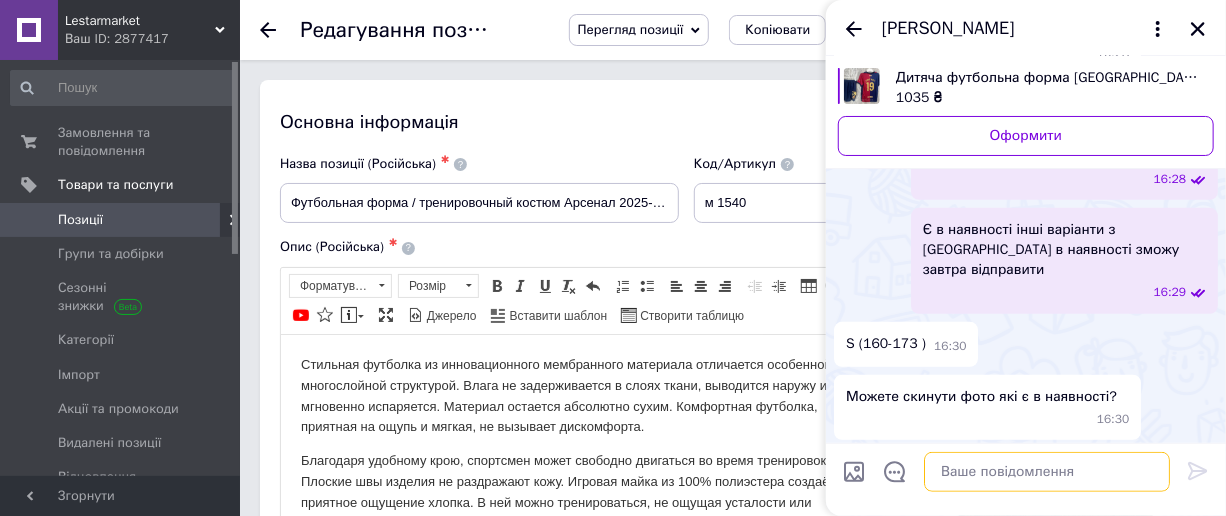scroll, scrollTop: 0, scrollLeft: 0, axis: both 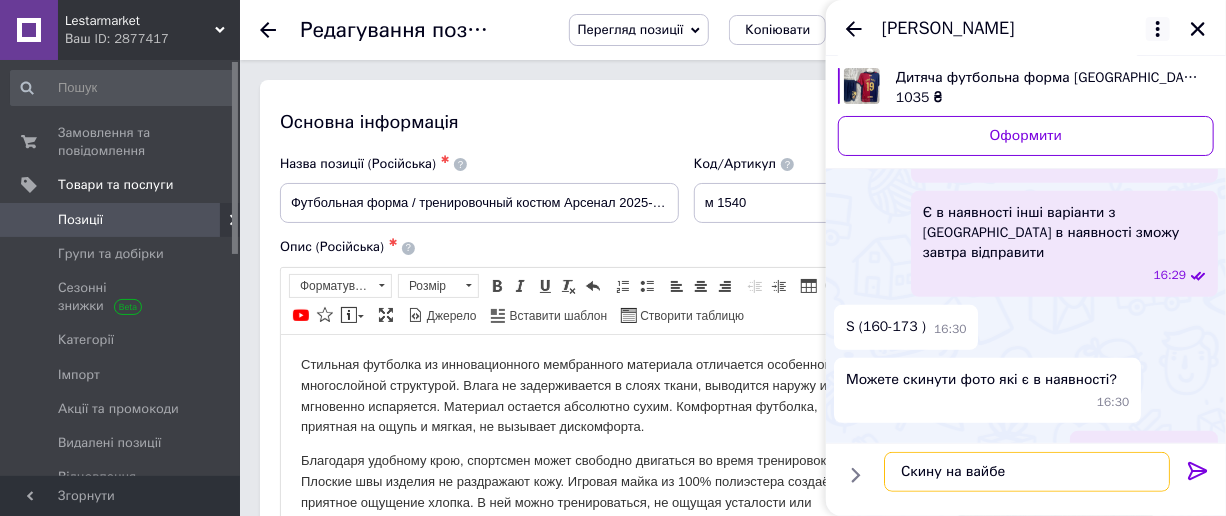 type on "Скину на вайбер" 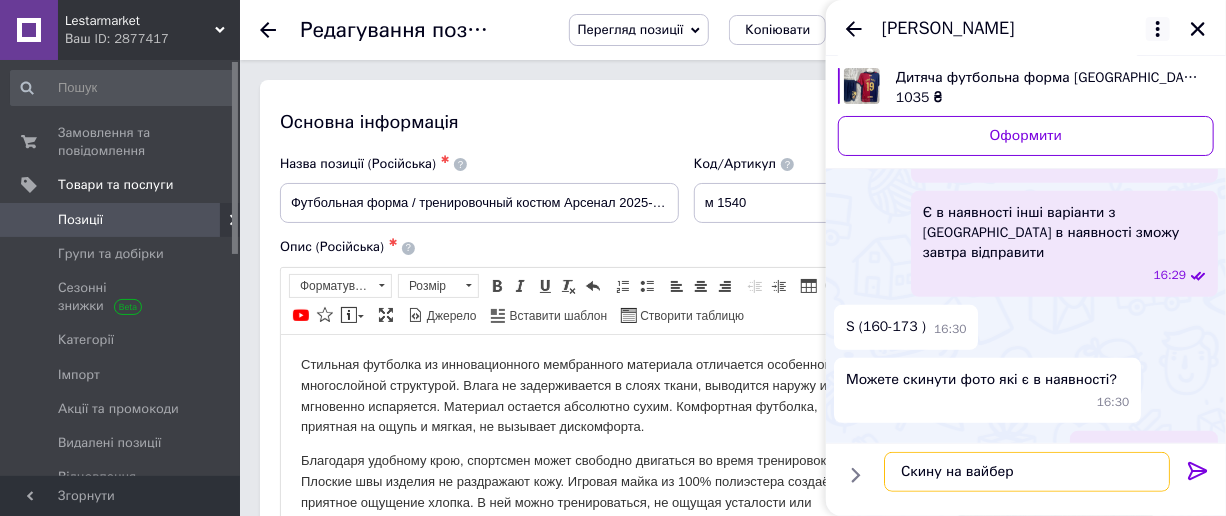 type 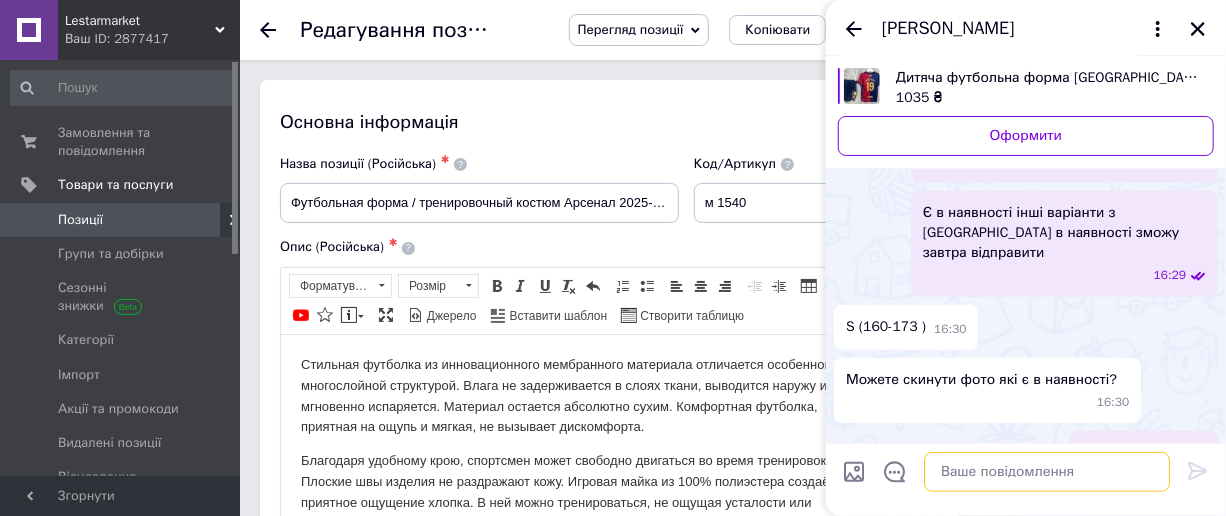 scroll, scrollTop: 436, scrollLeft: 0, axis: vertical 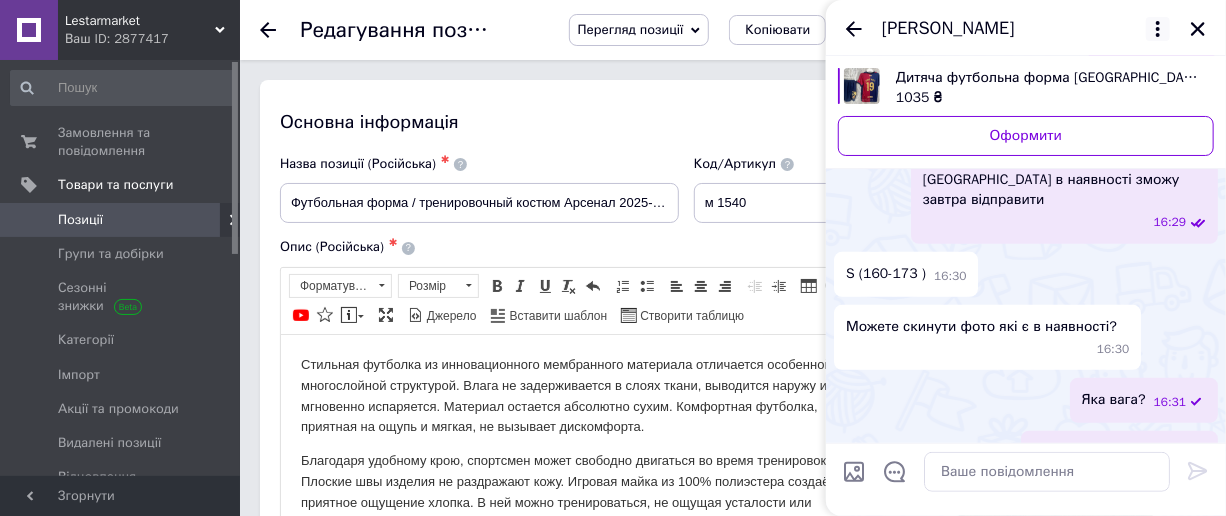 click 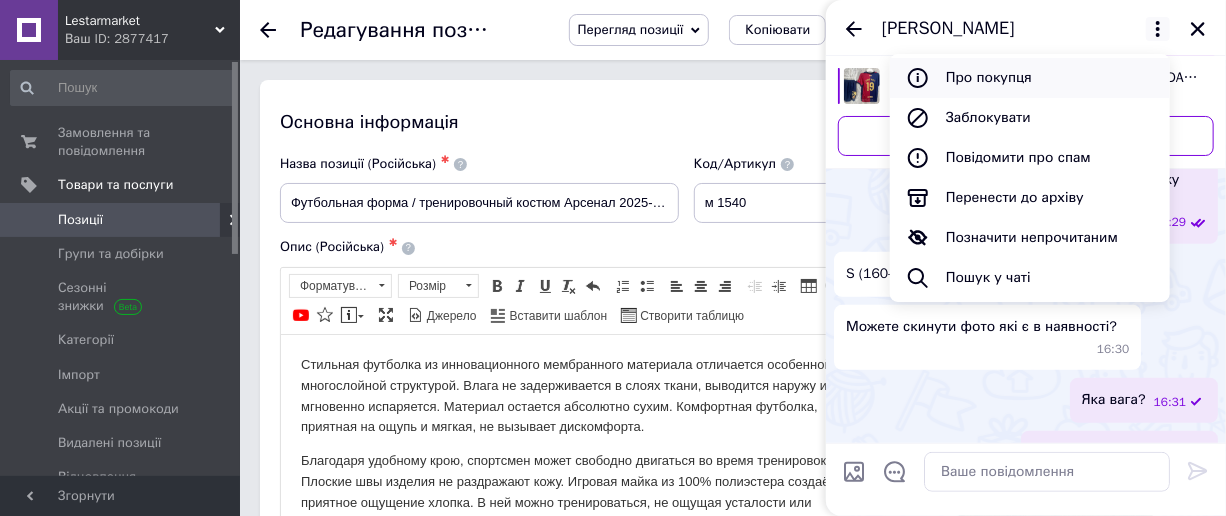 click on "Про покупця" at bounding box center [1030, 78] 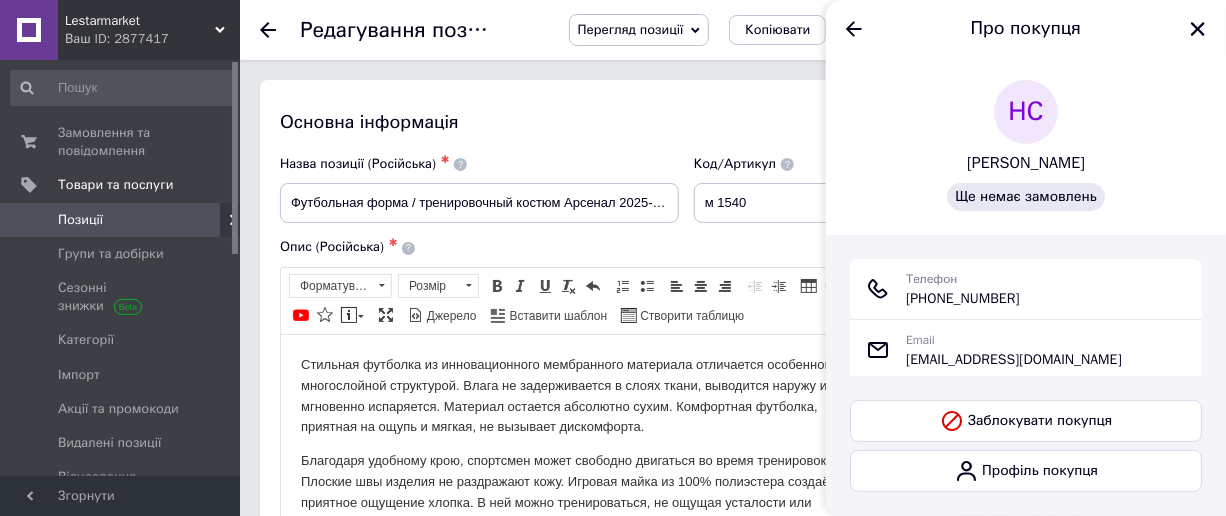 drag, startPoint x: 1036, startPoint y: 297, endPoint x: 901, endPoint y: 303, distance: 135.13327 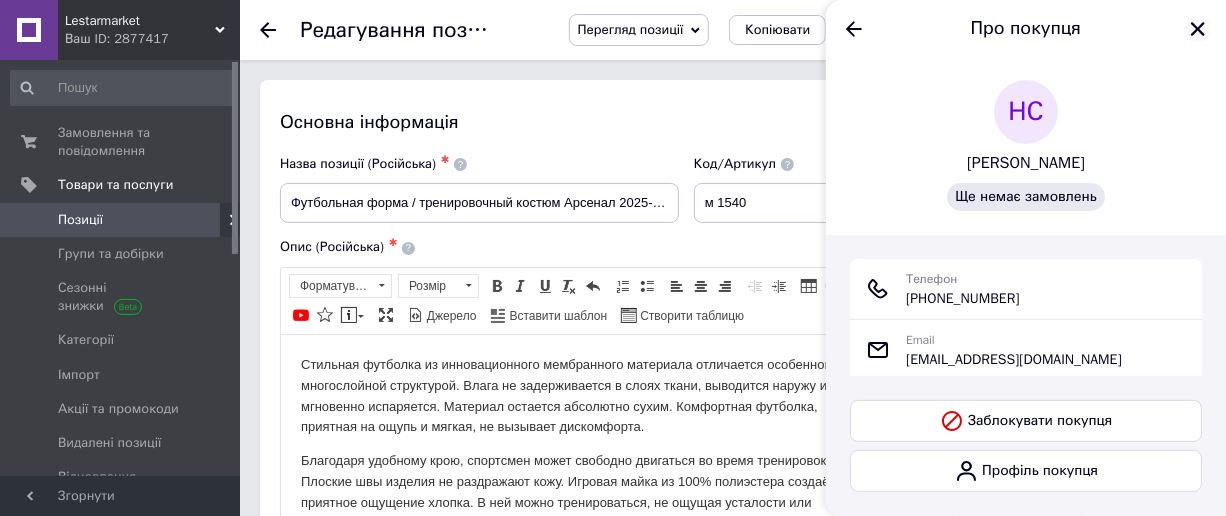 click 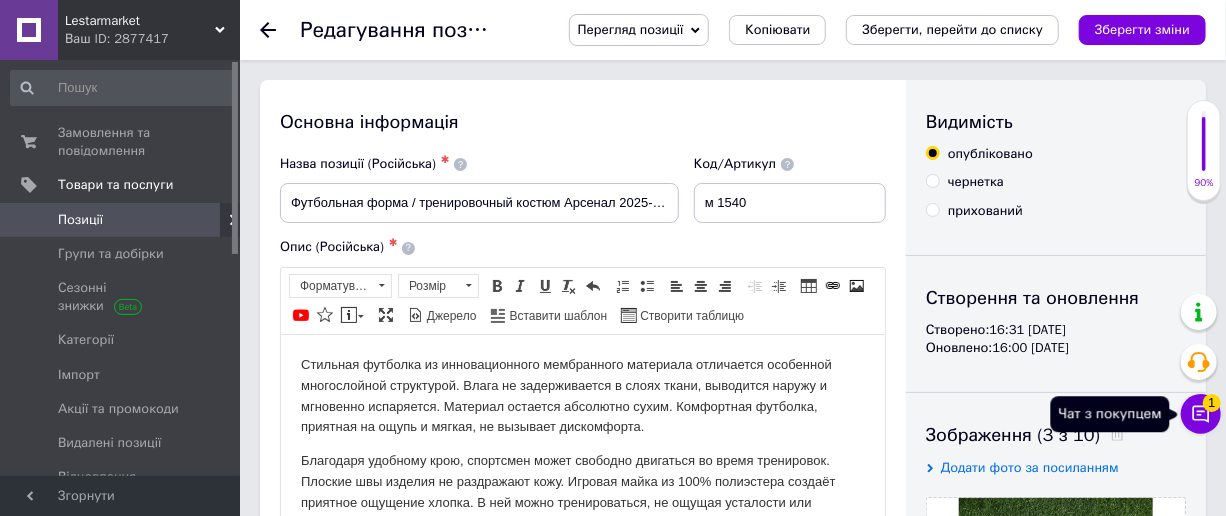 click 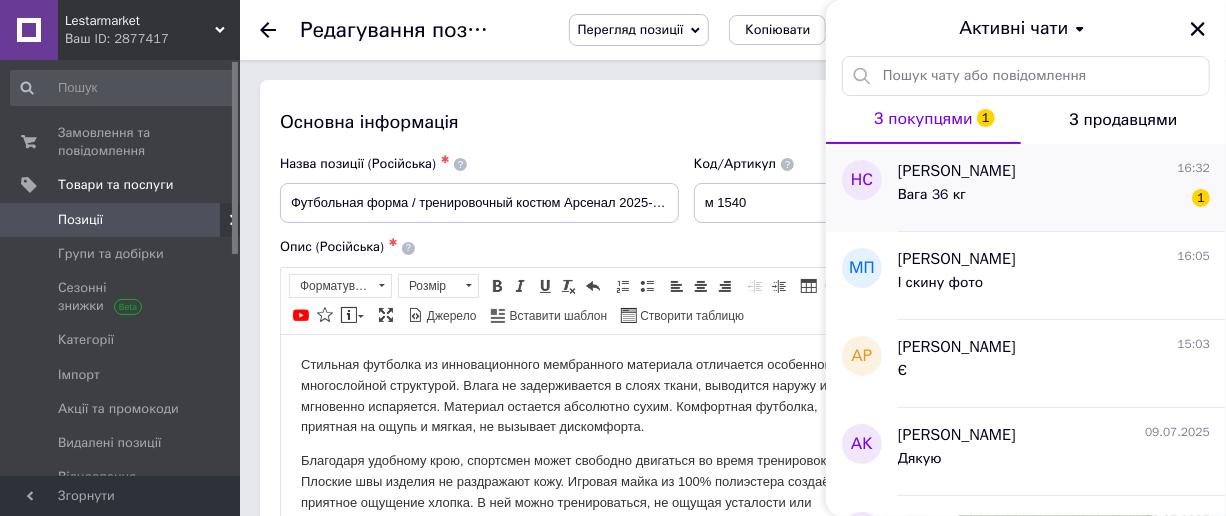 click on "[PERSON_NAME]" at bounding box center (957, 171) 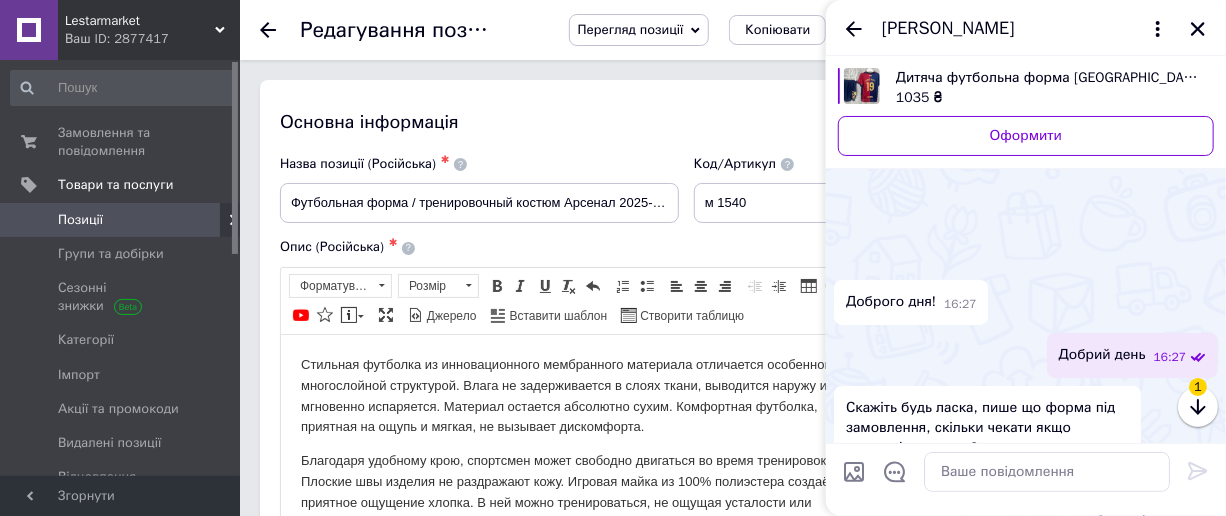 scroll, scrollTop: 577, scrollLeft: 0, axis: vertical 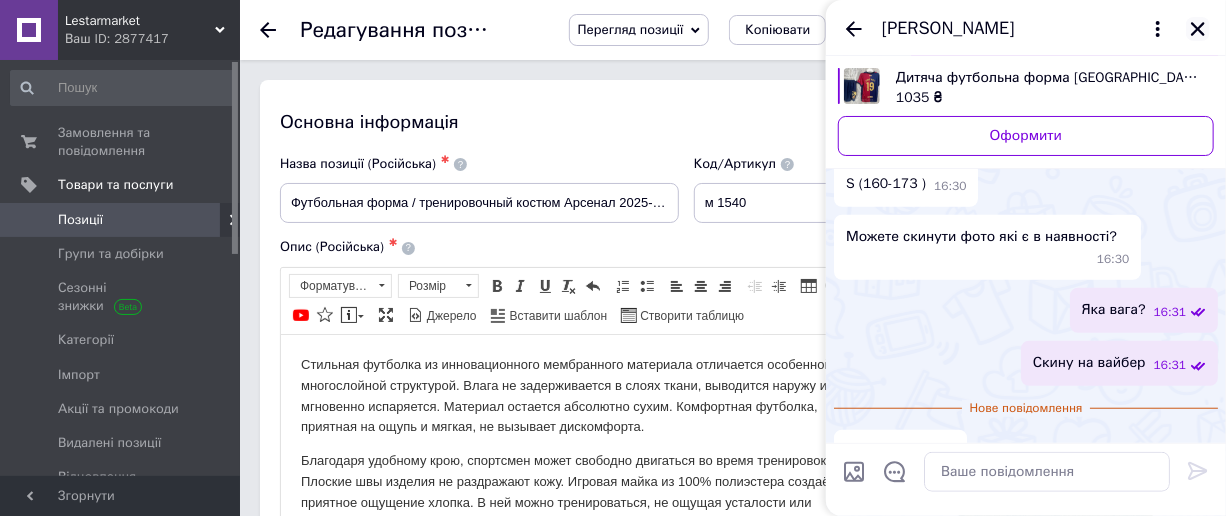 click 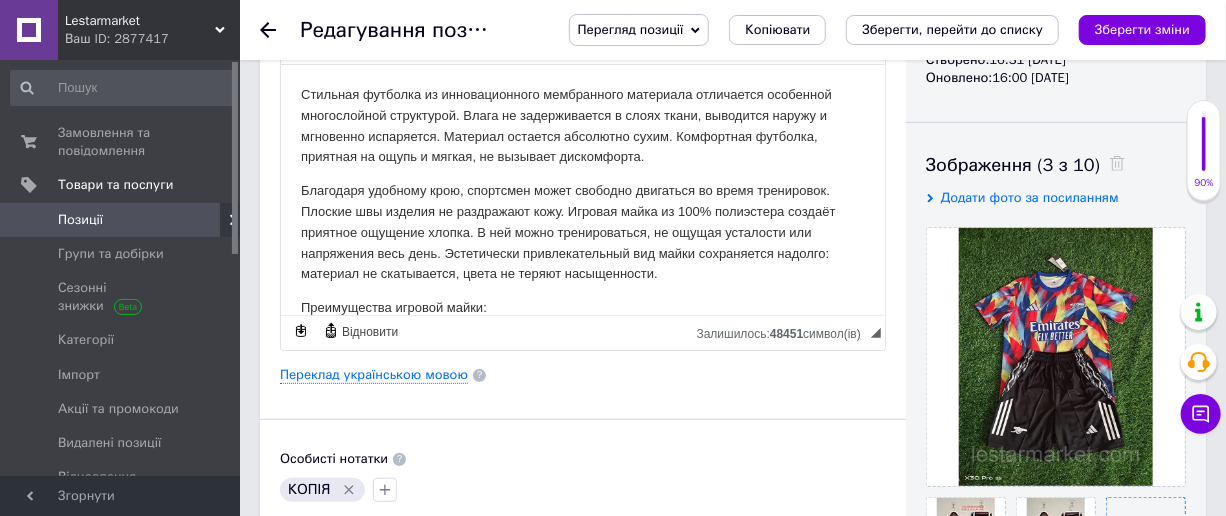 scroll, scrollTop: 272, scrollLeft: 0, axis: vertical 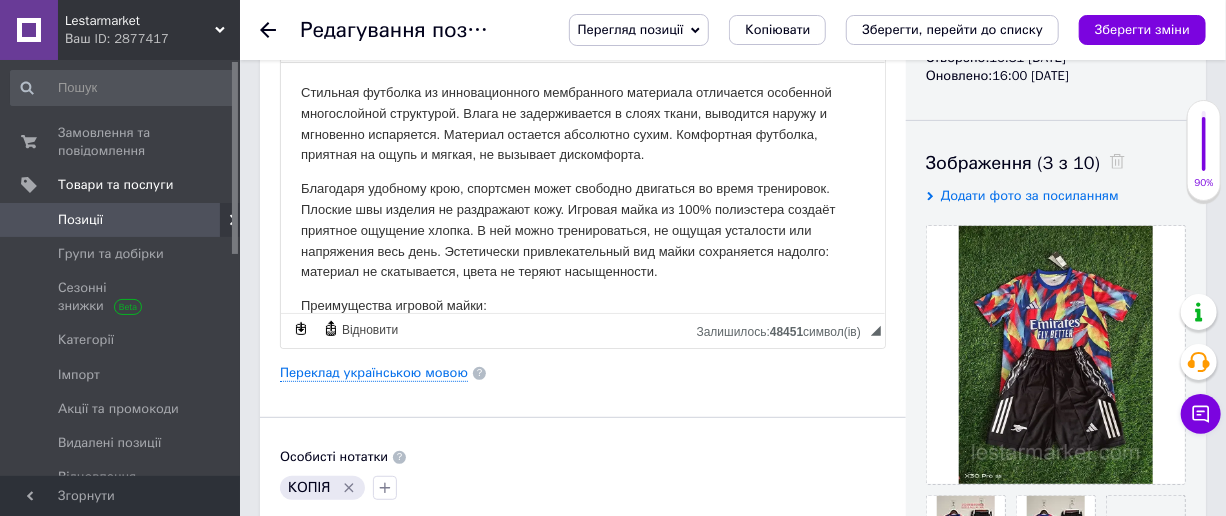 click on "Позиції" at bounding box center [80, 220] 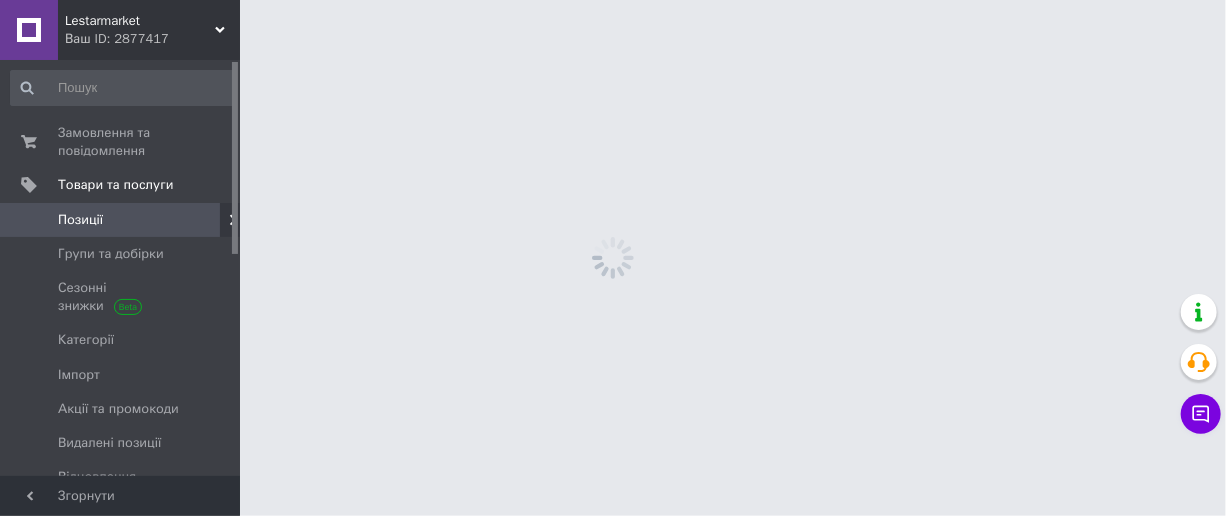 scroll, scrollTop: 0, scrollLeft: 0, axis: both 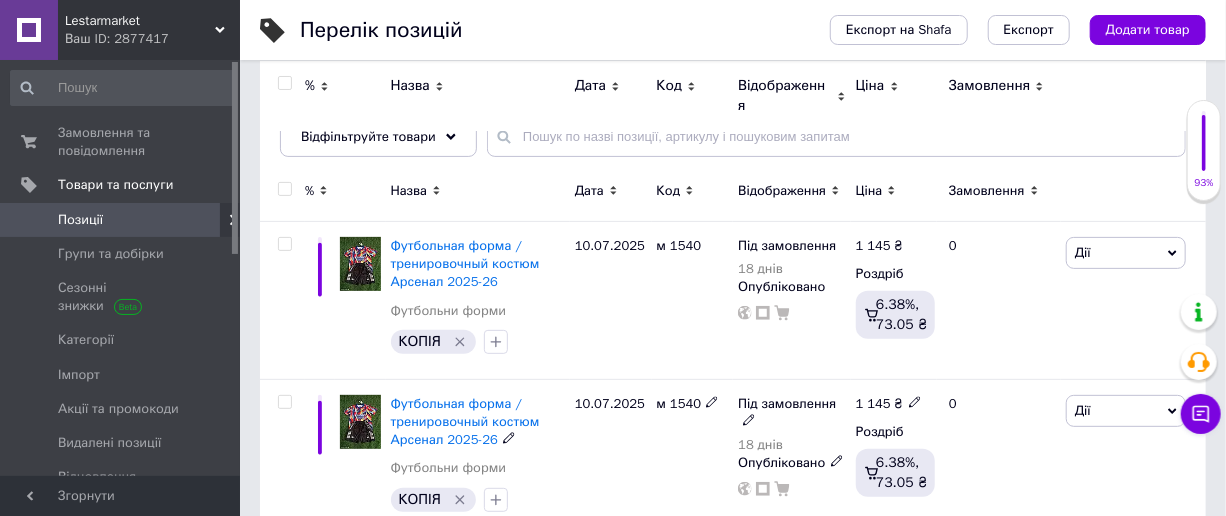 click on "Футбольная форма / тренировочный костюм Арсенал 2025-26" at bounding box center (465, 421) 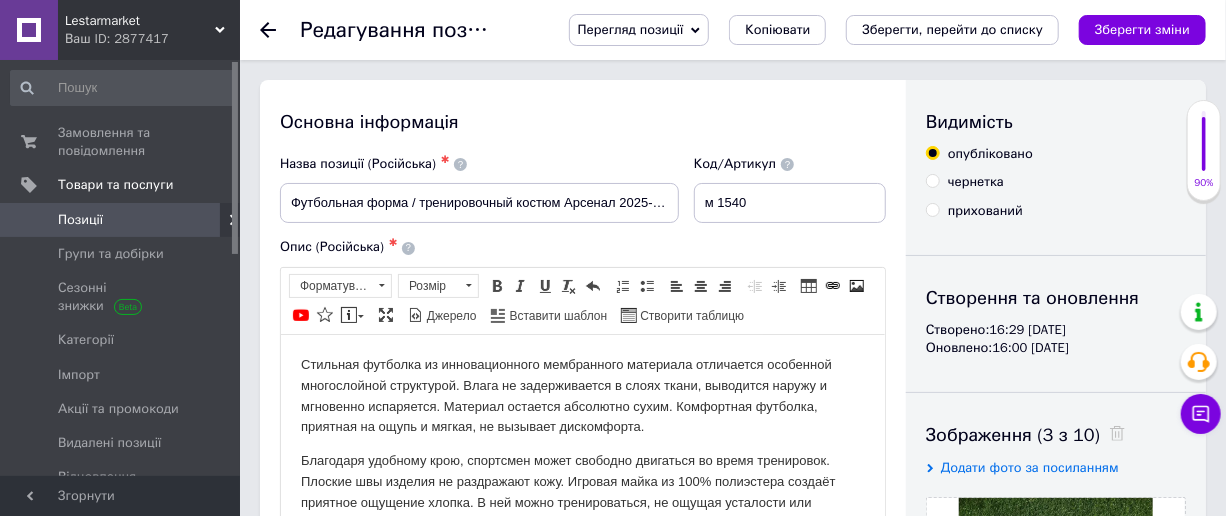 scroll, scrollTop: 0, scrollLeft: 0, axis: both 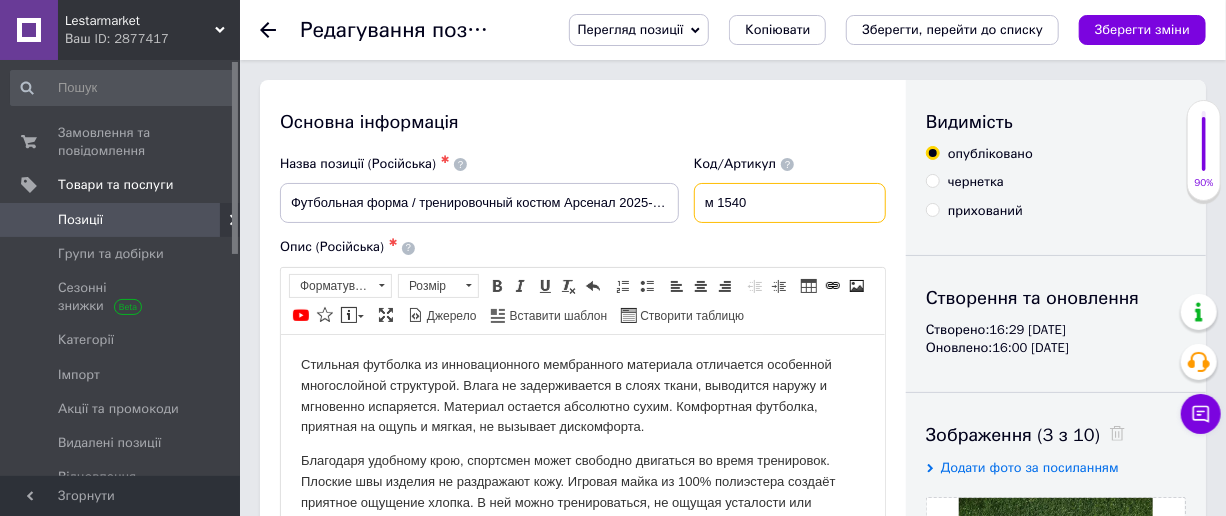 drag, startPoint x: 769, startPoint y: 212, endPoint x: 620, endPoint y: 186, distance: 151.25145 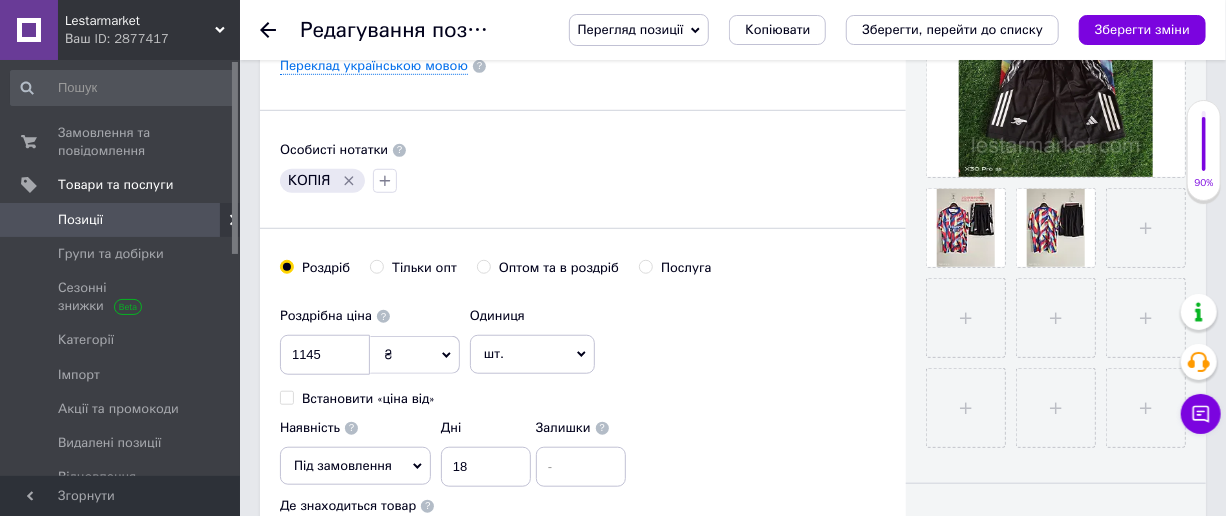 scroll, scrollTop: 636, scrollLeft: 0, axis: vertical 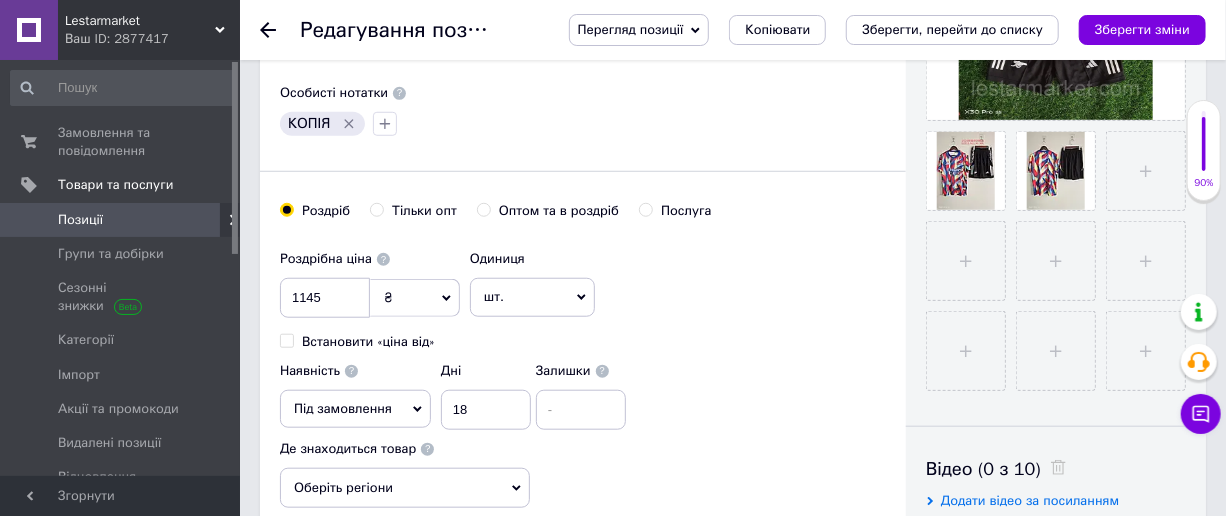 type on "к 231" 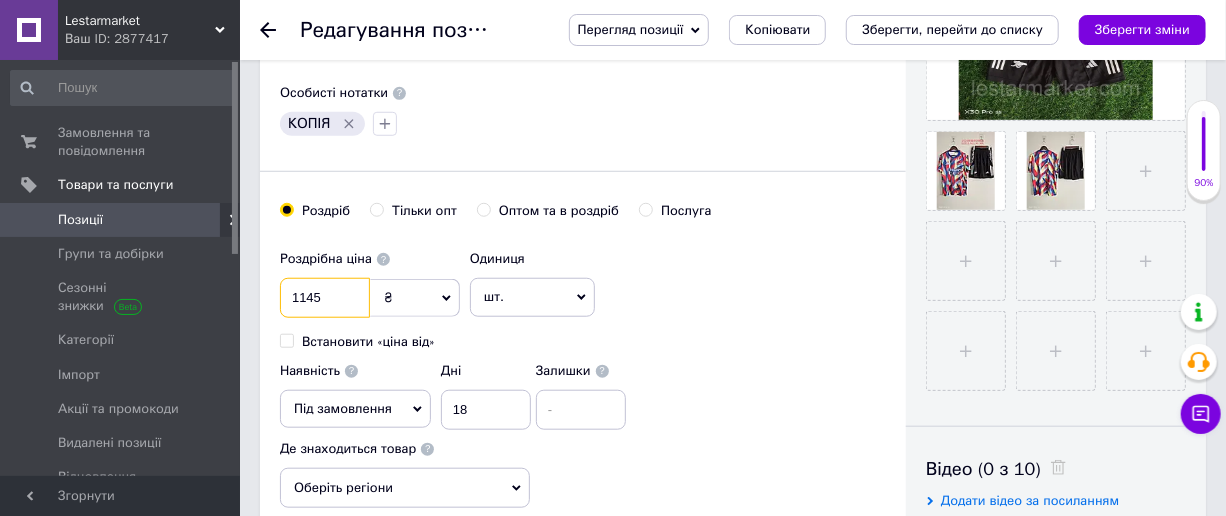 click on "1145" at bounding box center [325, 298] 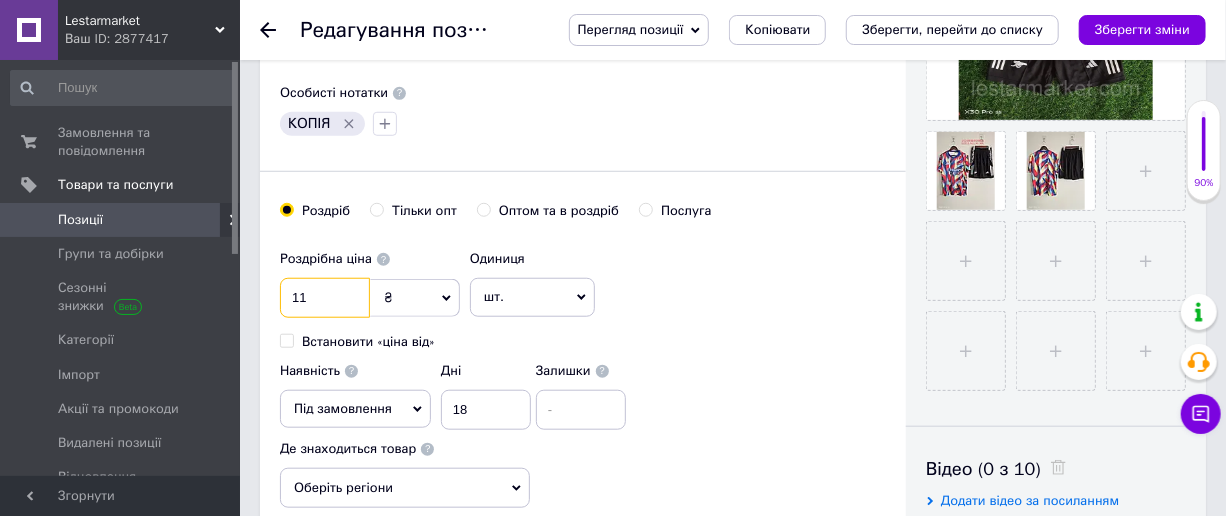 type on "1" 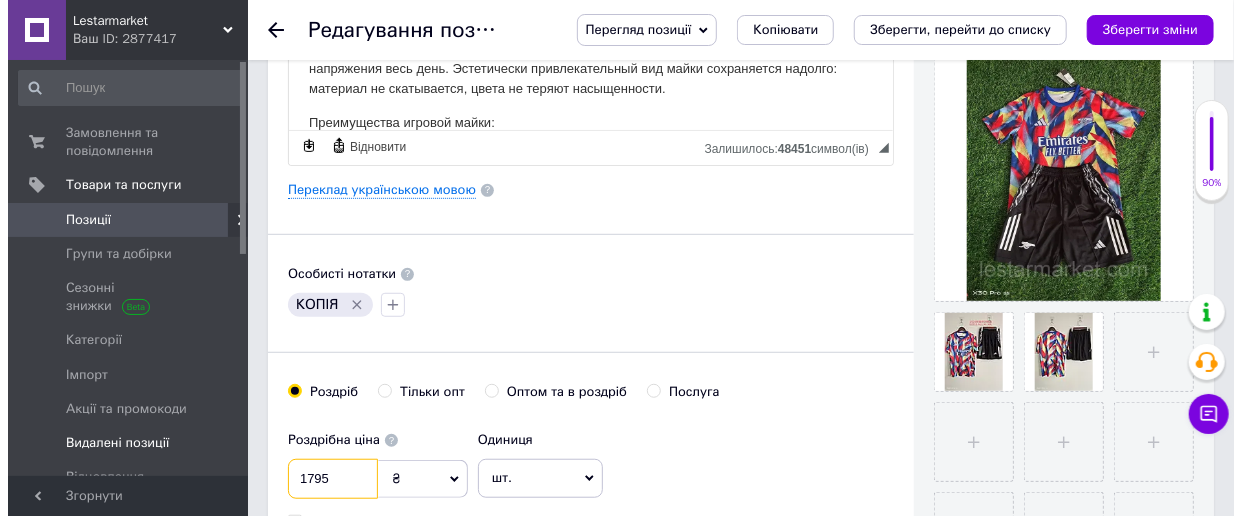 scroll, scrollTop: 454, scrollLeft: 0, axis: vertical 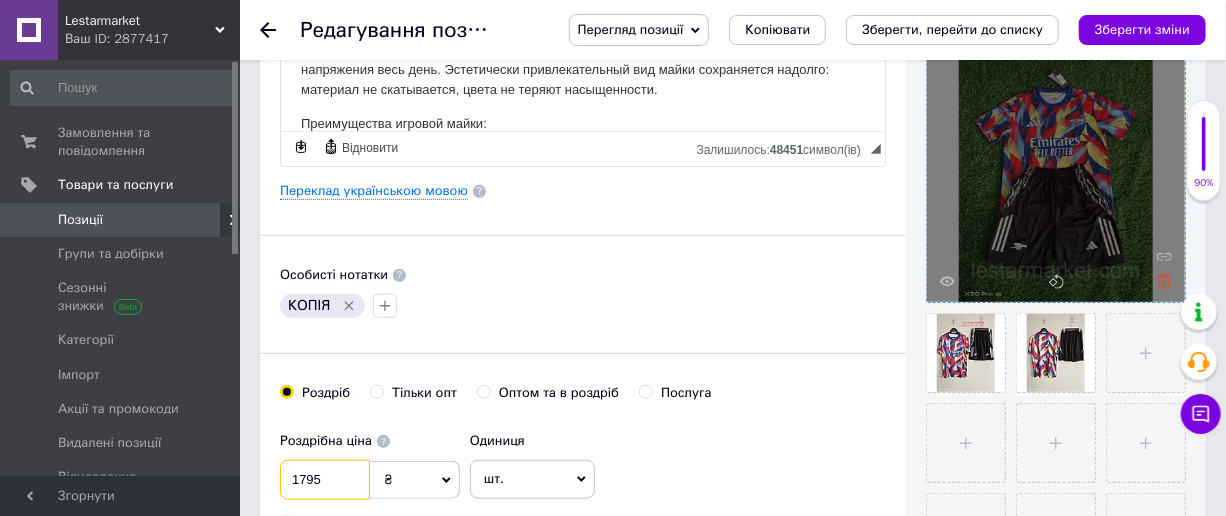 type on "1795" 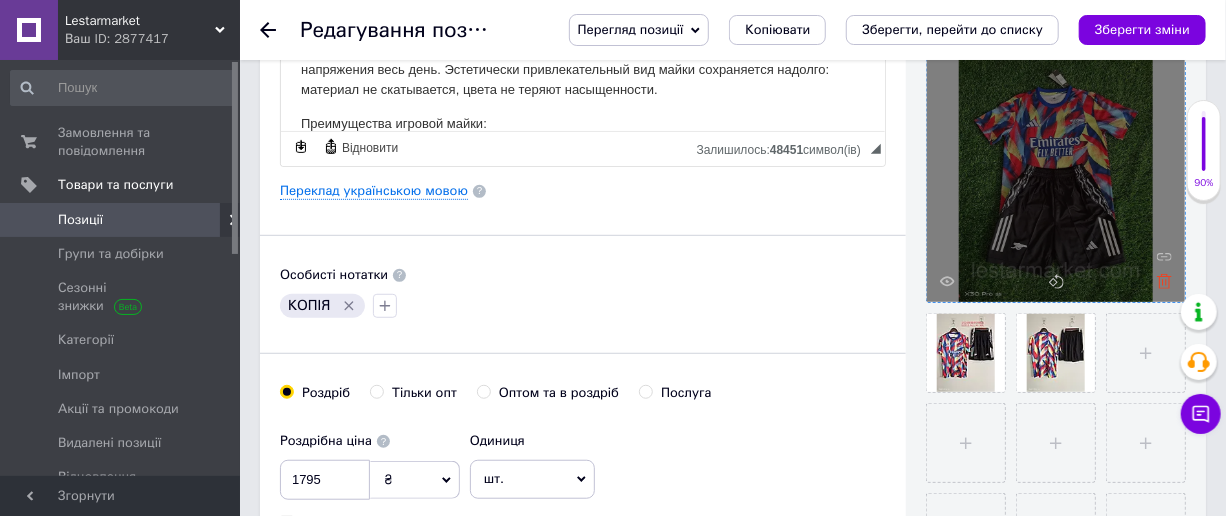 click 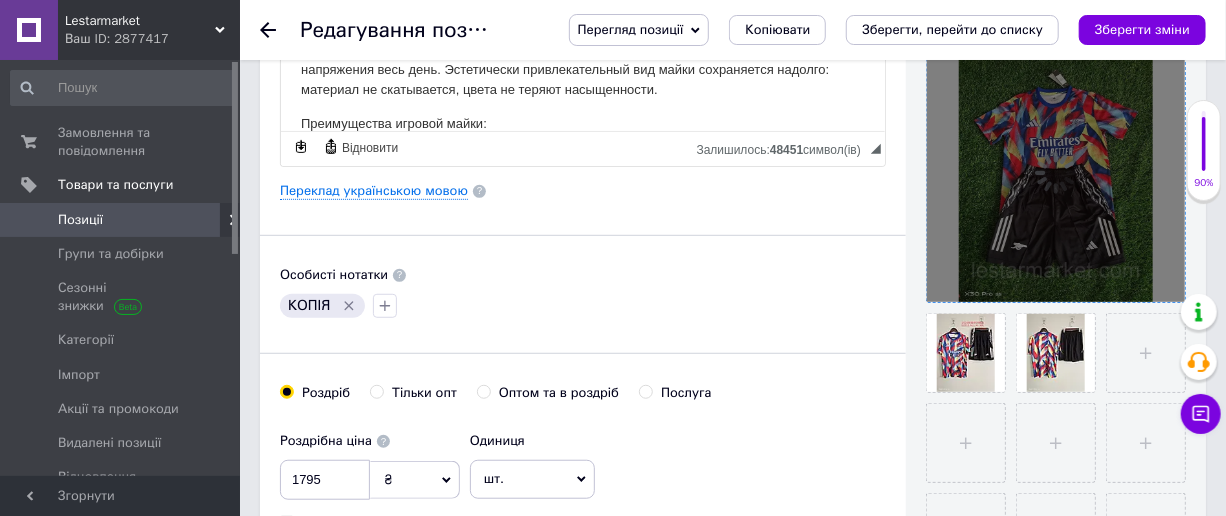 click at bounding box center (1056, 173) 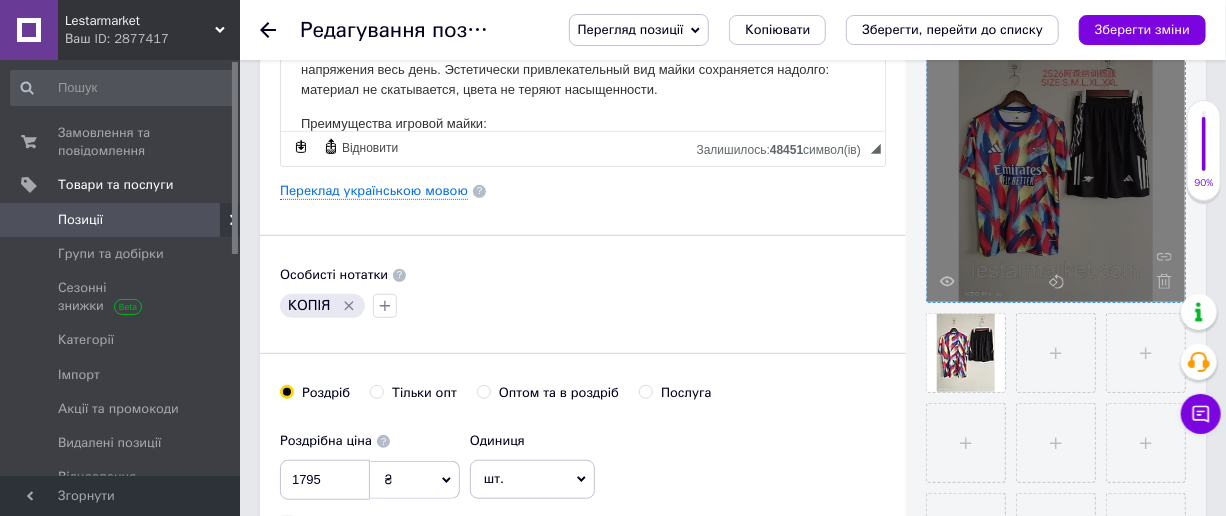 click 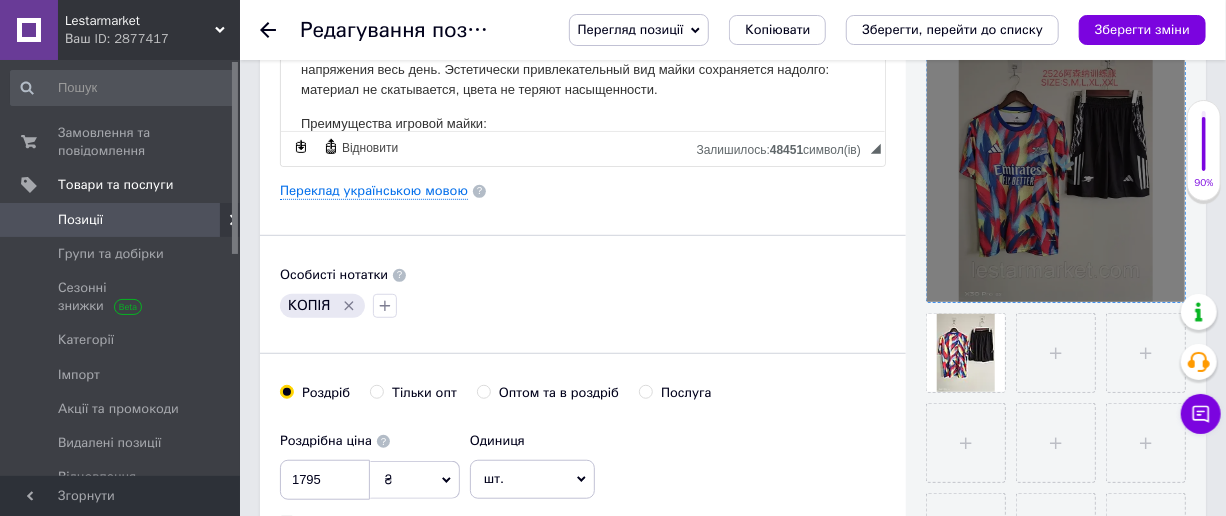 click at bounding box center [1056, 173] 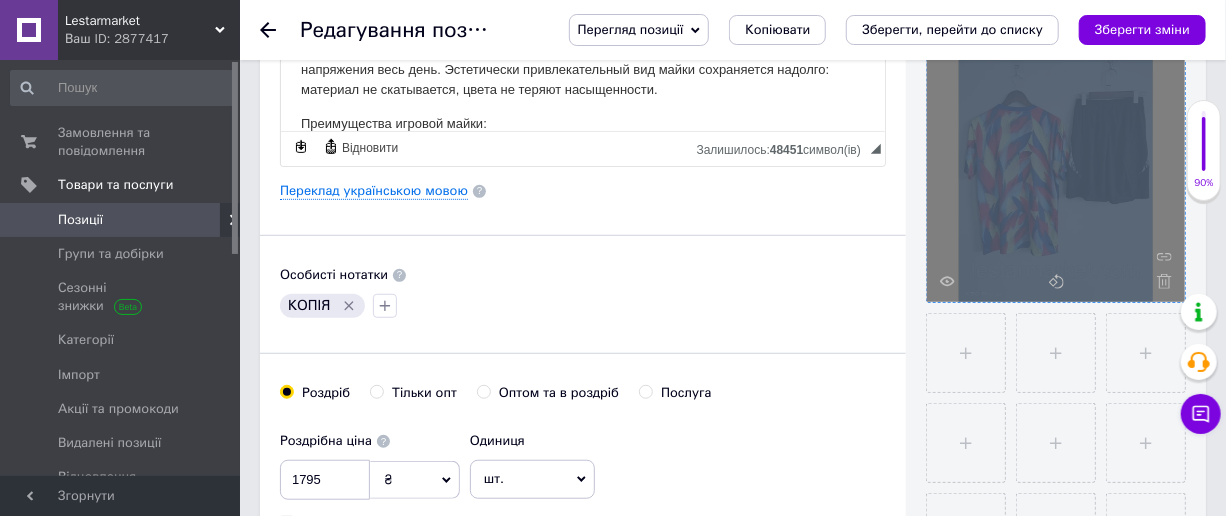 click 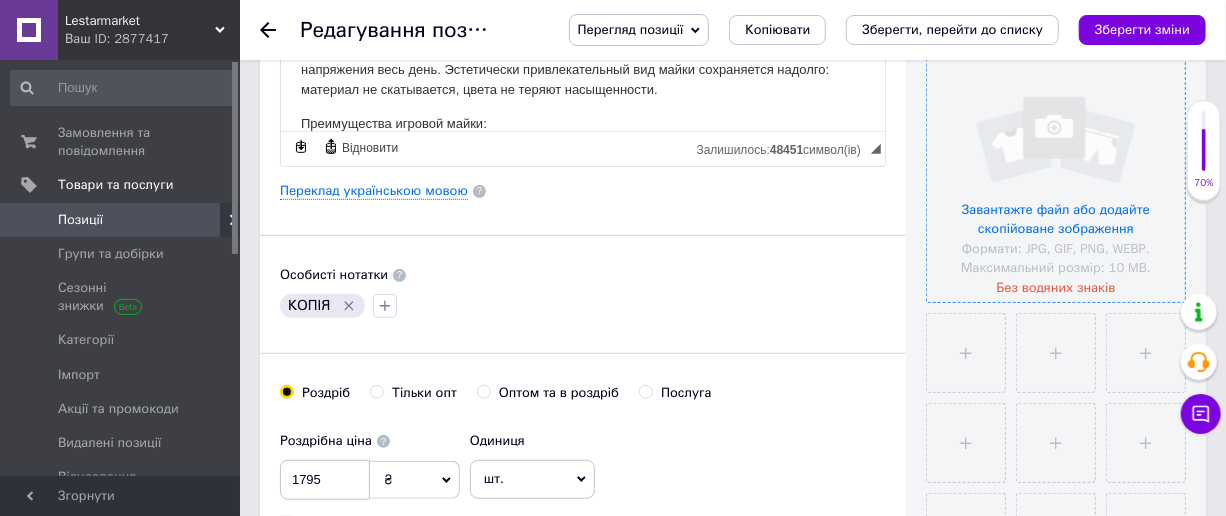 click at bounding box center (1056, 173) 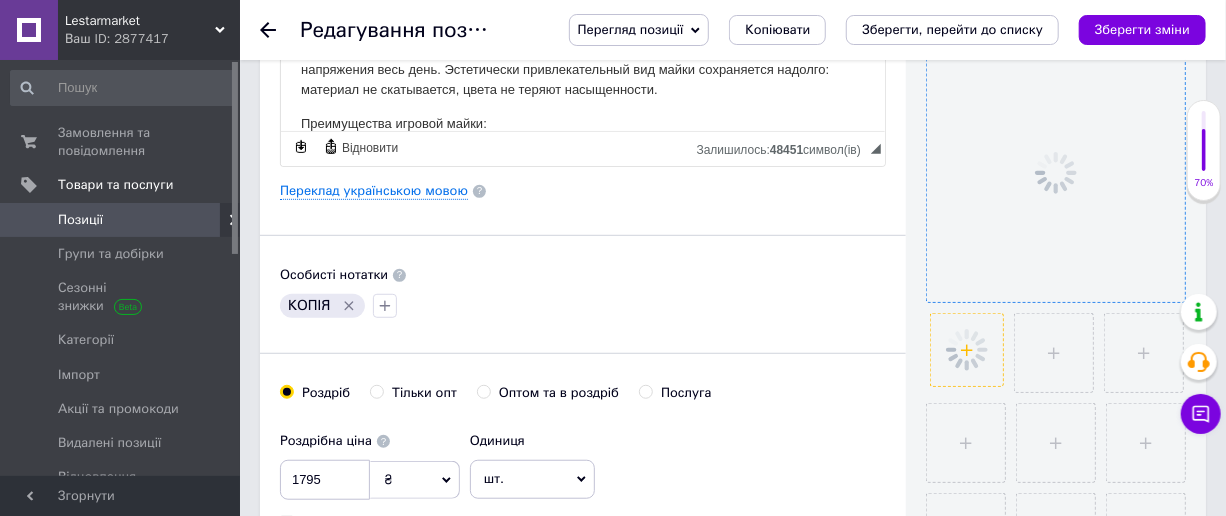 click 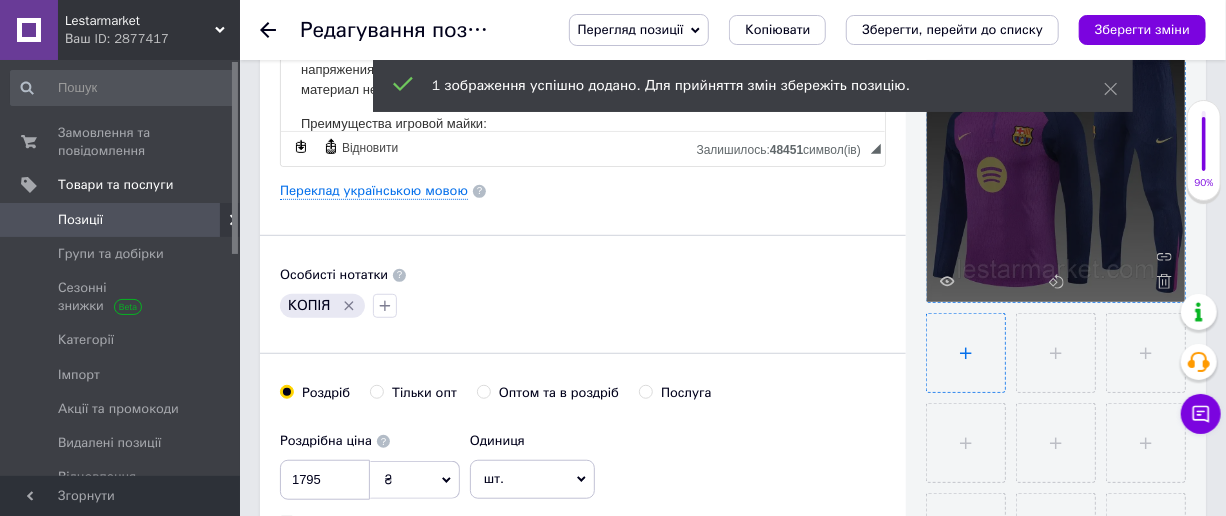 click at bounding box center (966, 353) 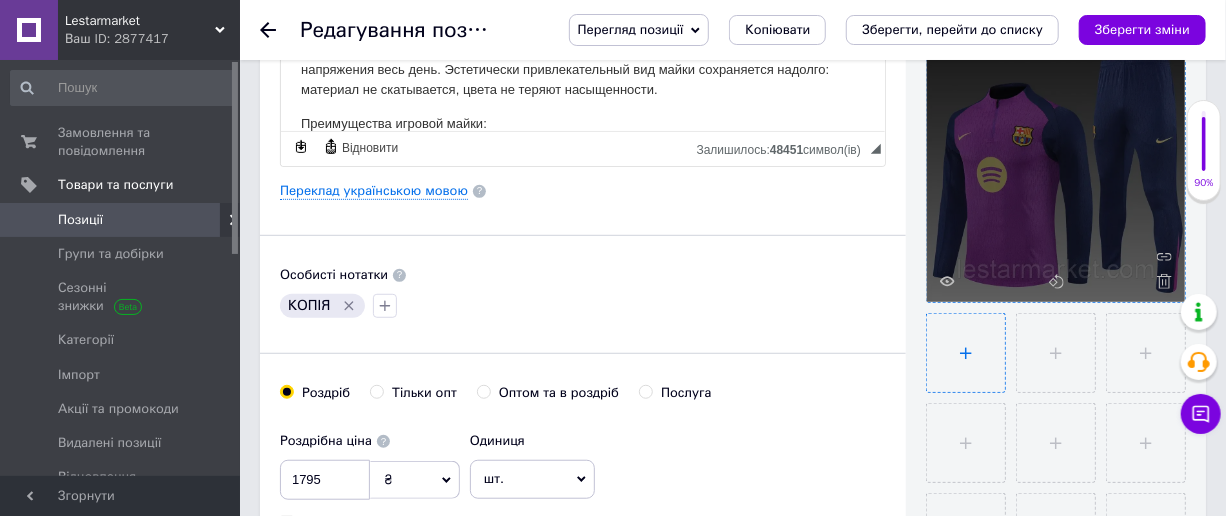 type on "C:\fakepath\6719737610_w640_h640_6719737610.webp" 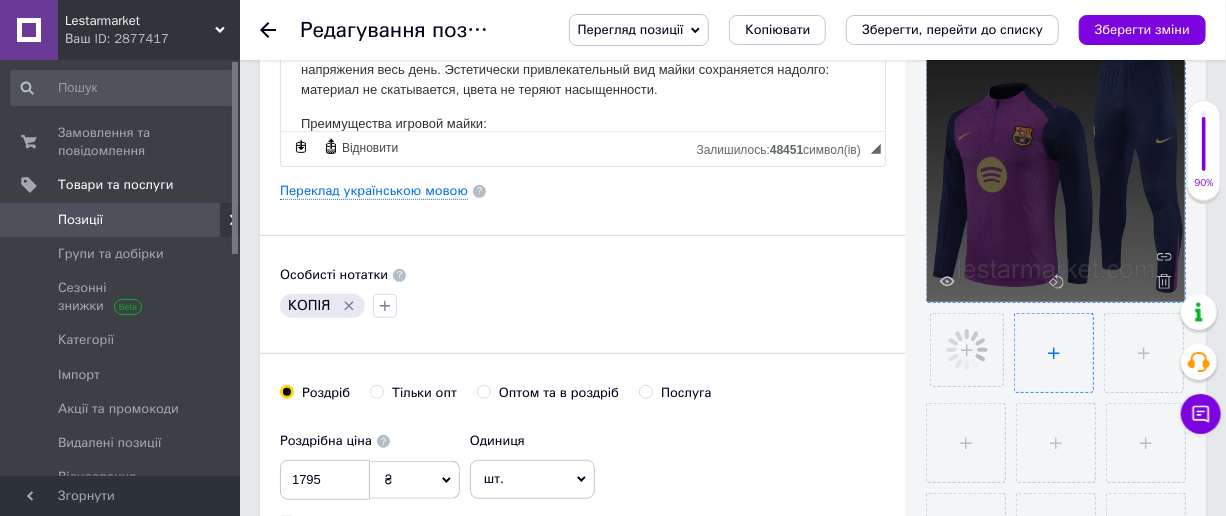 click at bounding box center (1054, 353) 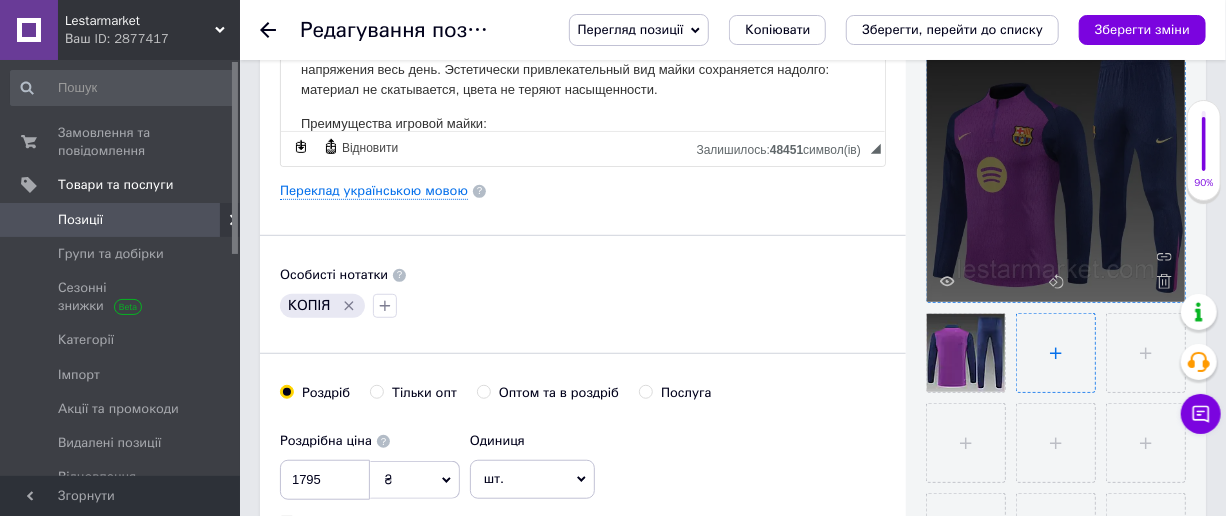 type on "C:\fakepath\6719737752_w640_h640_6719737752.webp" 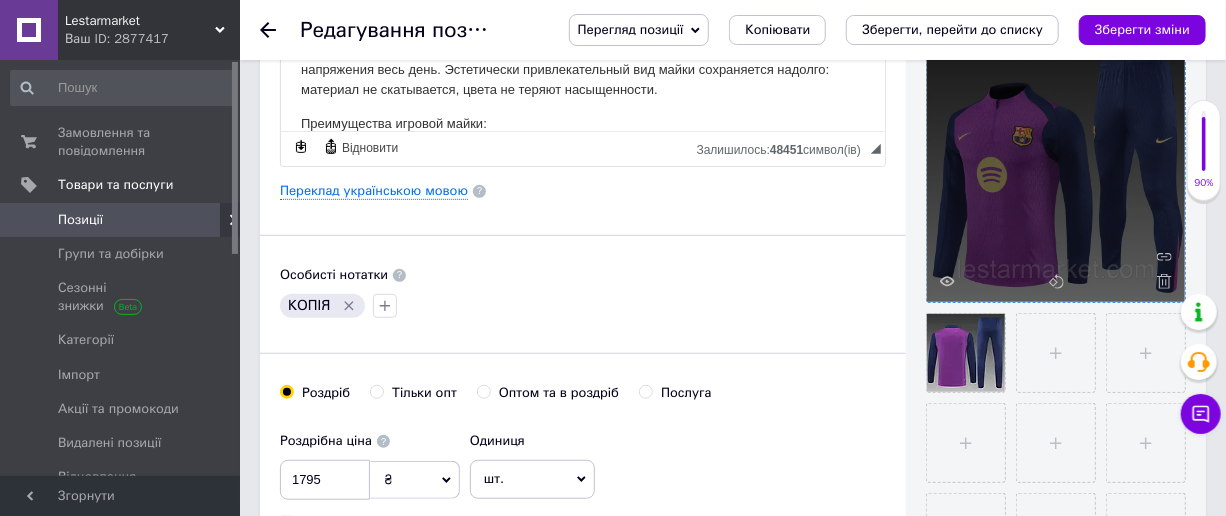 type 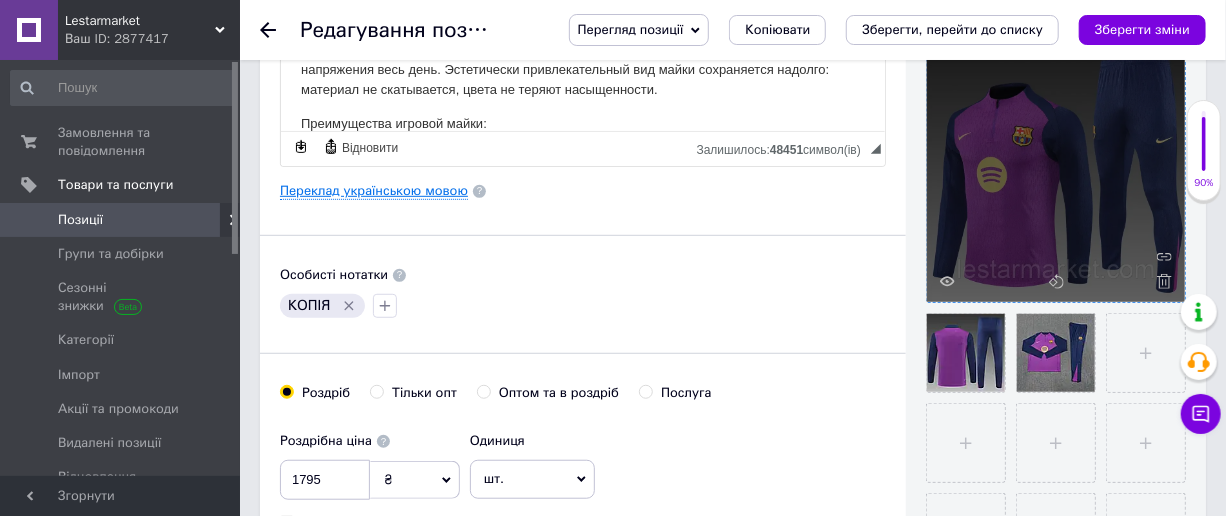 click on "Переклад українською мовою" at bounding box center [374, 191] 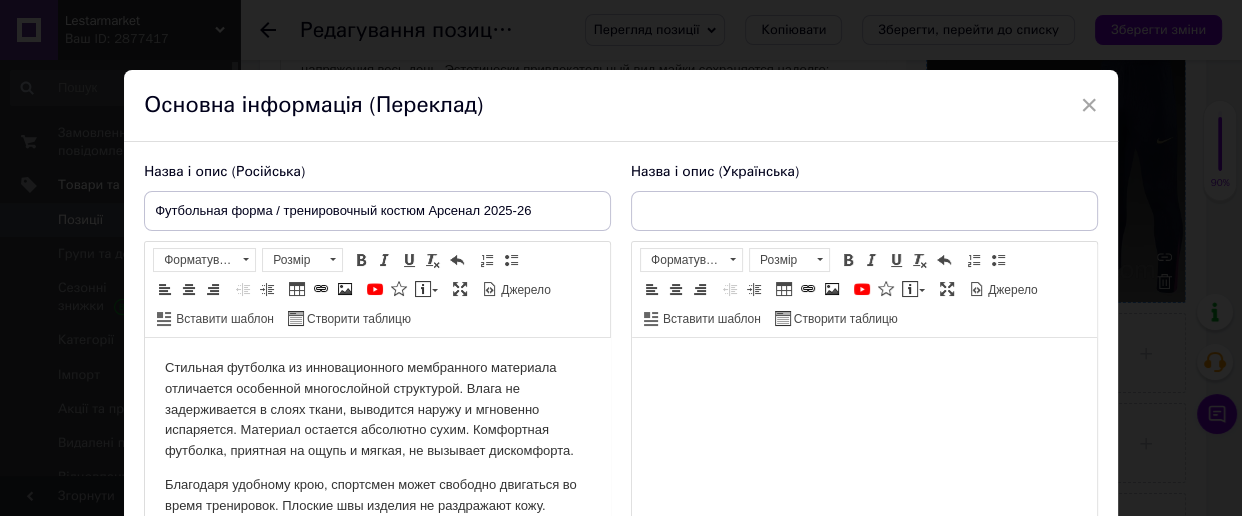 scroll, scrollTop: 0, scrollLeft: 0, axis: both 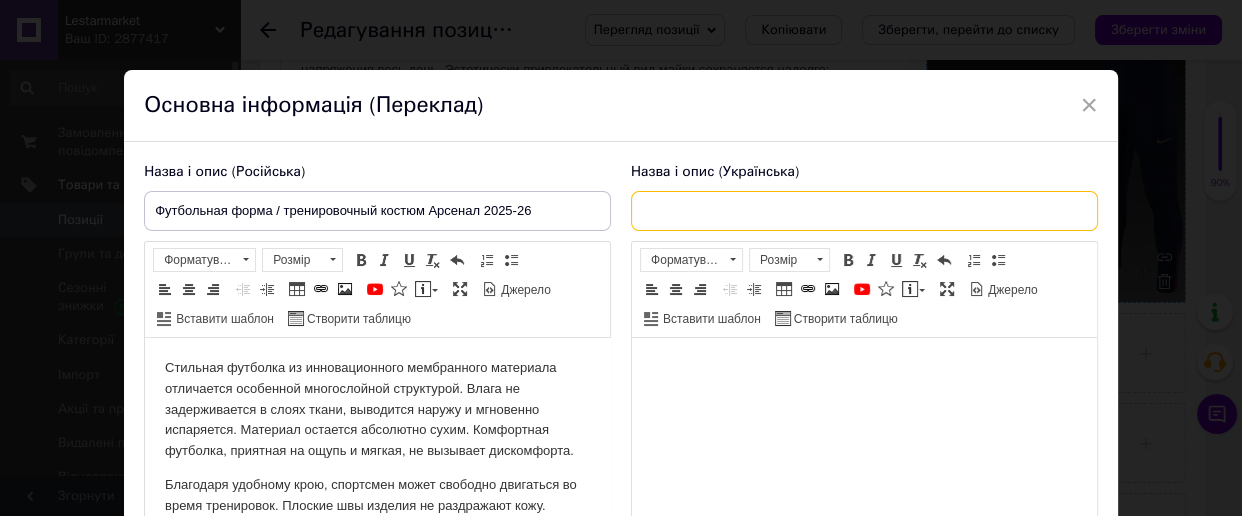 click at bounding box center (864, 211) 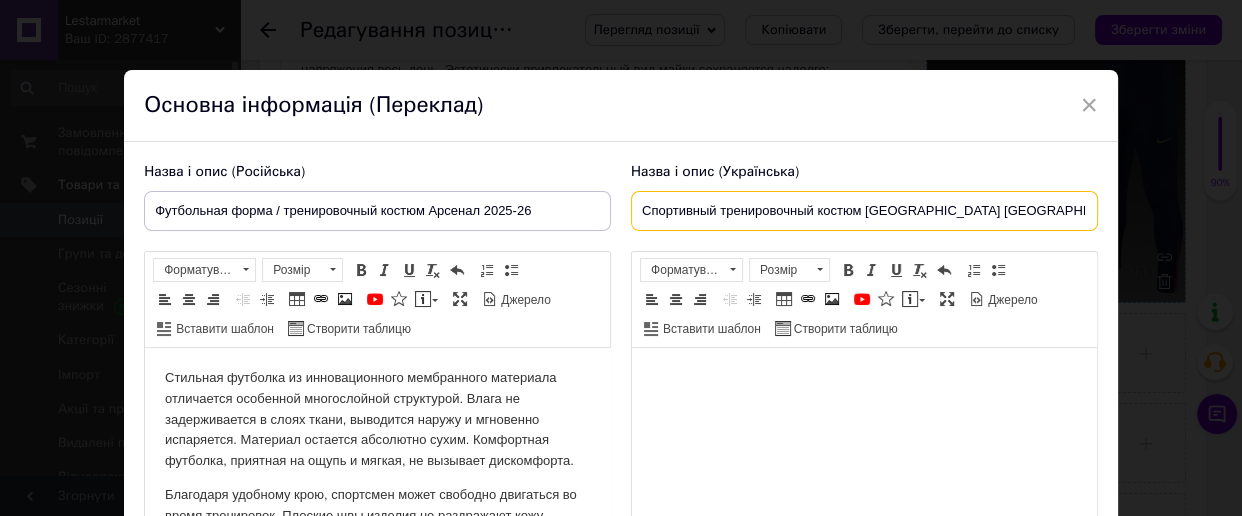 type on "Спортивный тренировочный костюм [GEOGRAPHIC_DATA] [GEOGRAPHIC_DATA] 2025-26" 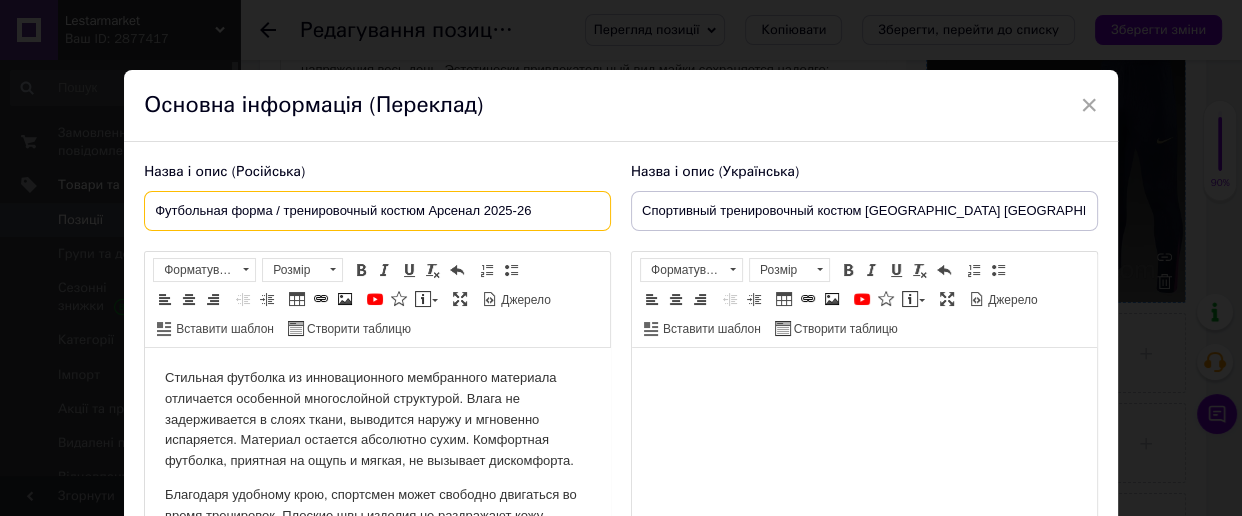 drag, startPoint x: 546, startPoint y: 215, endPoint x: 131, endPoint y: 202, distance: 415.20355 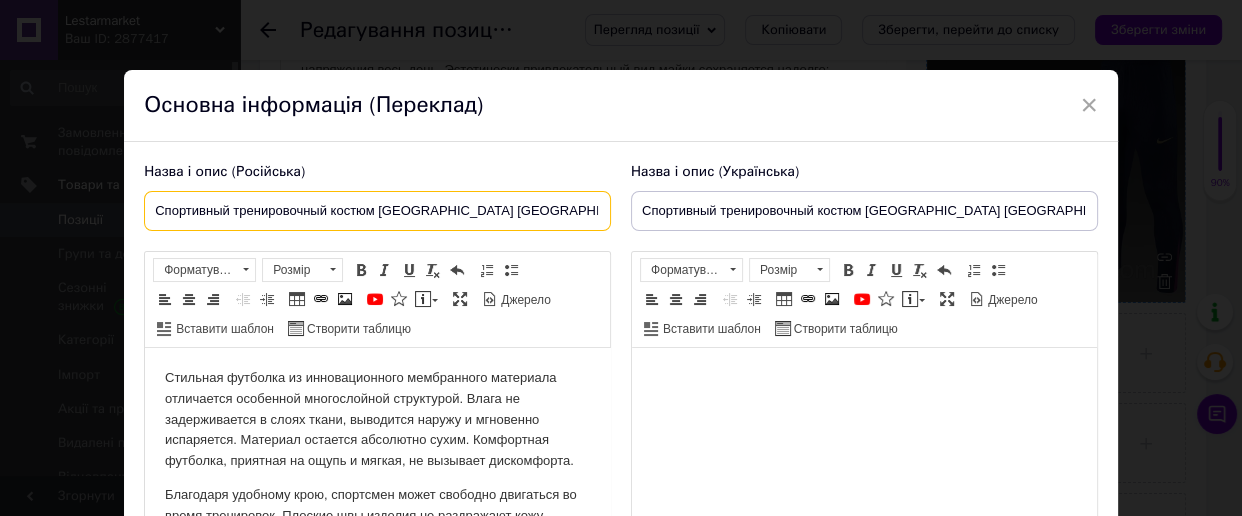 type on "Спортивный тренировочный костюм [GEOGRAPHIC_DATA] [GEOGRAPHIC_DATA] 2025-26" 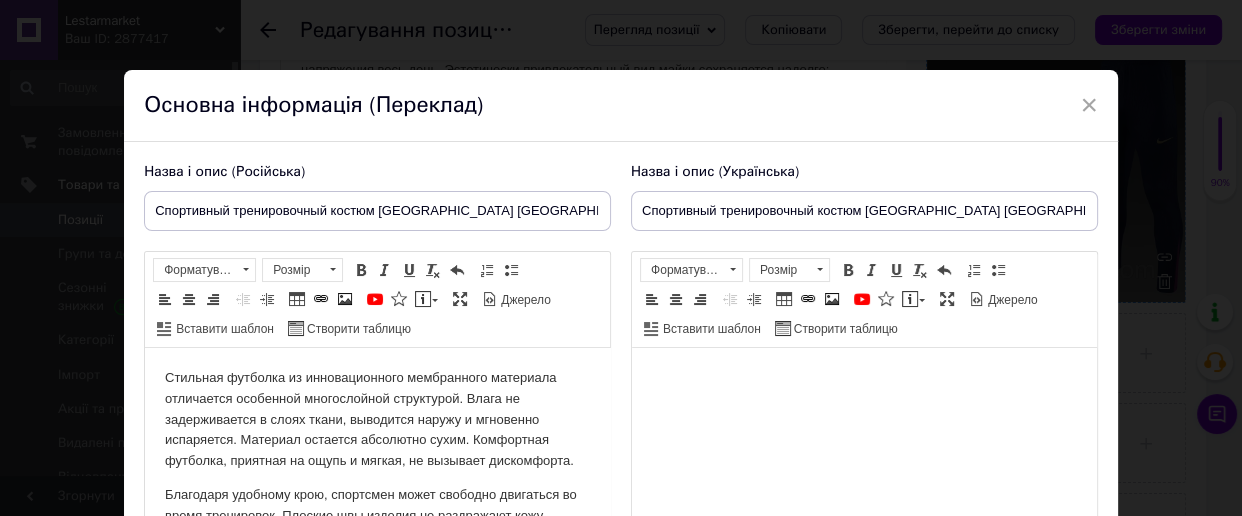 click at bounding box center (864, 378) 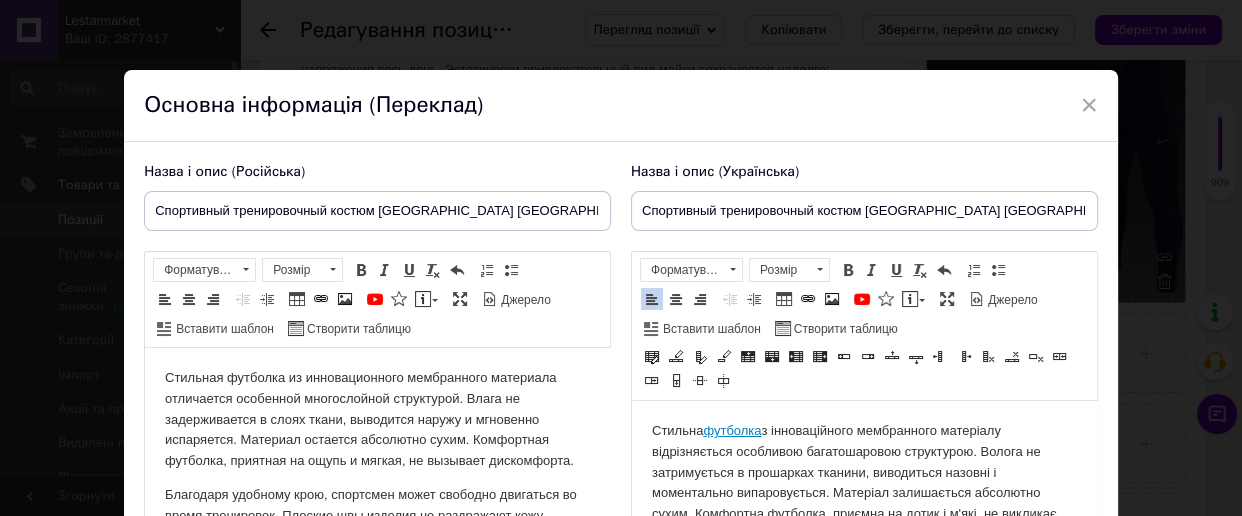 scroll, scrollTop: 110, scrollLeft: 0, axis: vertical 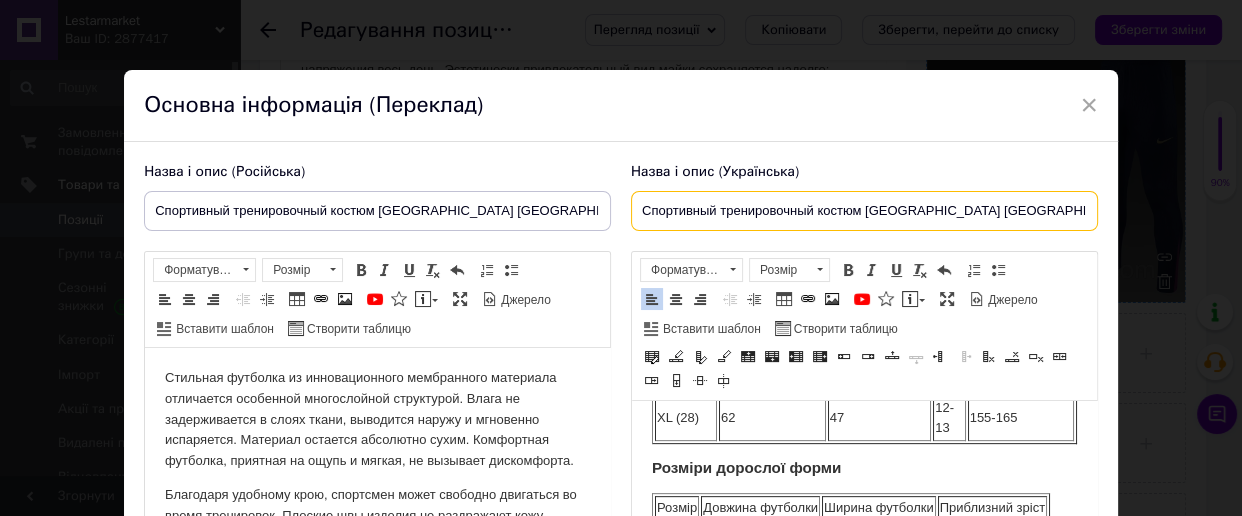 drag, startPoint x: 710, startPoint y: 212, endPoint x: 1200, endPoint y: 214, distance: 490.0041 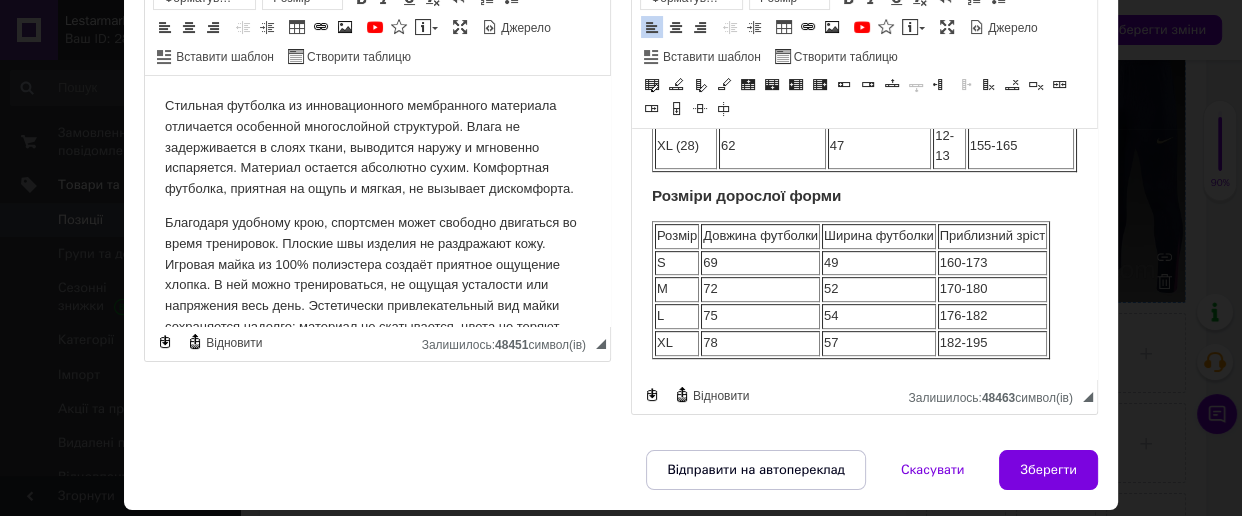scroll, scrollTop: 0, scrollLeft: 0, axis: both 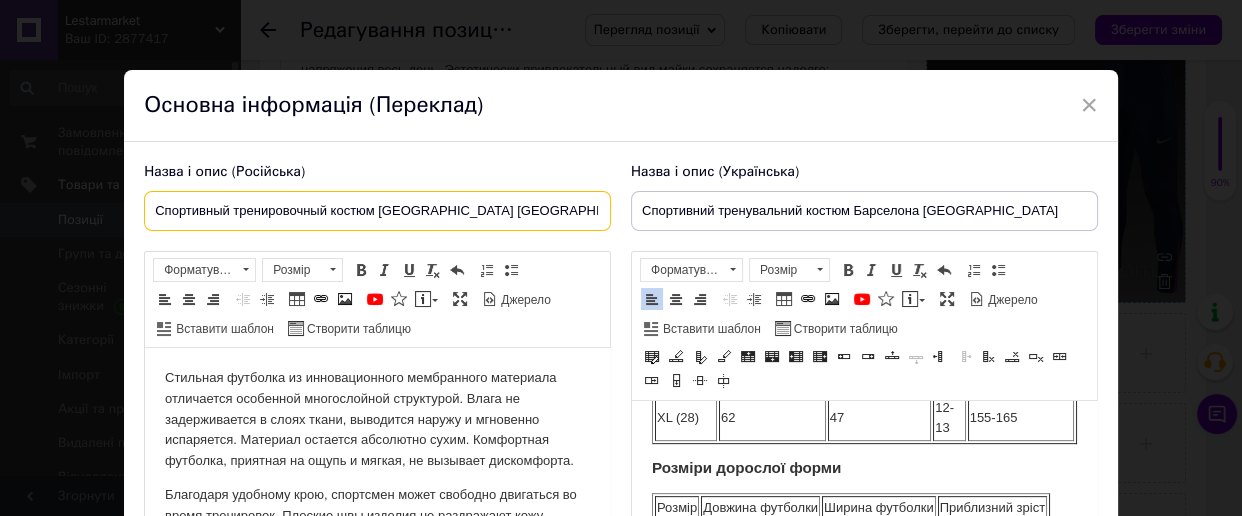 drag, startPoint x: 510, startPoint y: 210, endPoint x: 597, endPoint y: 212, distance: 87.02299 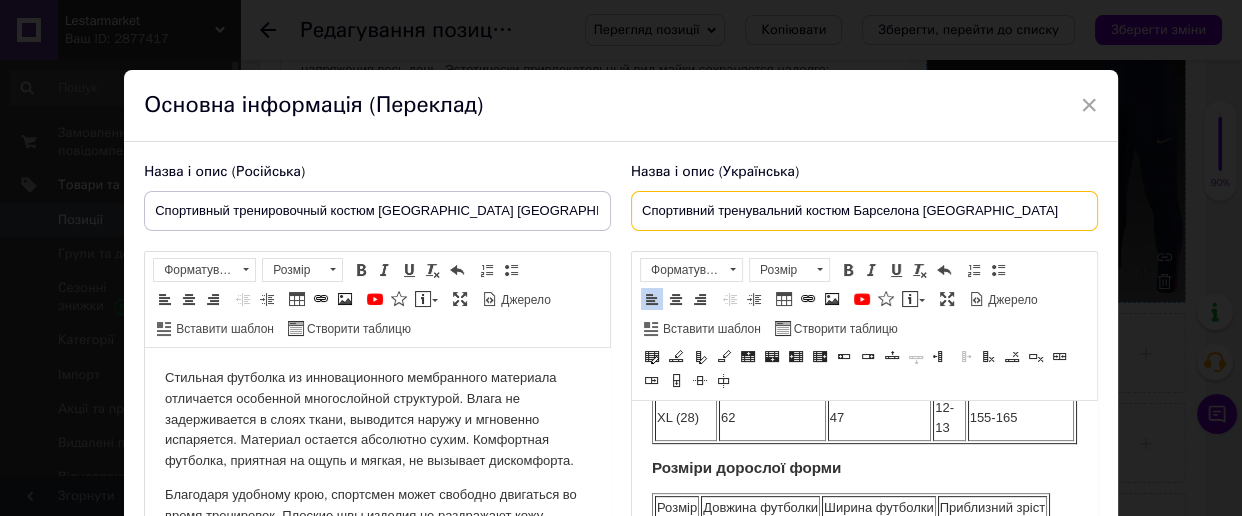 click on "Спортивний тренувальний костюм Барселона [GEOGRAPHIC_DATA]" at bounding box center [864, 211] 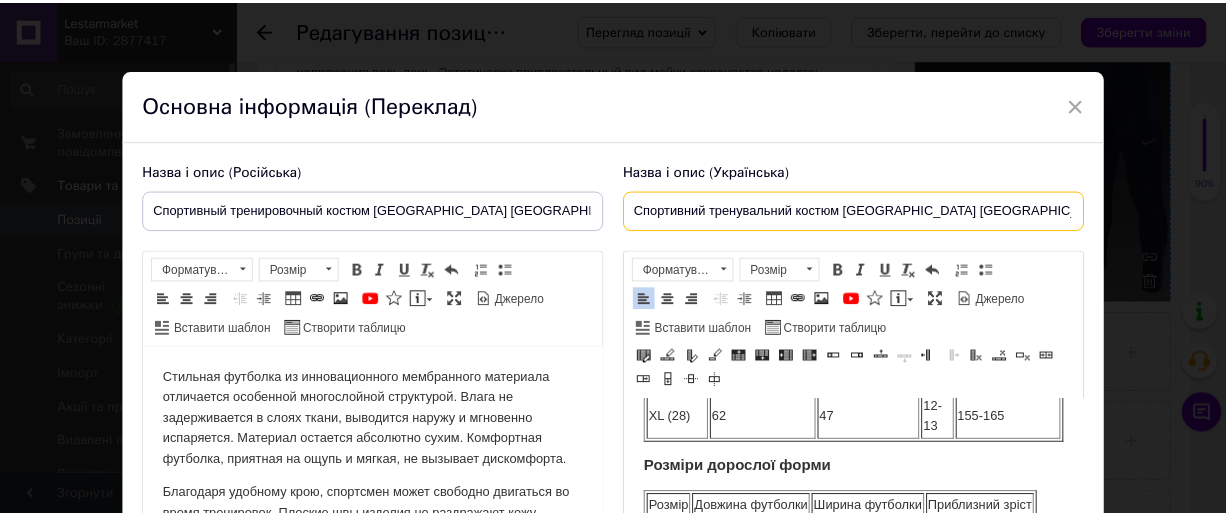 scroll, scrollTop: 362, scrollLeft: 0, axis: vertical 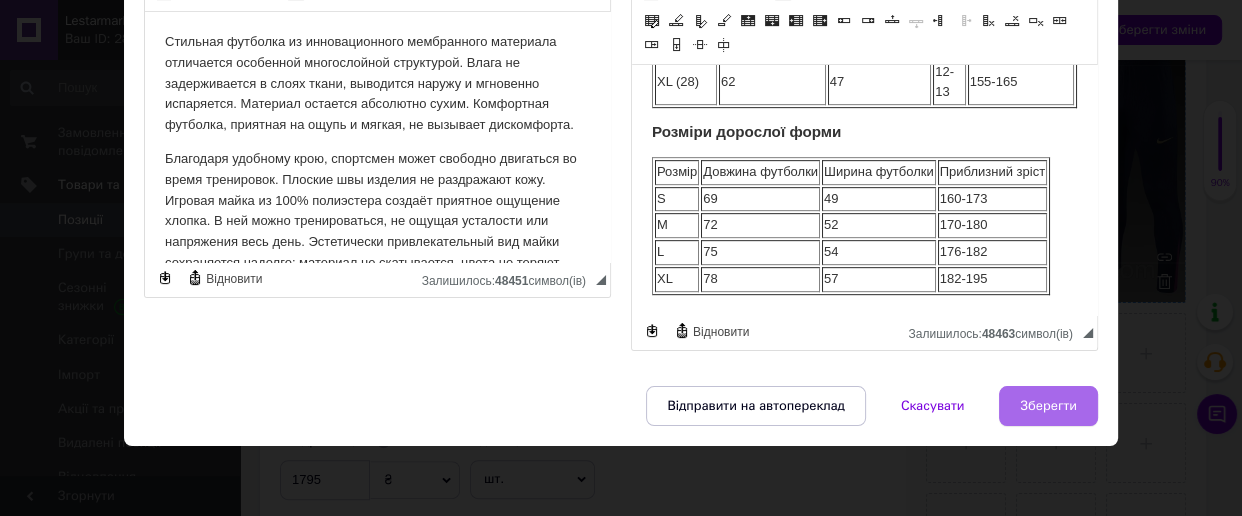 type on "Спортивний тренувальний костюм [GEOGRAPHIC_DATA] [GEOGRAPHIC_DATA] 2025-26" 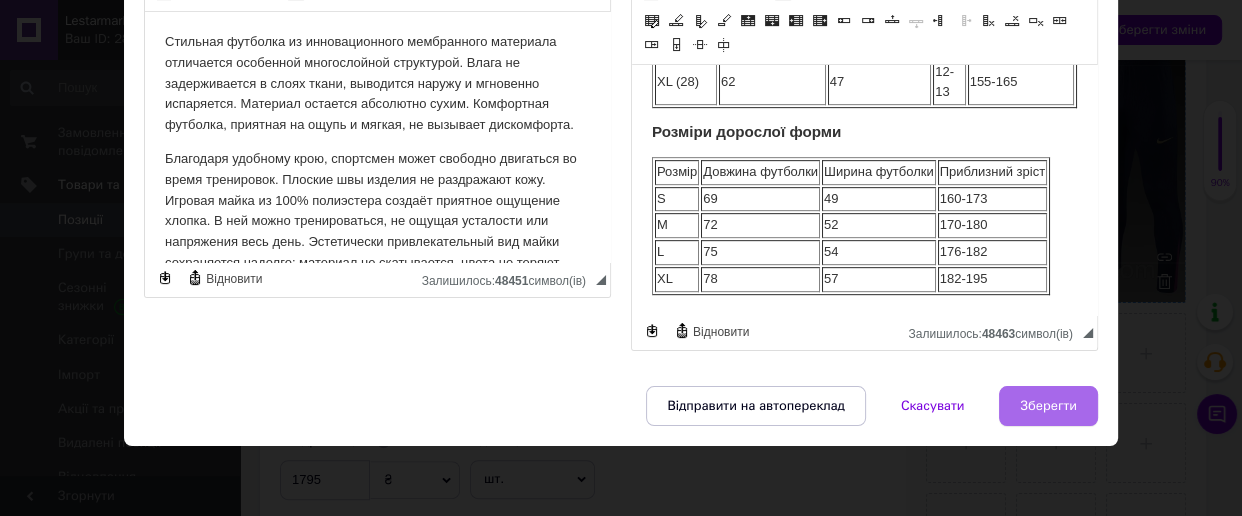 click on "Зберегти" at bounding box center [1048, 406] 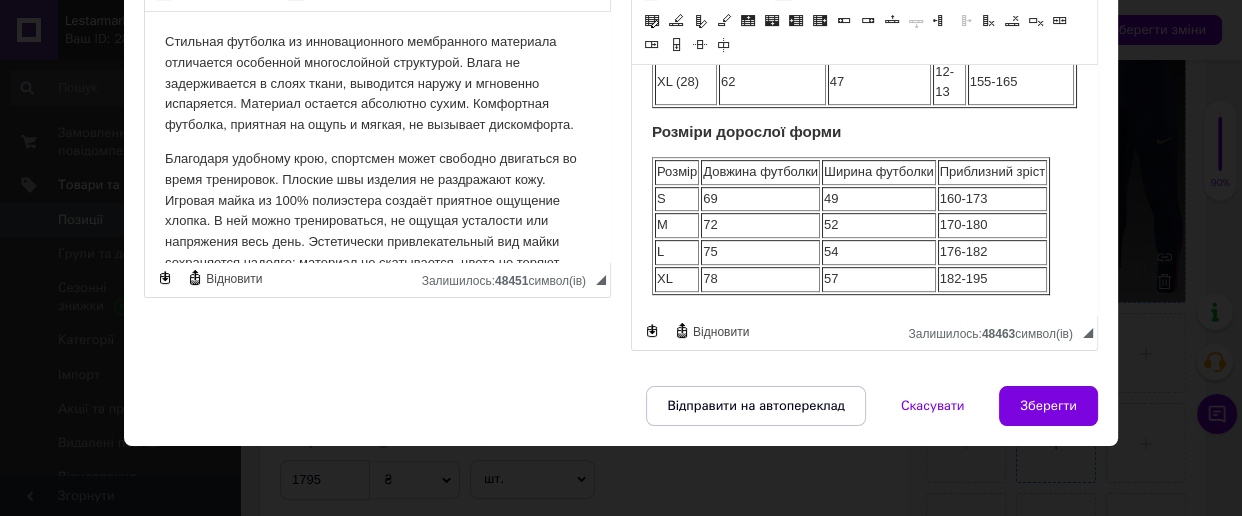 type on "Спортивный тренировочный костюм [GEOGRAPHIC_DATA] [GEOGRAPHIC_DATA] 2025-26" 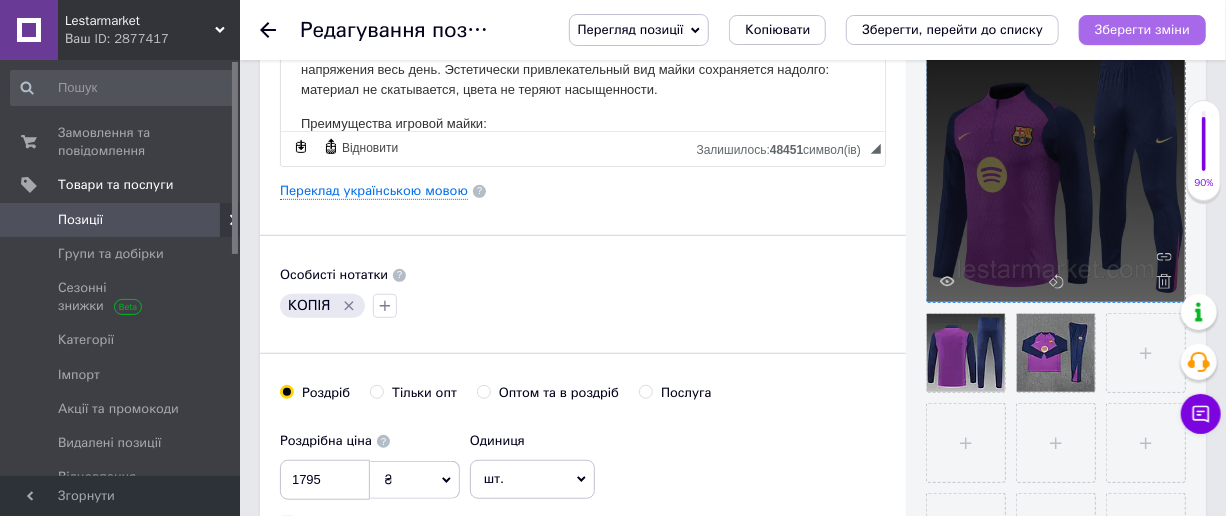 click on "Зберегти зміни" at bounding box center [1142, 29] 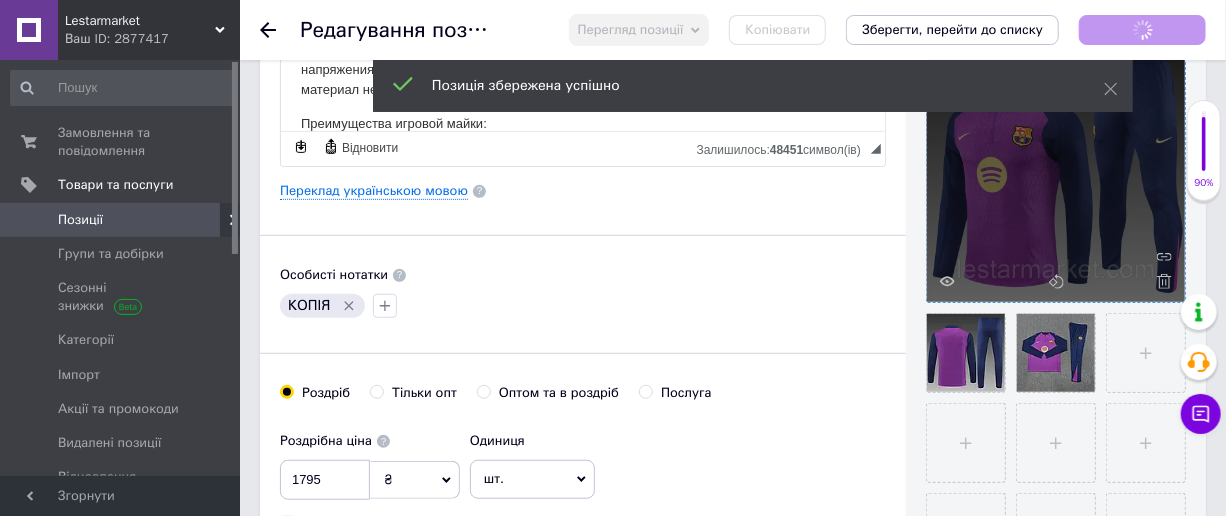 click on "Позиції" at bounding box center [122, 220] 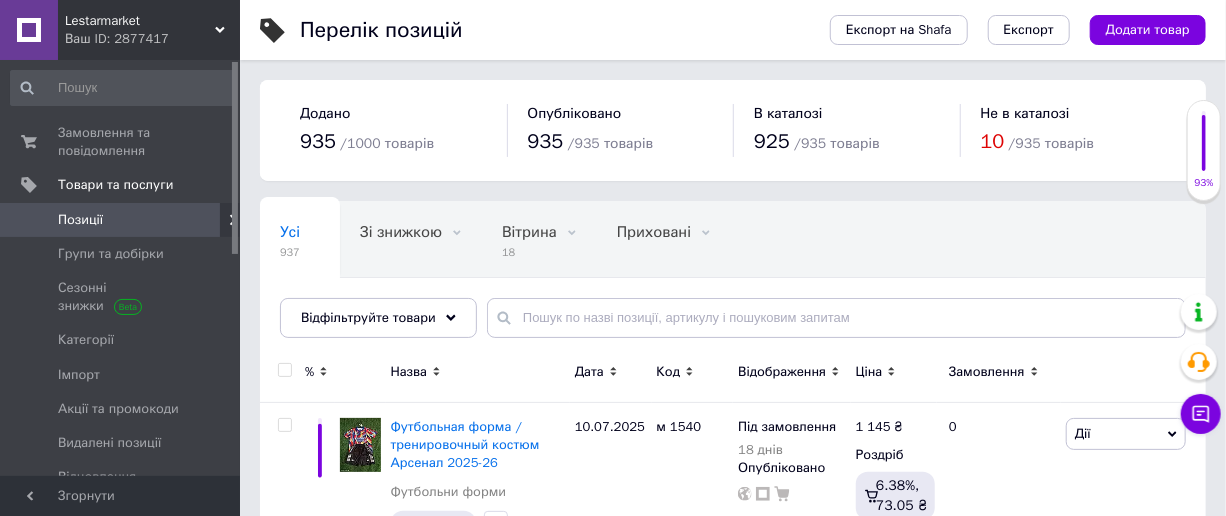 scroll, scrollTop: 272, scrollLeft: 0, axis: vertical 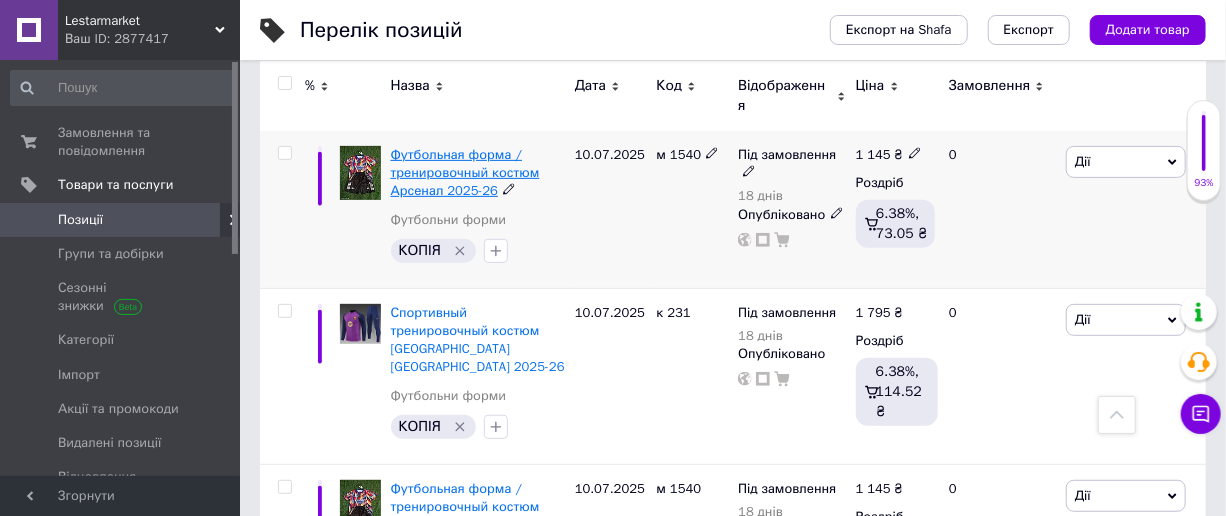 click on "Футбольная форма / тренировочный костюм Арсенал 2025-26" at bounding box center (465, 172) 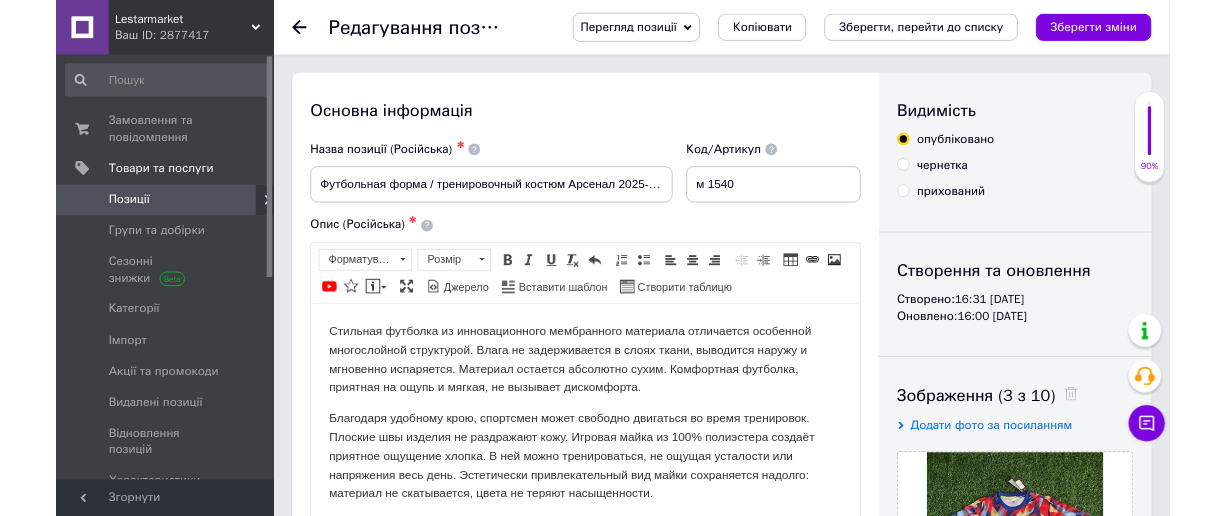 scroll, scrollTop: 0, scrollLeft: 0, axis: both 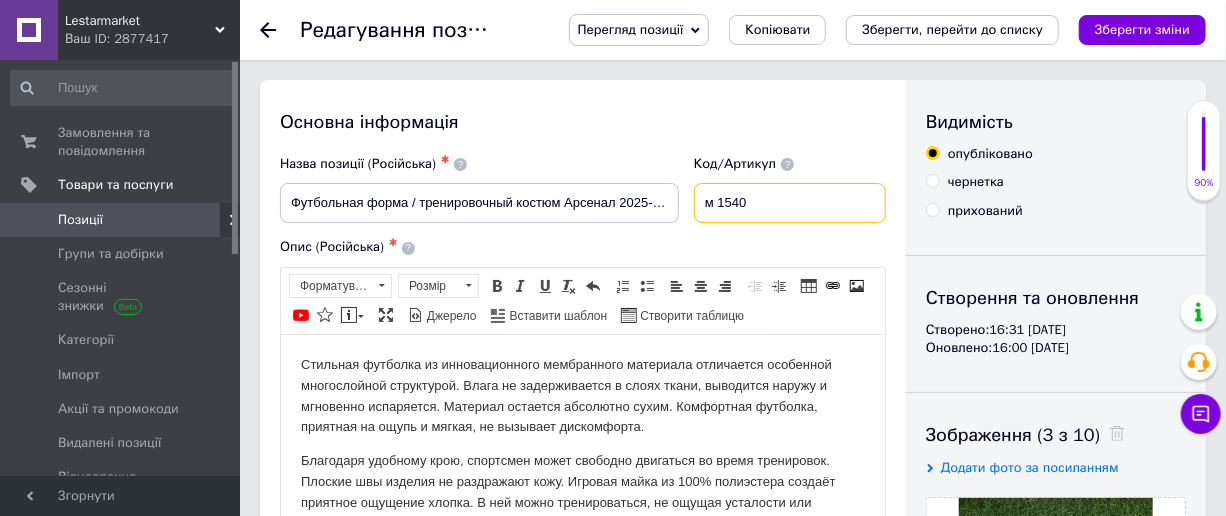 drag, startPoint x: 665, startPoint y: 186, endPoint x: 1230, endPoint y: 382, distance: 598.03094 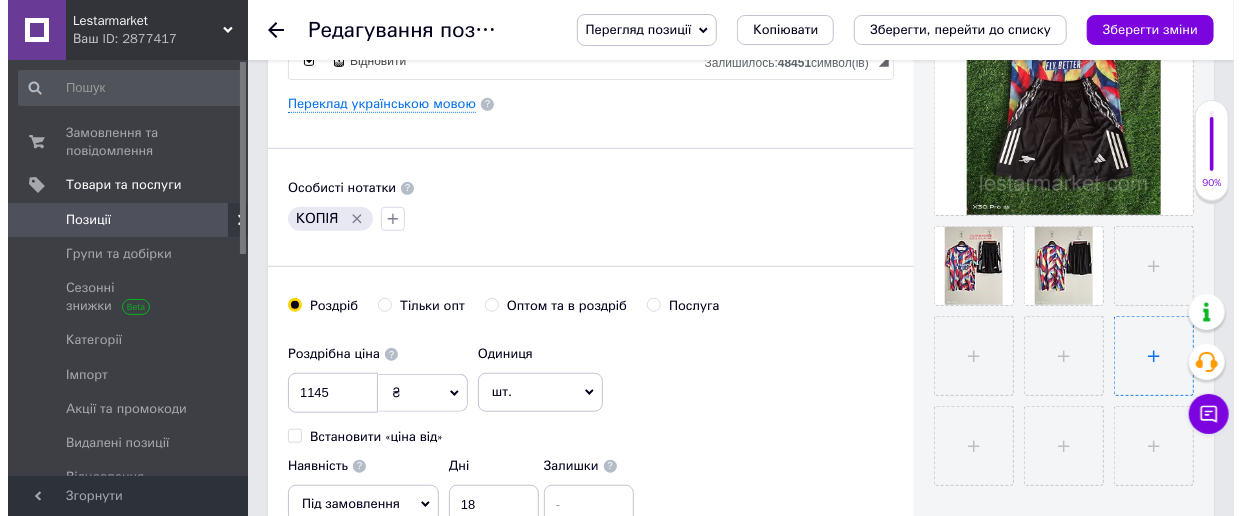 scroll, scrollTop: 545, scrollLeft: 0, axis: vertical 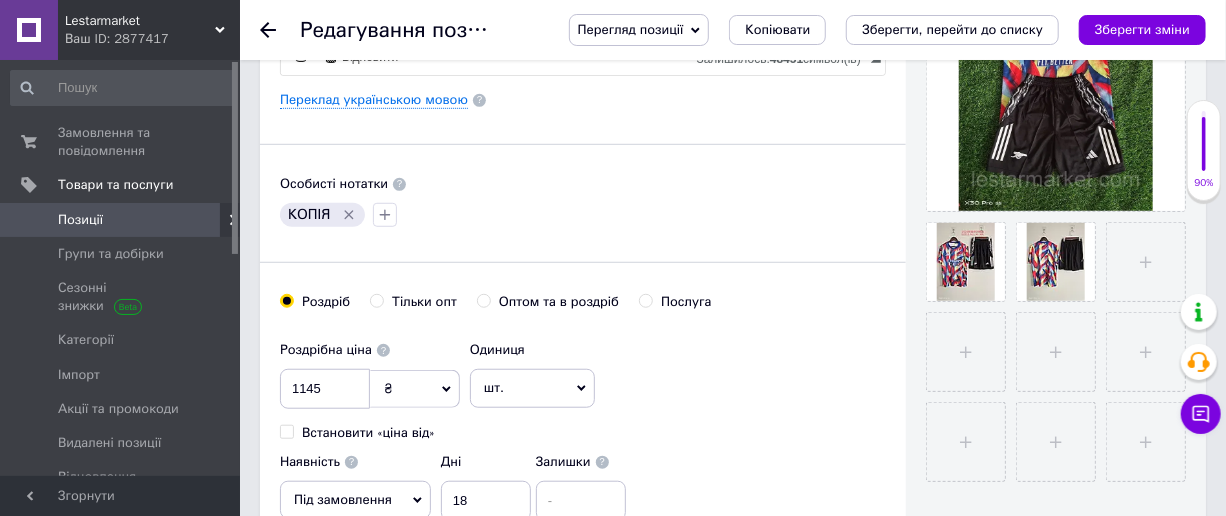 type on "м 1479" 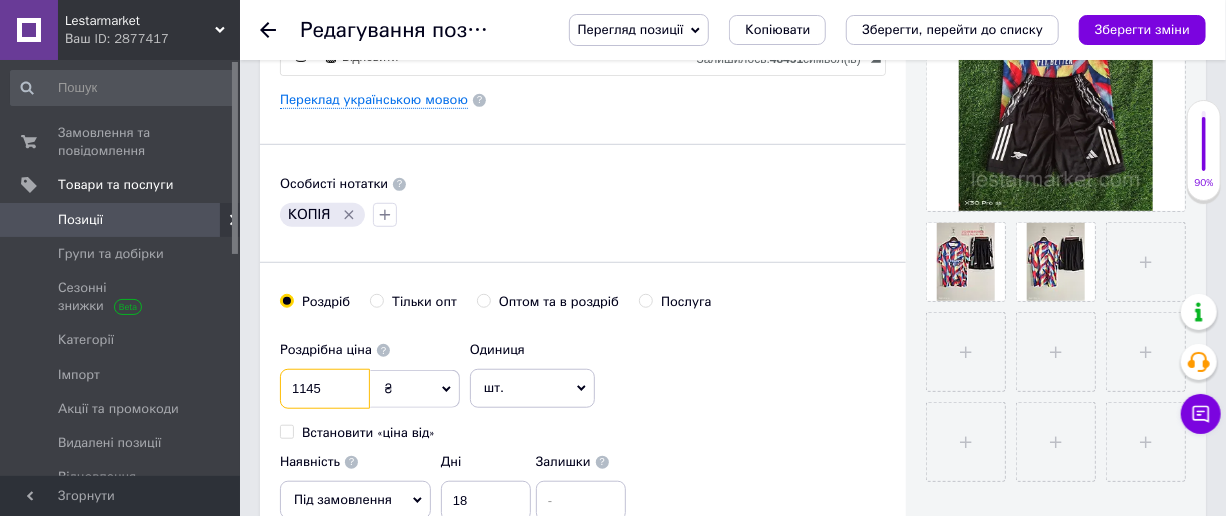 click on "1145" at bounding box center (325, 389) 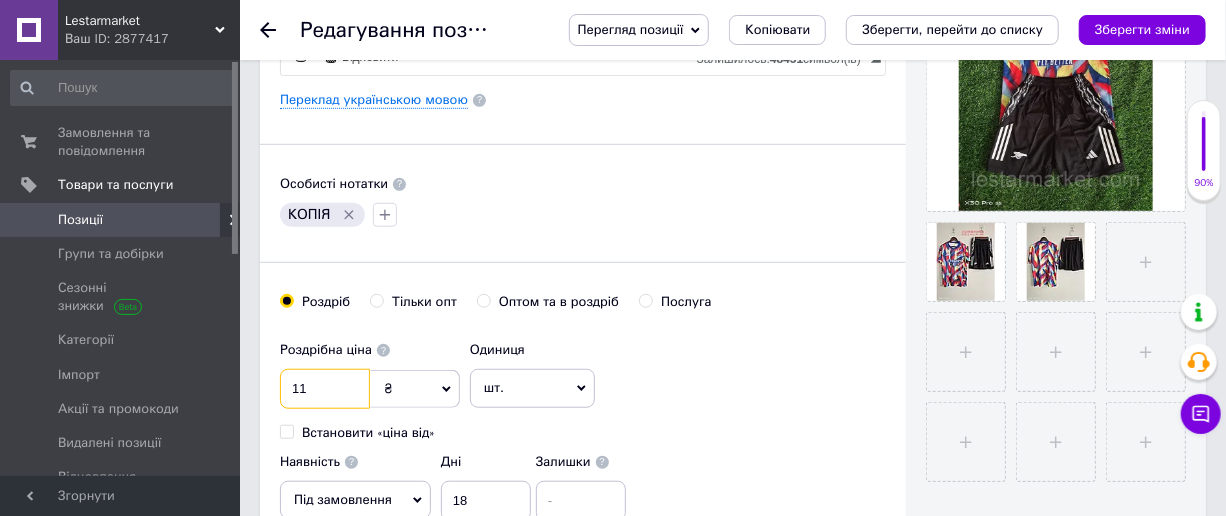 type on "1" 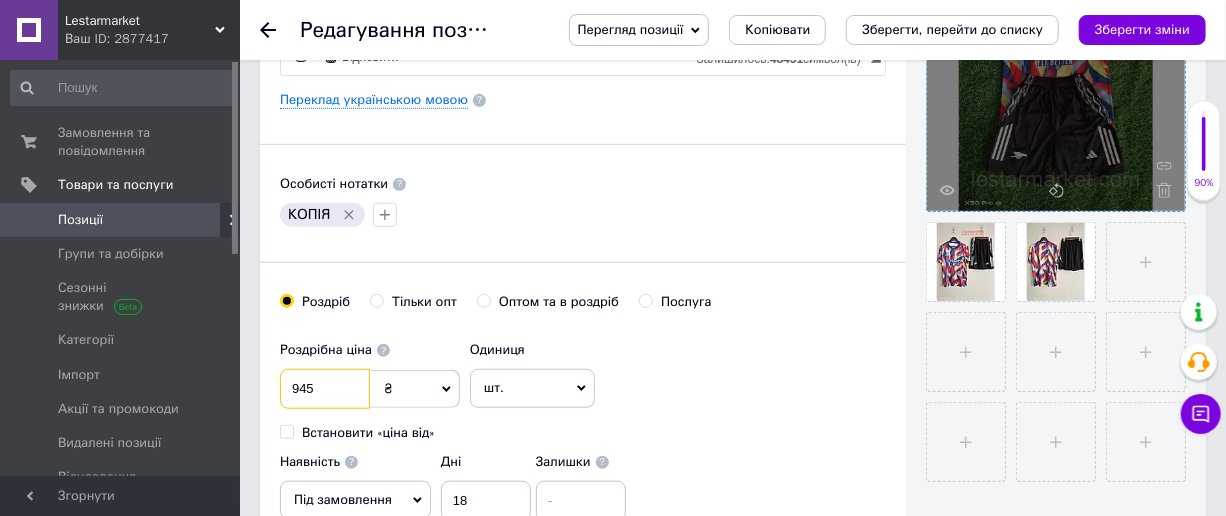 type on "945" 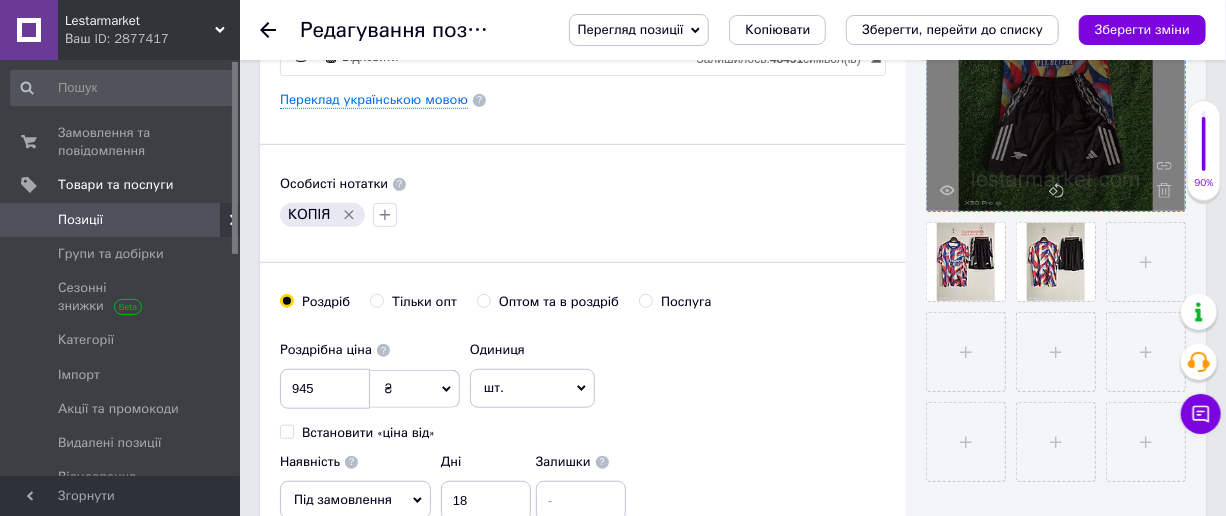 click 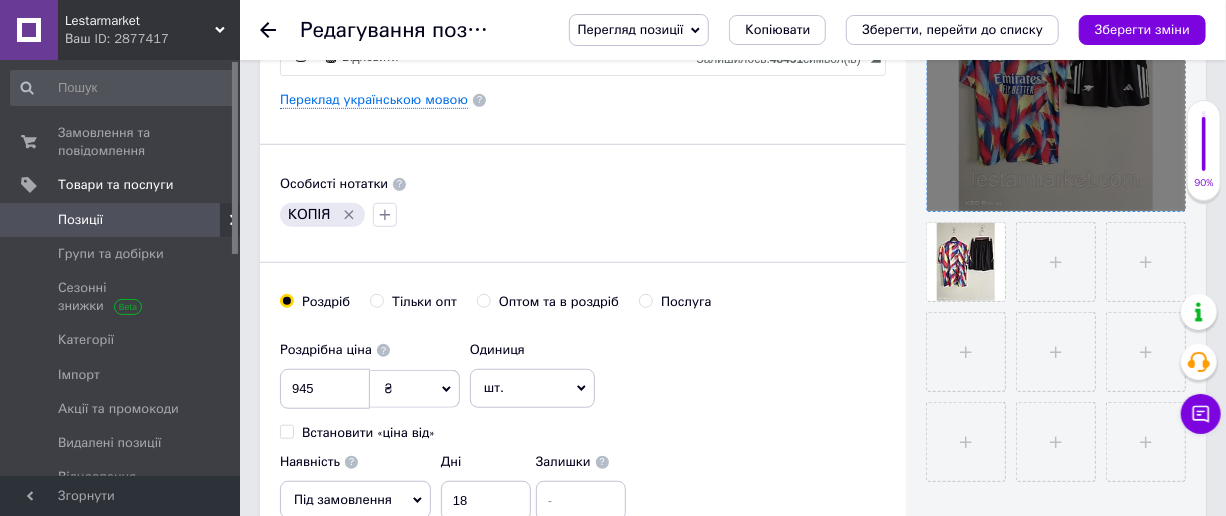 click at bounding box center [1056, 82] 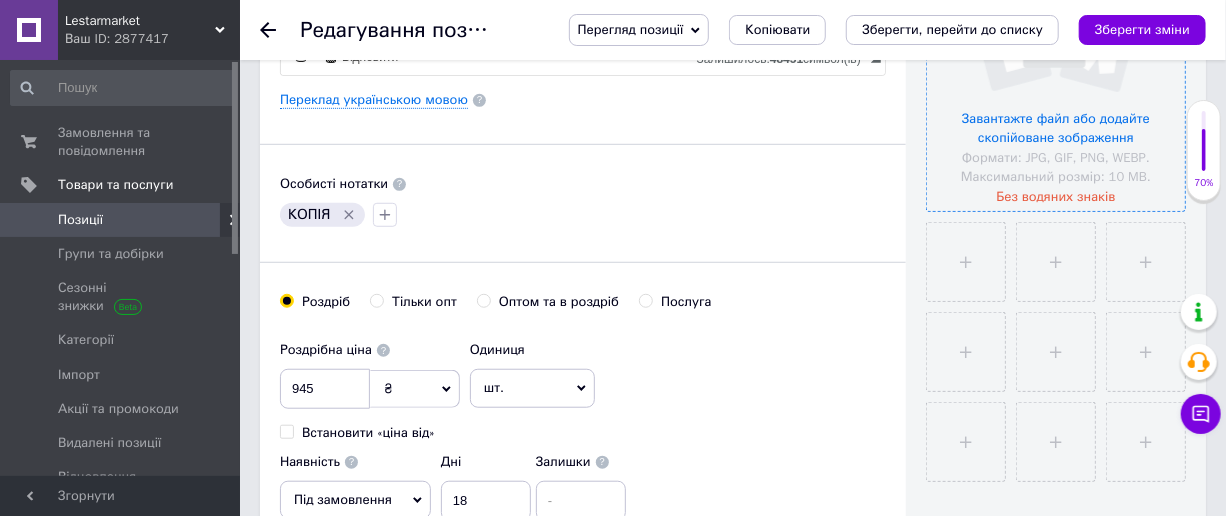 click at bounding box center (1056, 82) 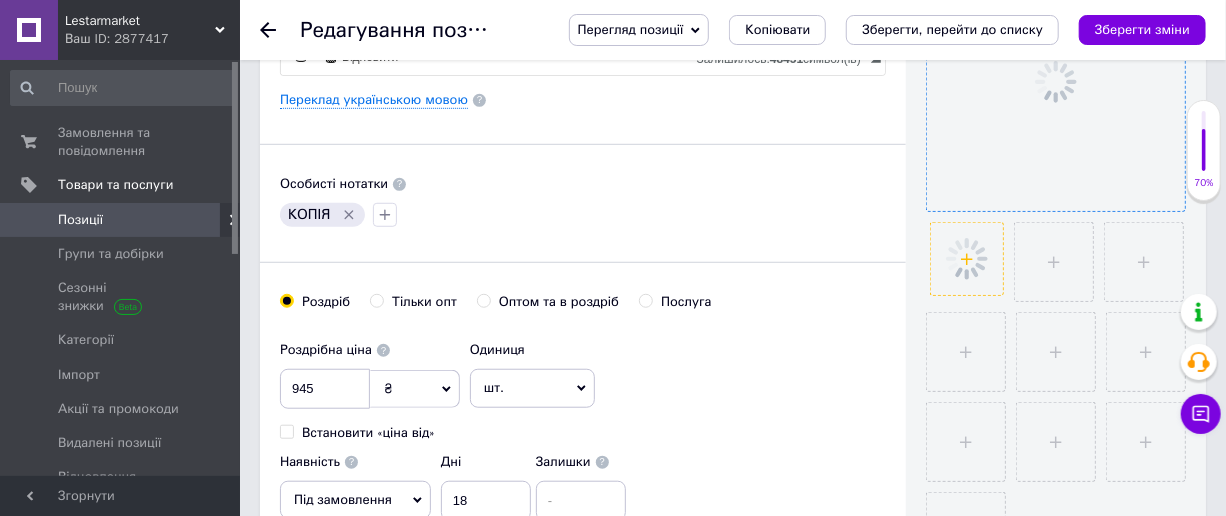 click 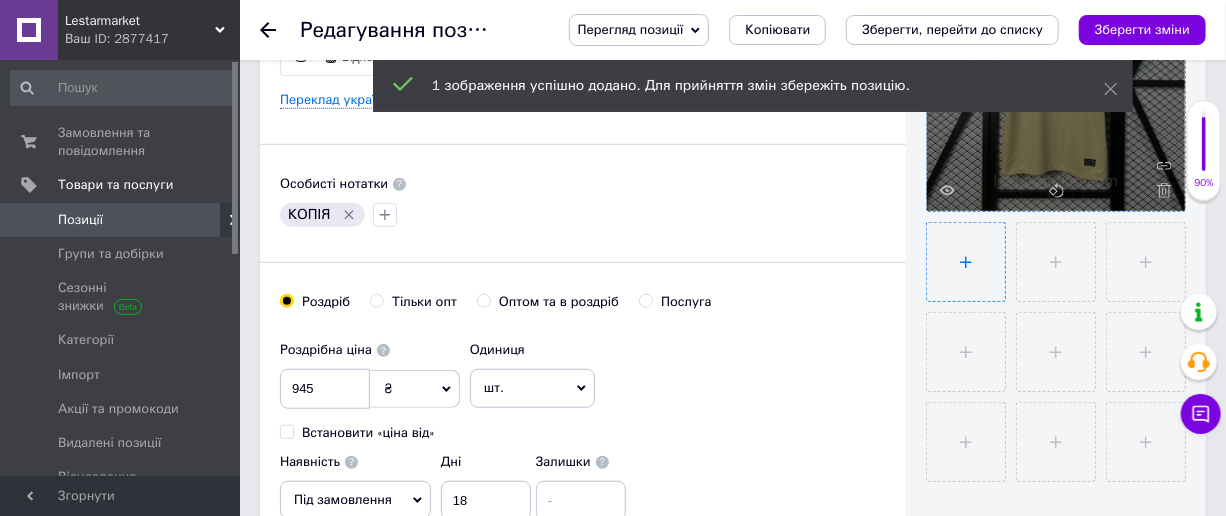 click at bounding box center [966, 262] 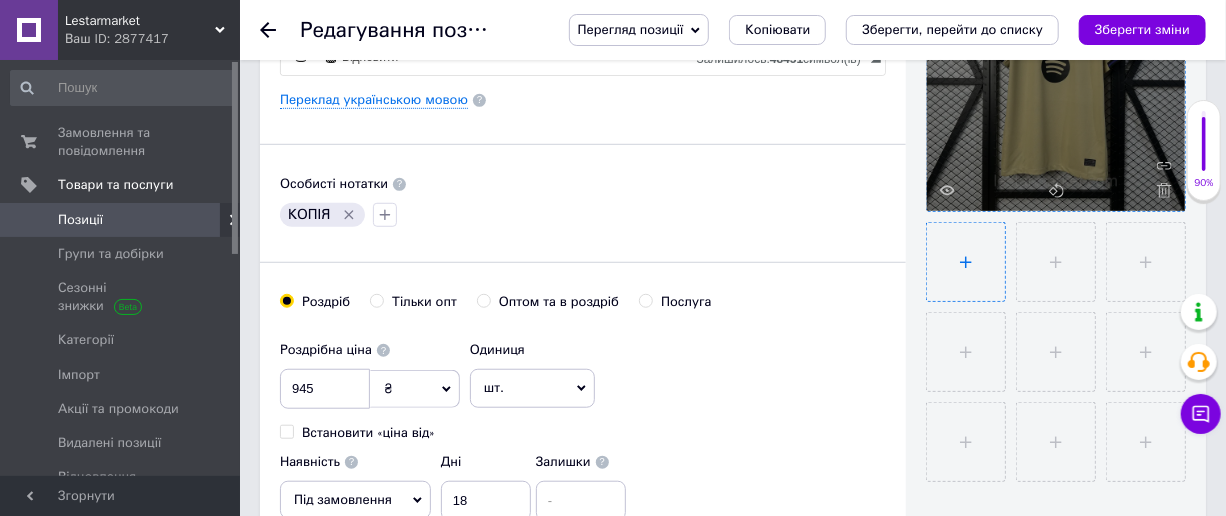 type on "C:\fakepath\6736324479_w640_h640_6736324479.webp" 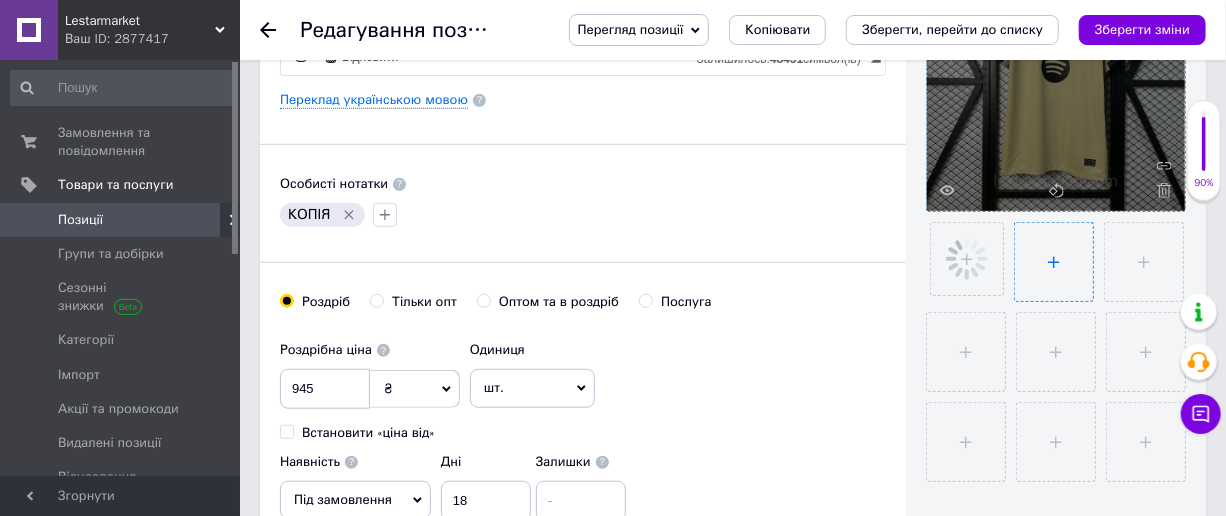 click at bounding box center (1054, 262) 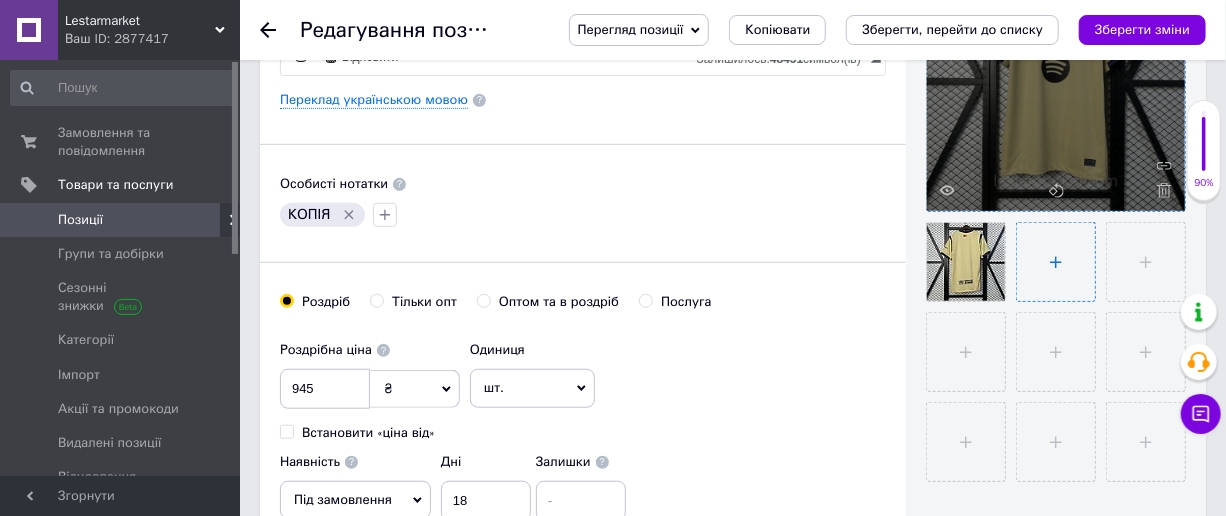 type on "C:\fakepath\6736324525_w640_h640_6736324525.webp" 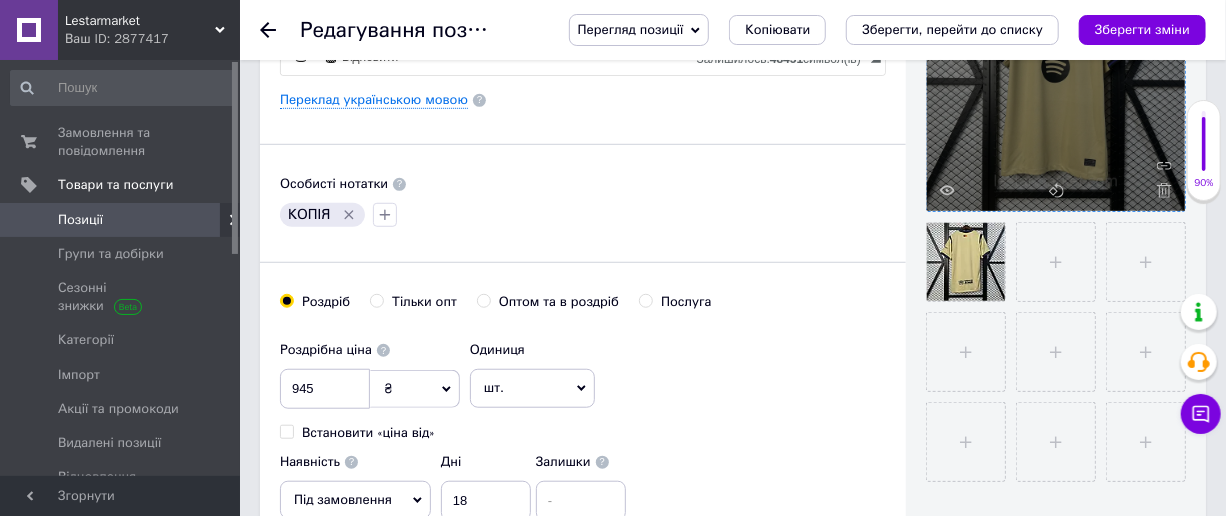 type 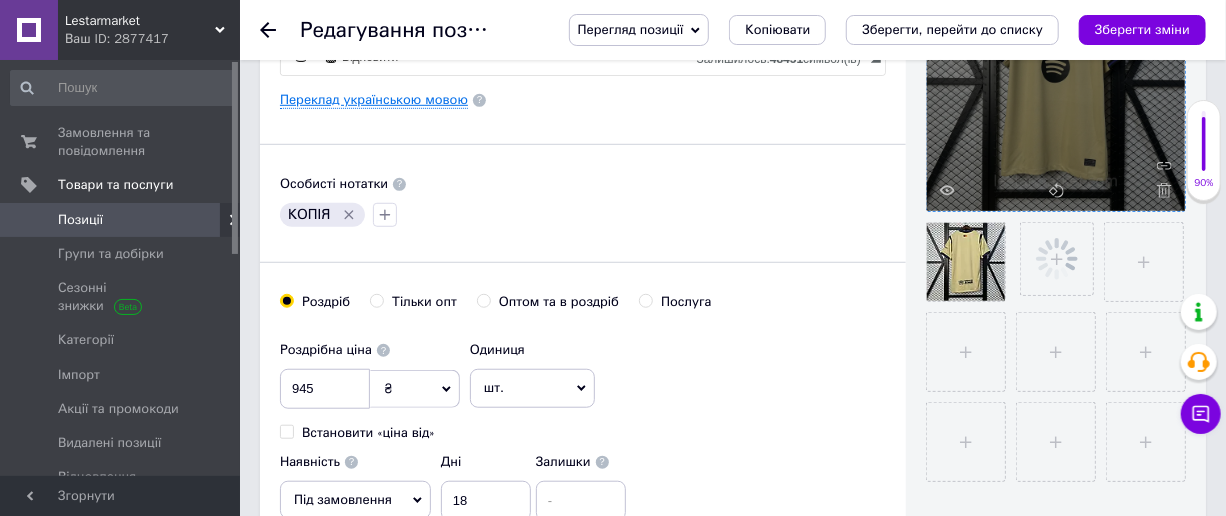 click on "Переклад українською мовою" at bounding box center [374, 100] 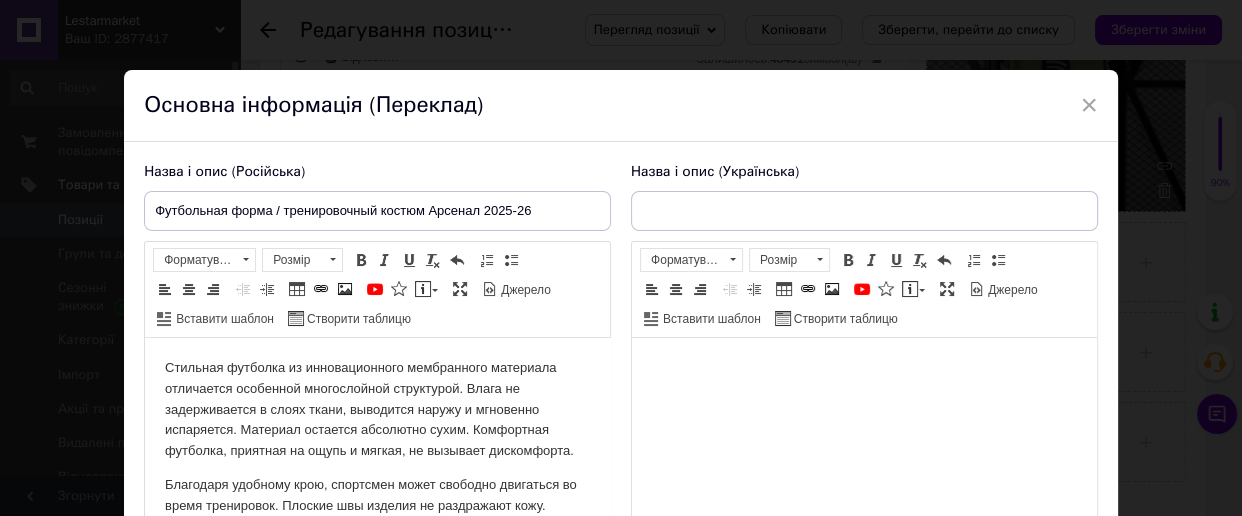 scroll, scrollTop: 0, scrollLeft: 0, axis: both 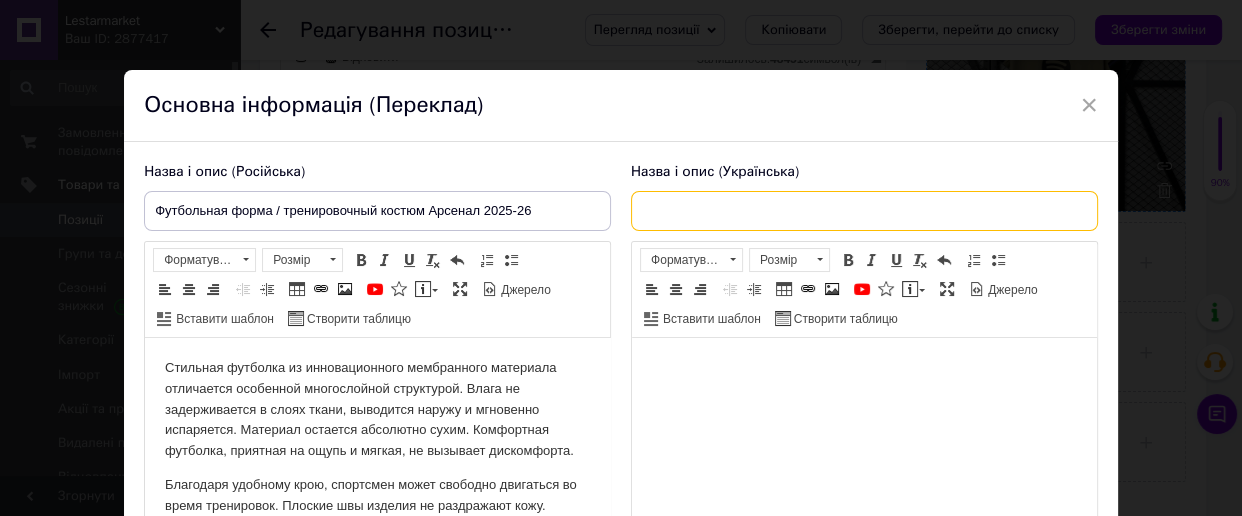 click at bounding box center (864, 211) 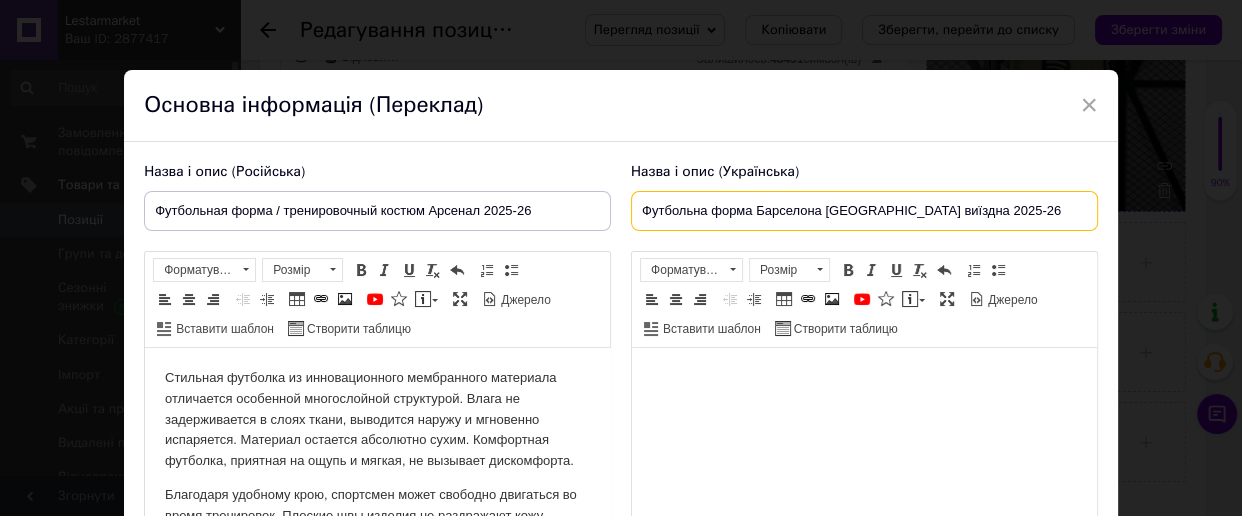 type on "Футбольна форма Барселона [GEOGRAPHIC_DATA] виїздна 2025-26" 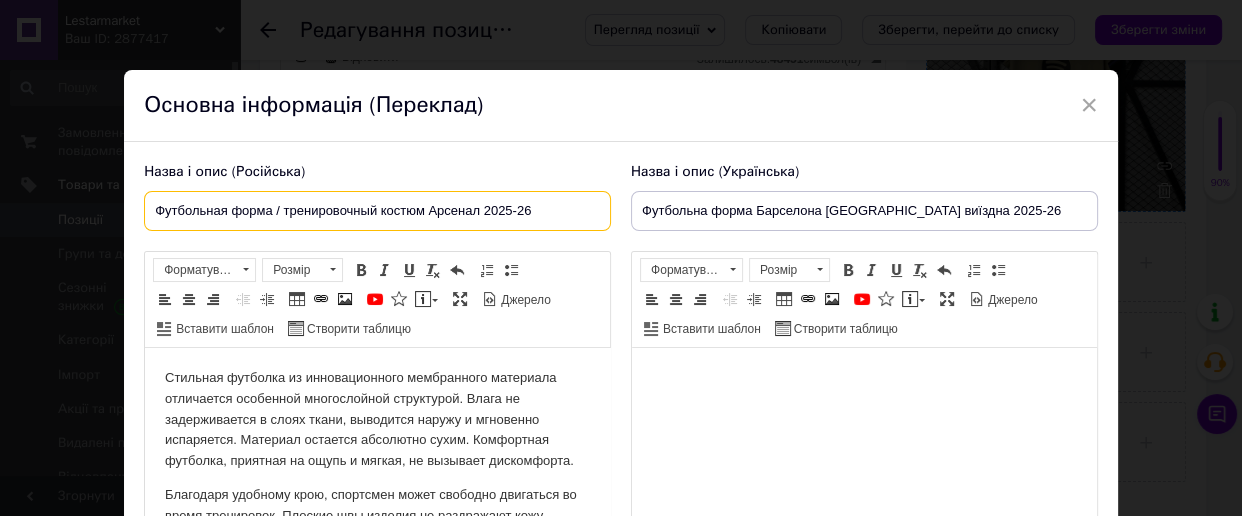 drag, startPoint x: 508, startPoint y: 205, endPoint x: 104, endPoint y: 212, distance: 404.06064 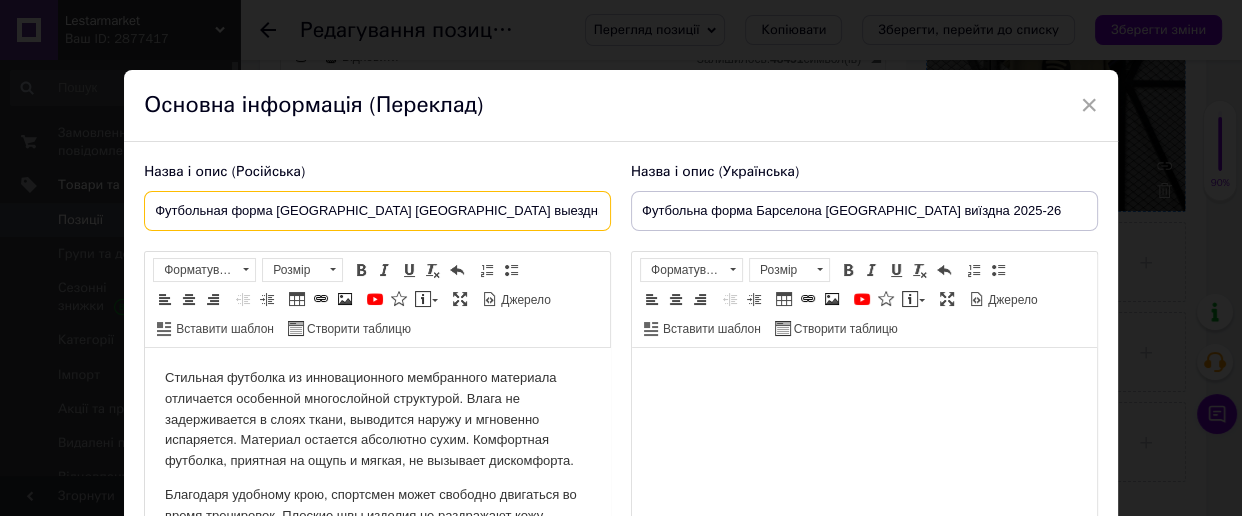 type on "Футбольная форма [GEOGRAPHIC_DATA] [GEOGRAPHIC_DATA] выездная 2025-26" 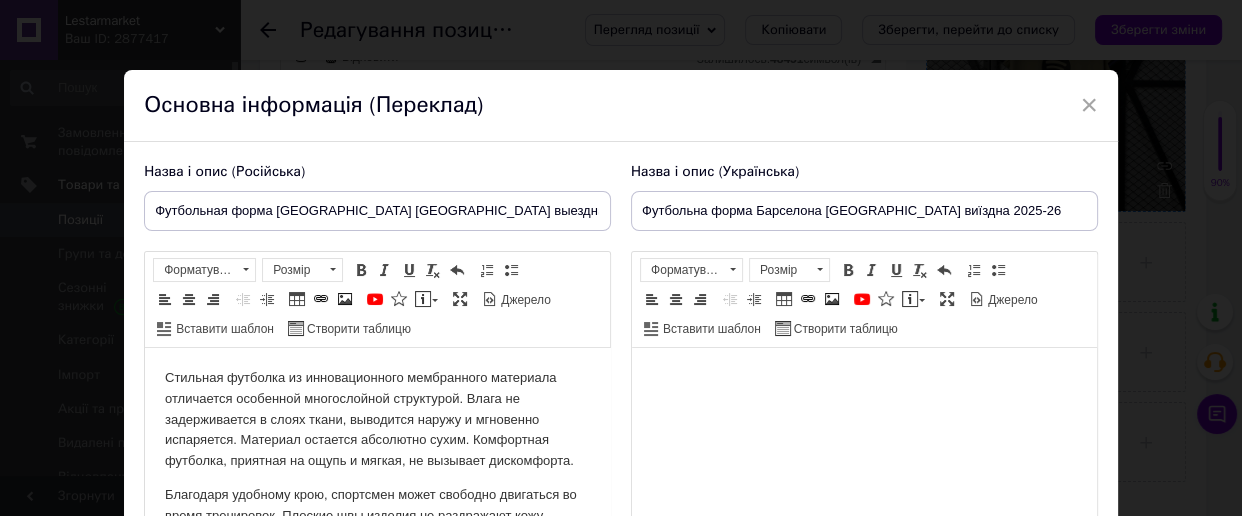 click at bounding box center (864, 378) 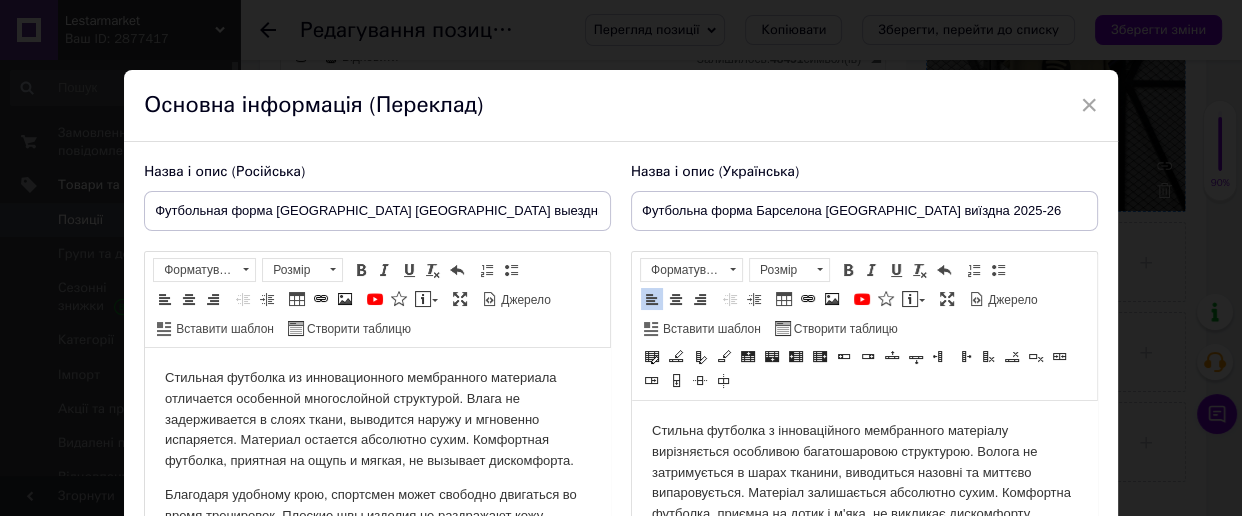 scroll, scrollTop: 917, scrollLeft: 0, axis: vertical 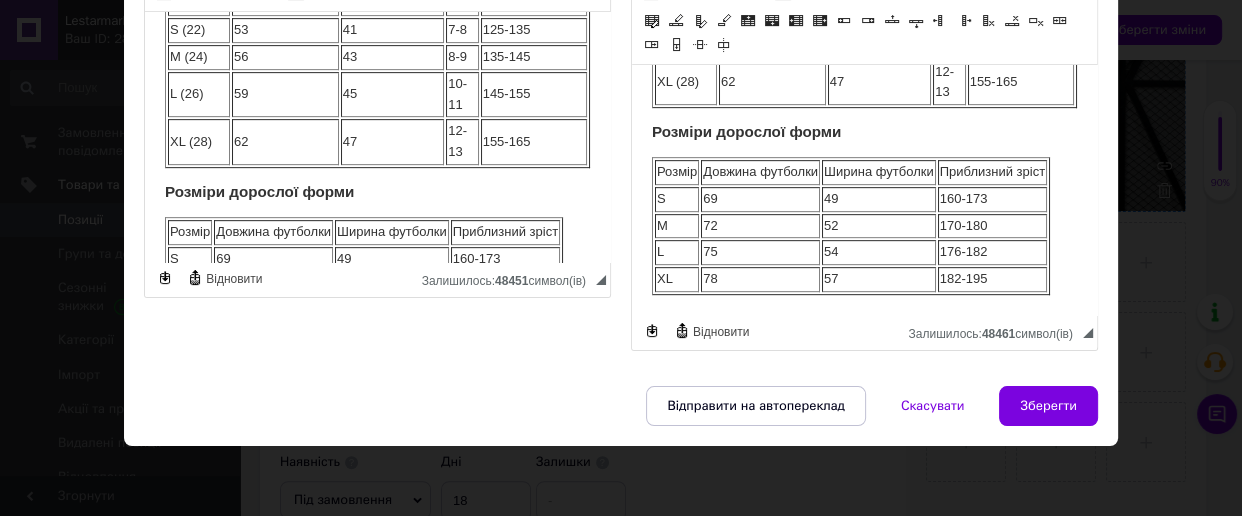 drag, startPoint x: 1042, startPoint y: 415, endPoint x: 1032, endPoint y: 485, distance: 70.71068 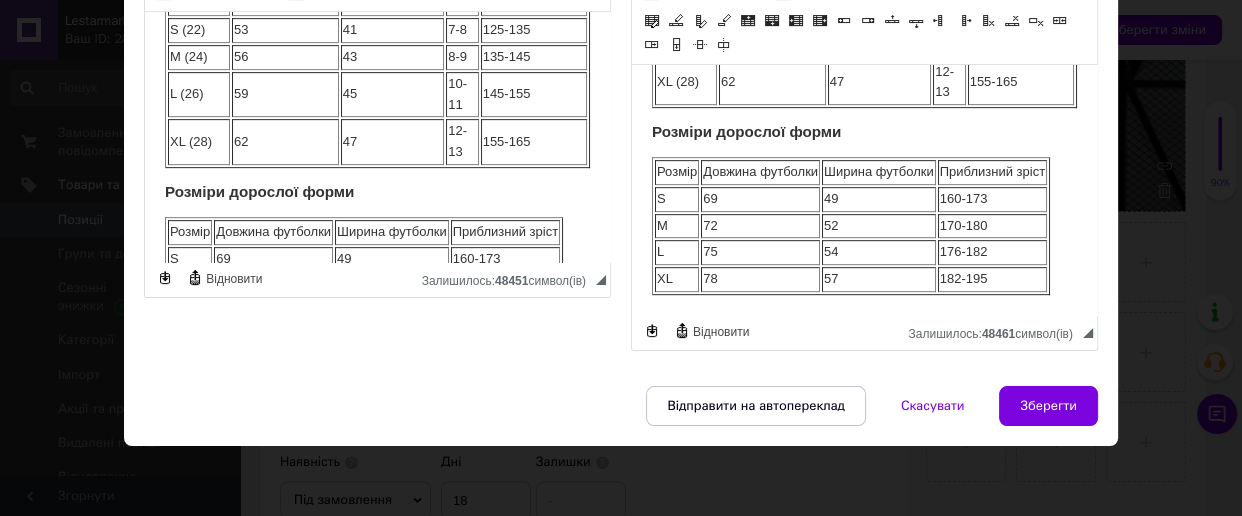 click on "Зберегти" at bounding box center [1048, 406] 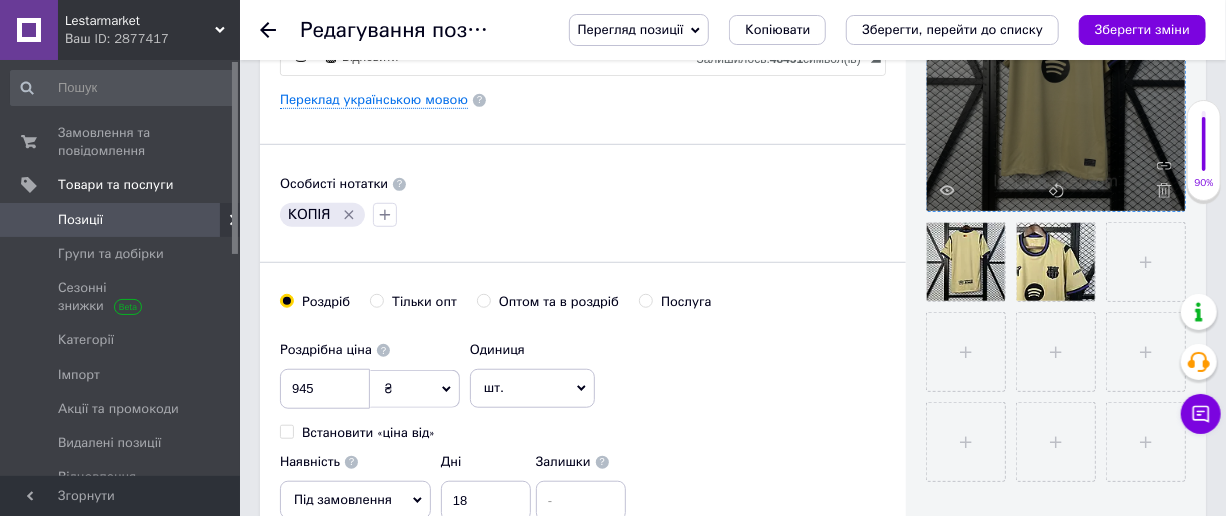 scroll, scrollTop: 636, scrollLeft: 0, axis: vertical 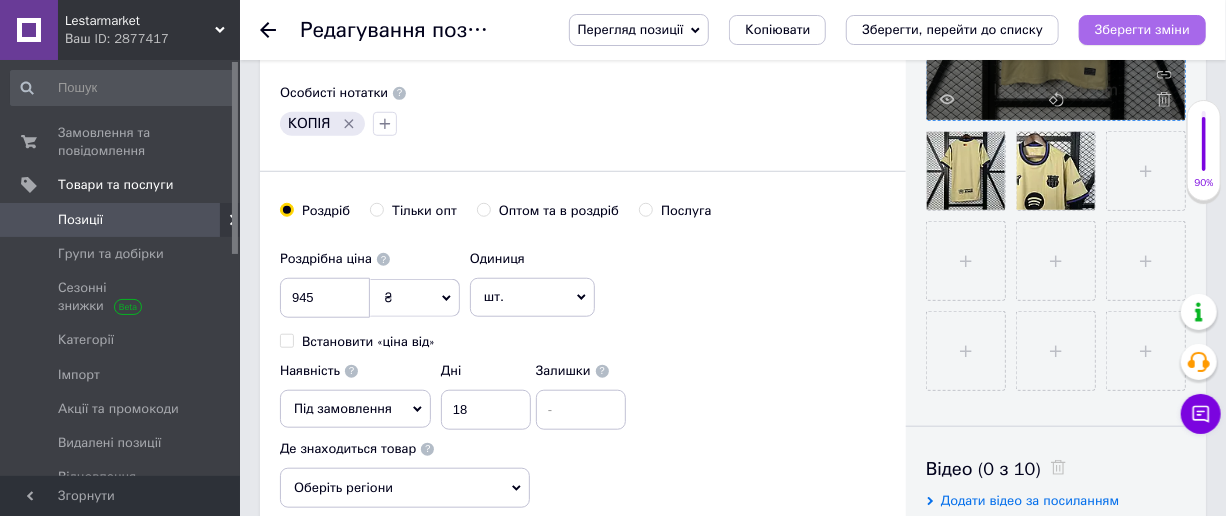 click on "Зберегти зміни" at bounding box center (1142, 29) 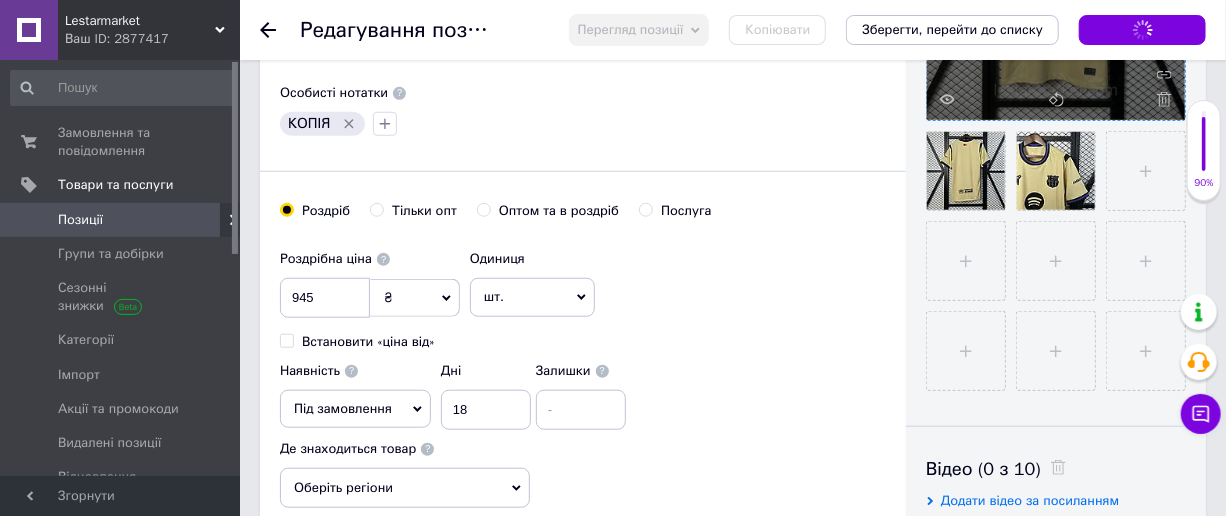 click on "Позиції" at bounding box center (80, 220) 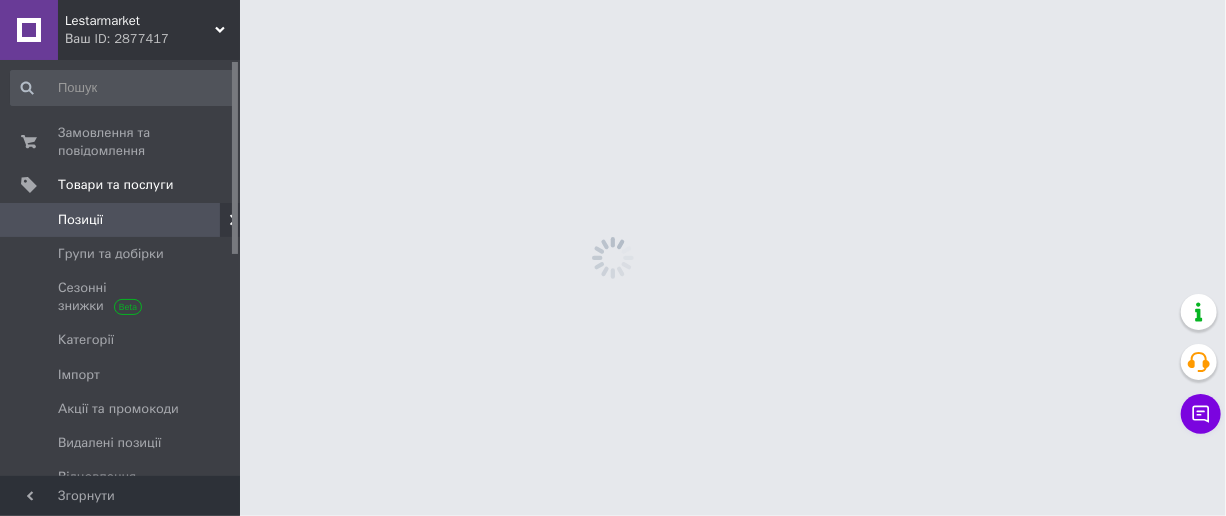 scroll, scrollTop: 0, scrollLeft: 0, axis: both 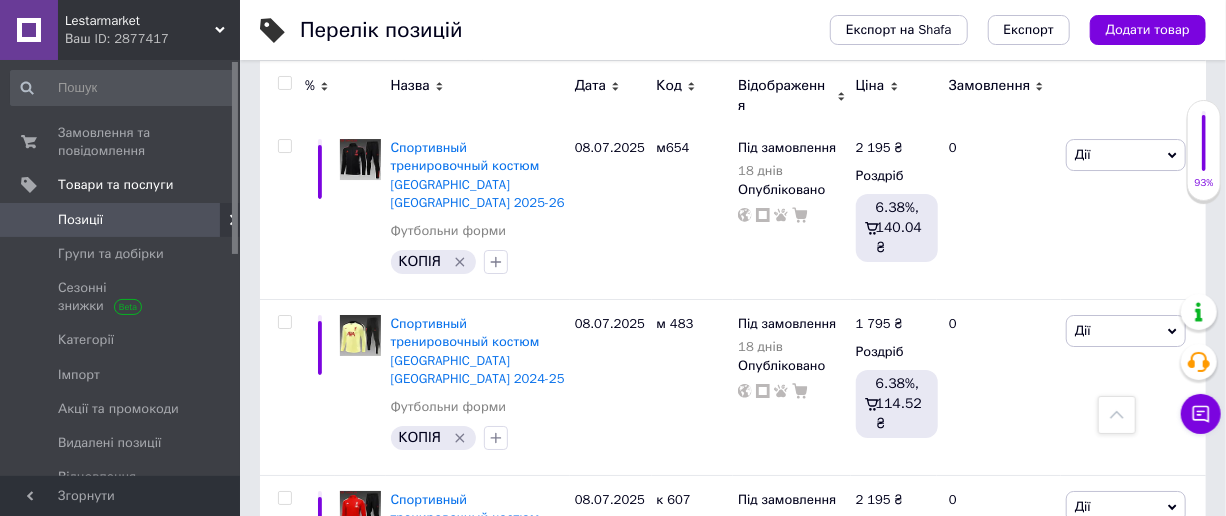 click on "2" at bounding box center (327, 692) 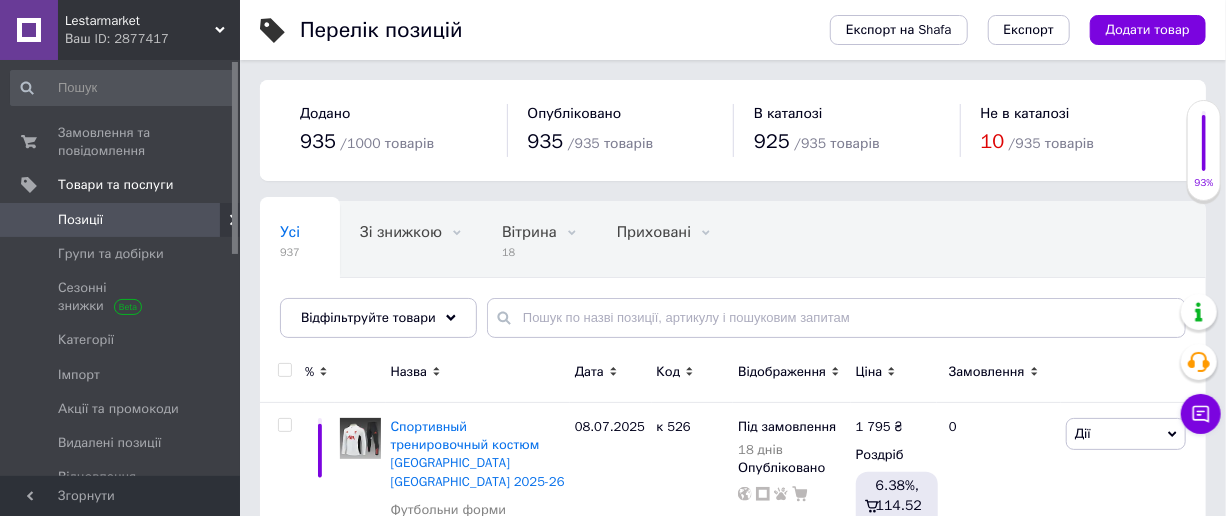 scroll, scrollTop: 0, scrollLeft: 0, axis: both 